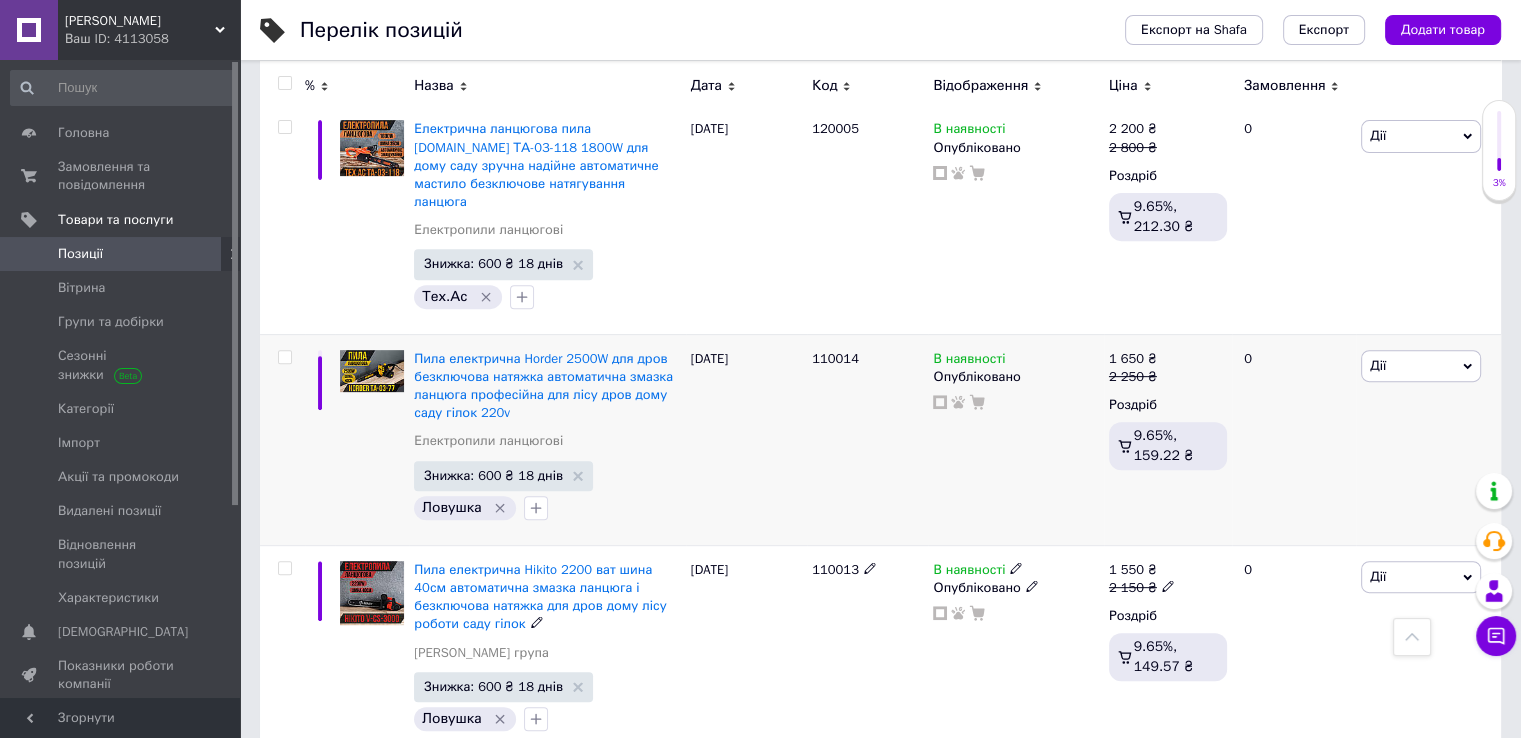 scroll, scrollTop: 700, scrollLeft: 0, axis: vertical 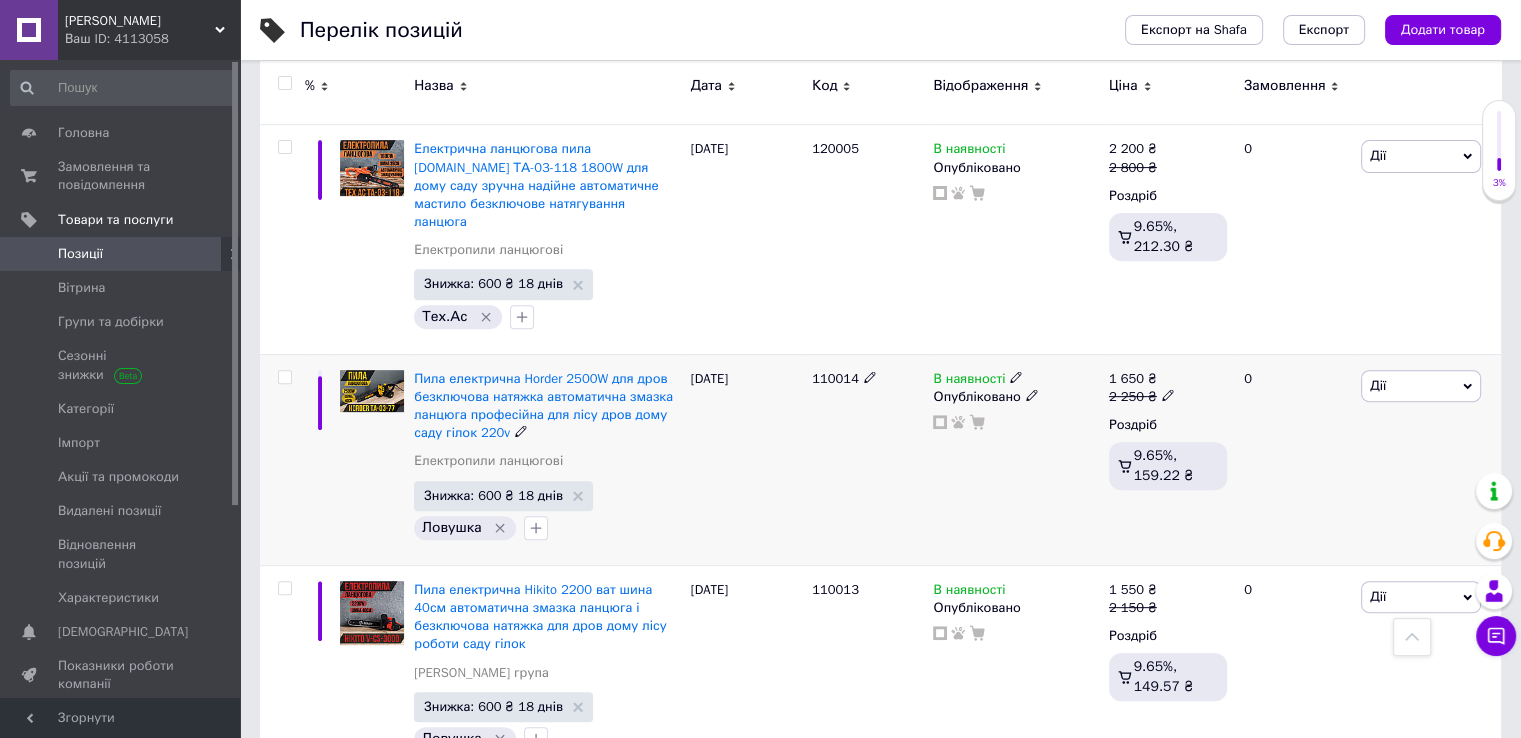 drag, startPoint x: 796, startPoint y: 389, endPoint x: 798, endPoint y: 370, distance: 19.104973 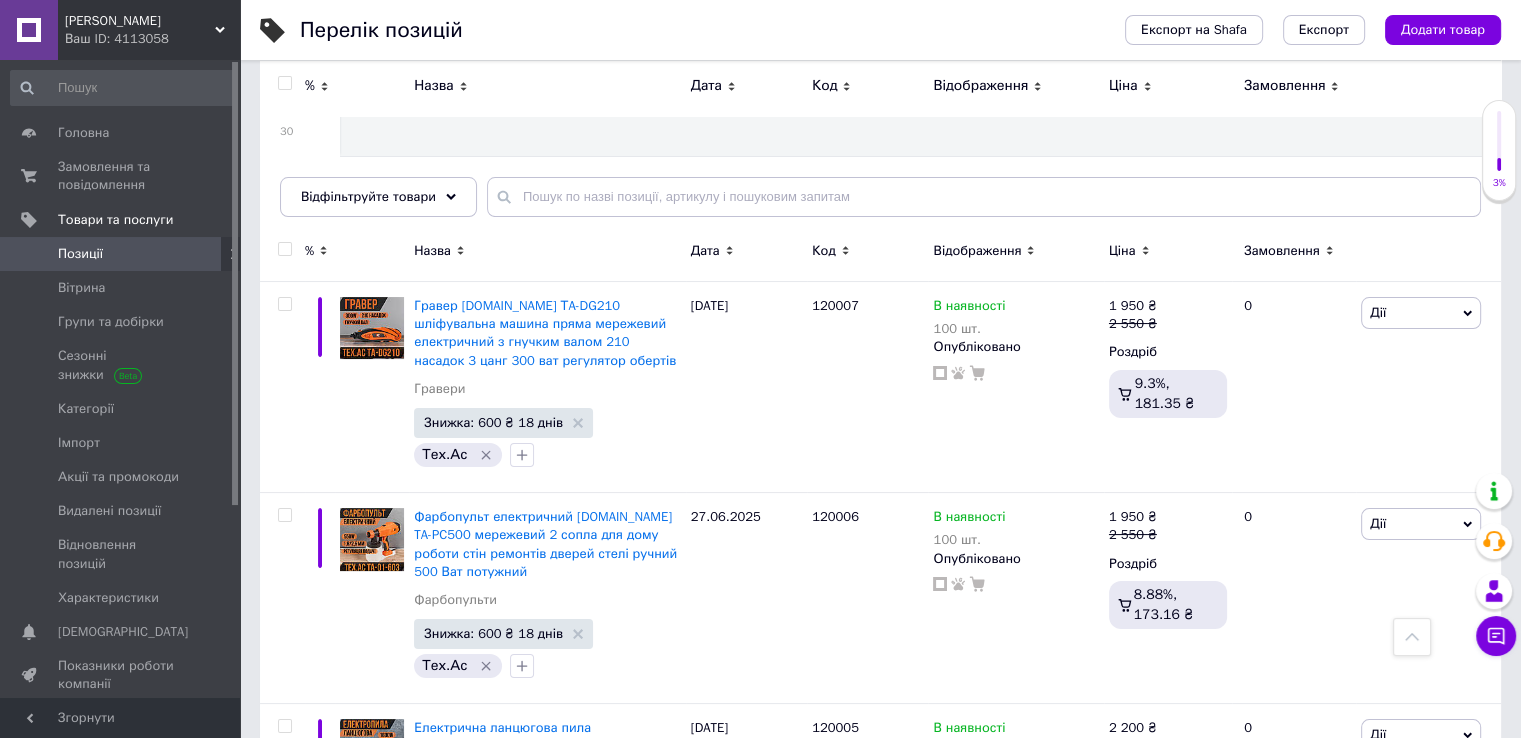 scroll, scrollTop: 100, scrollLeft: 0, axis: vertical 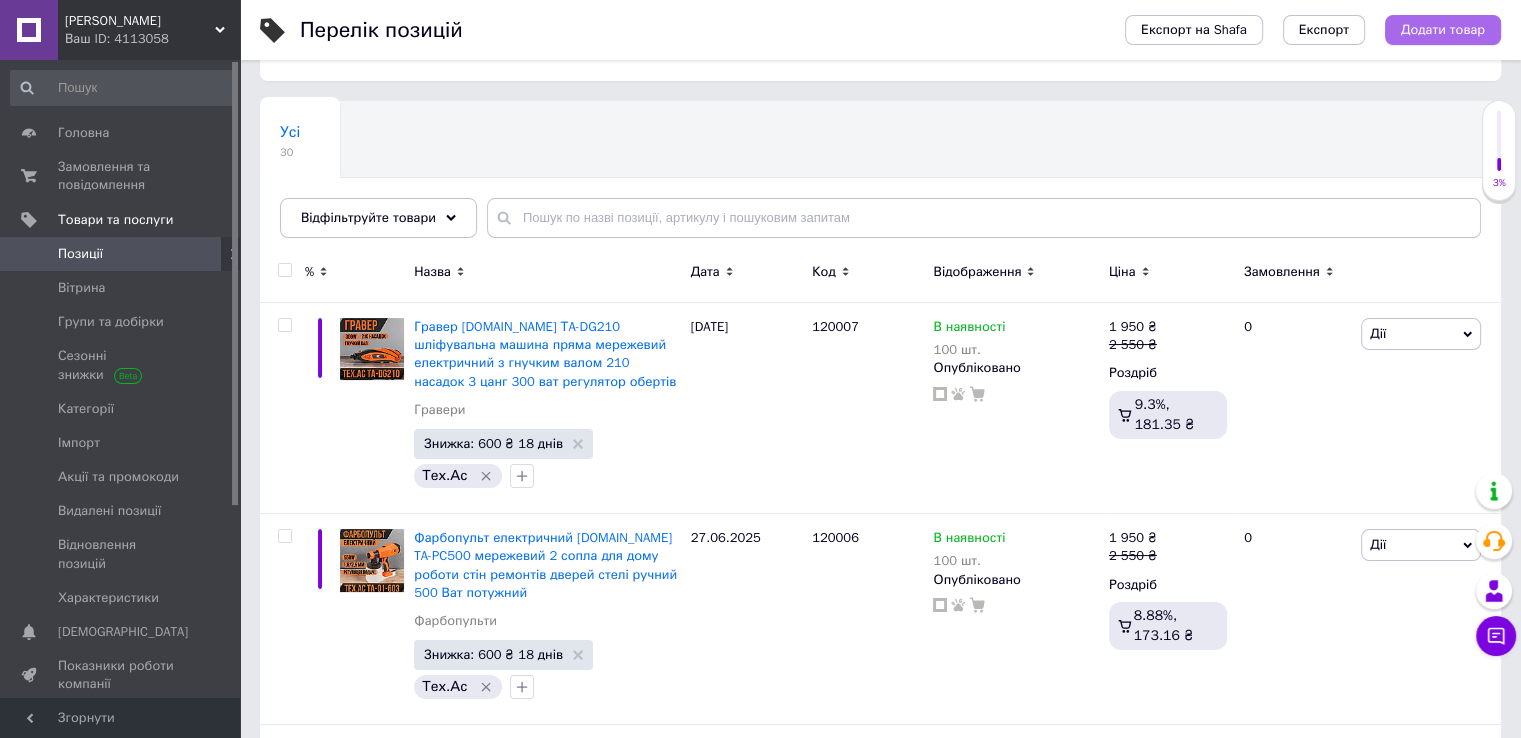click on "Додати товар" at bounding box center [1443, 30] 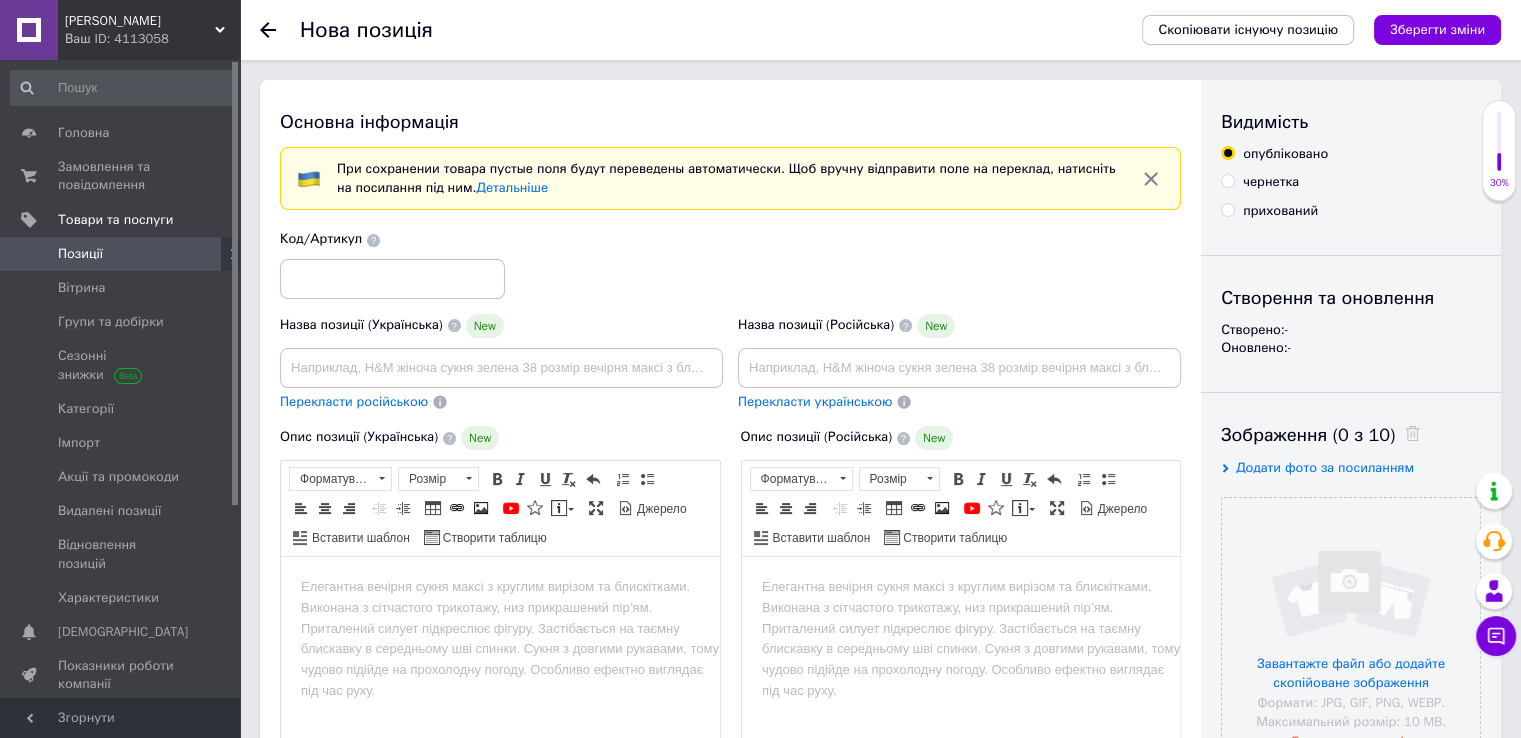 scroll, scrollTop: 0, scrollLeft: 0, axis: both 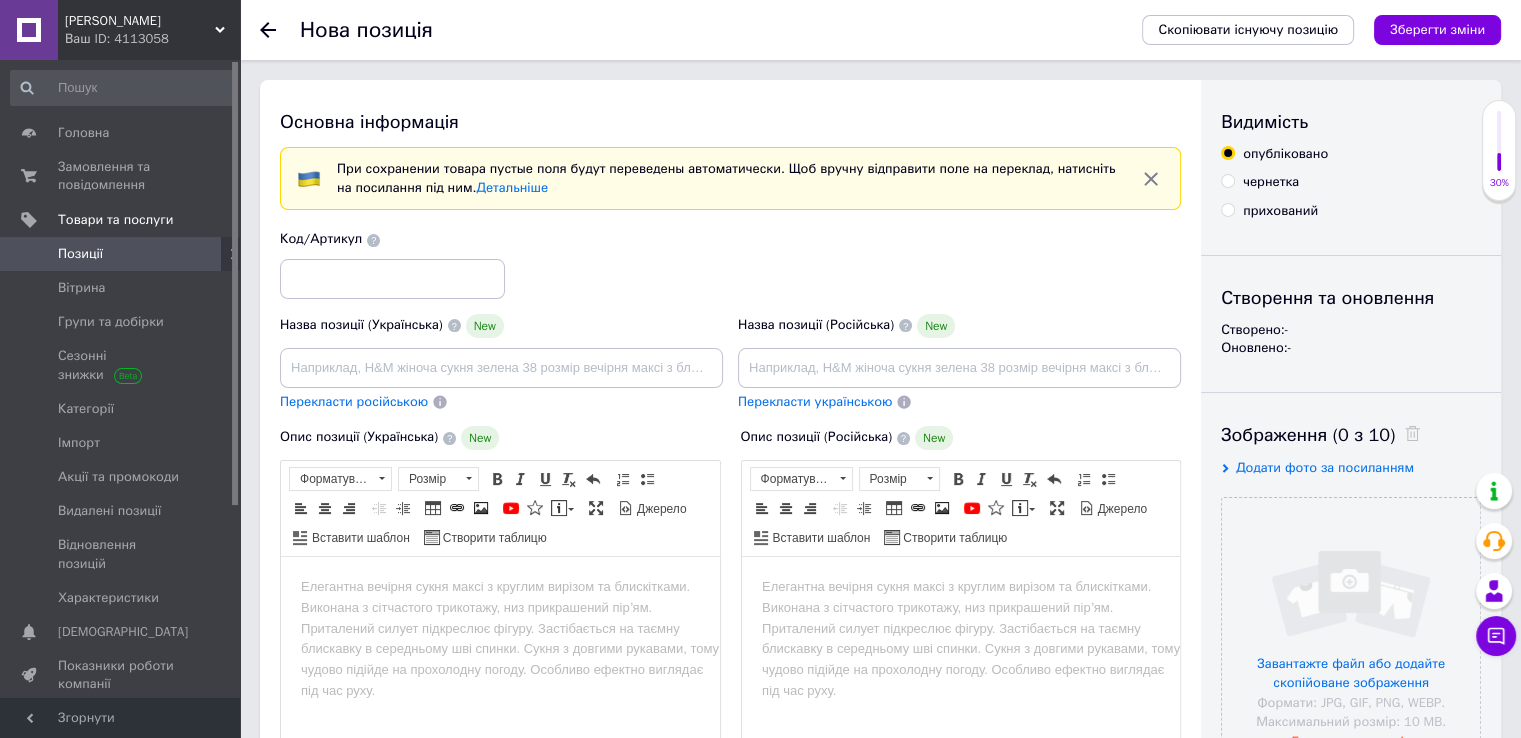 click on "чернетка" at bounding box center (1260, 182) 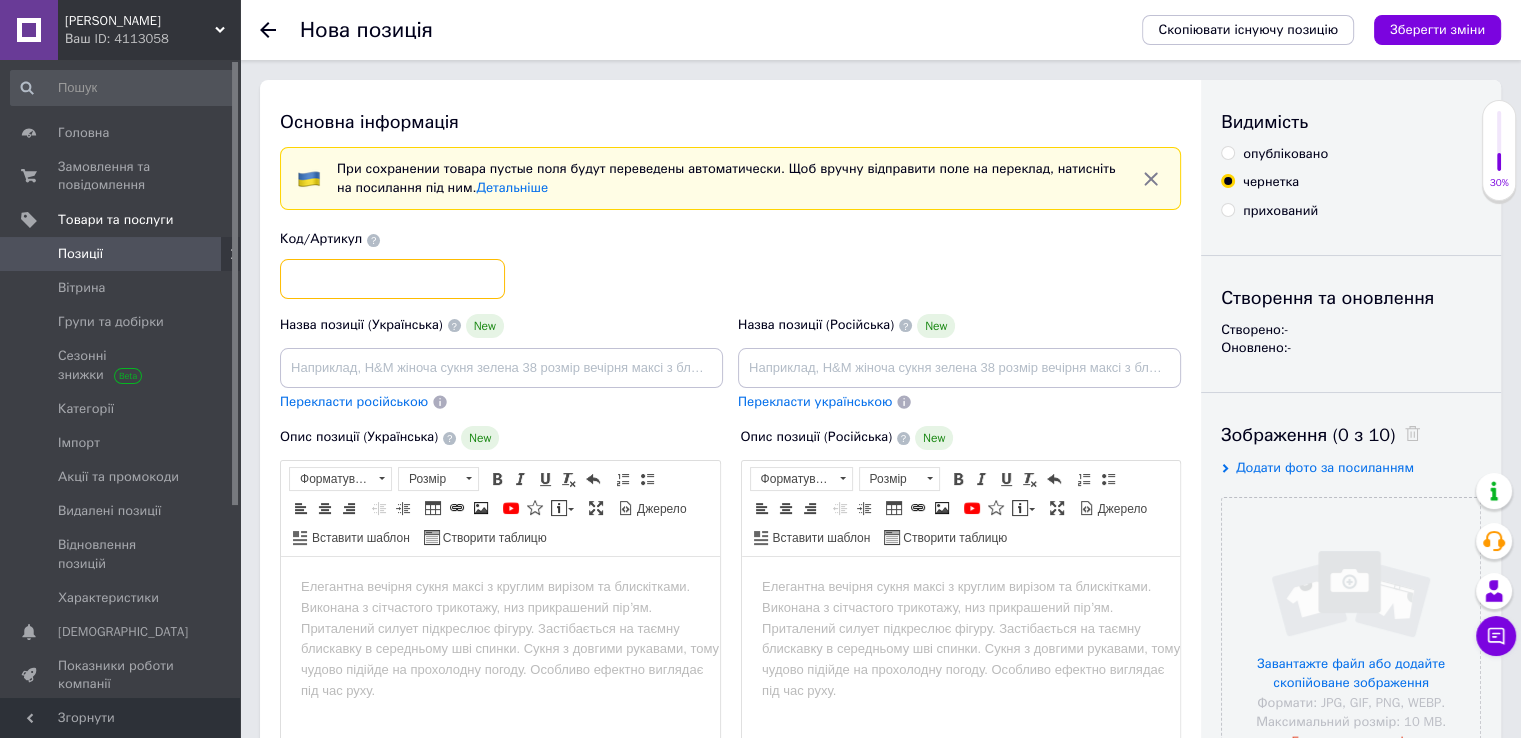 click at bounding box center [392, 279] 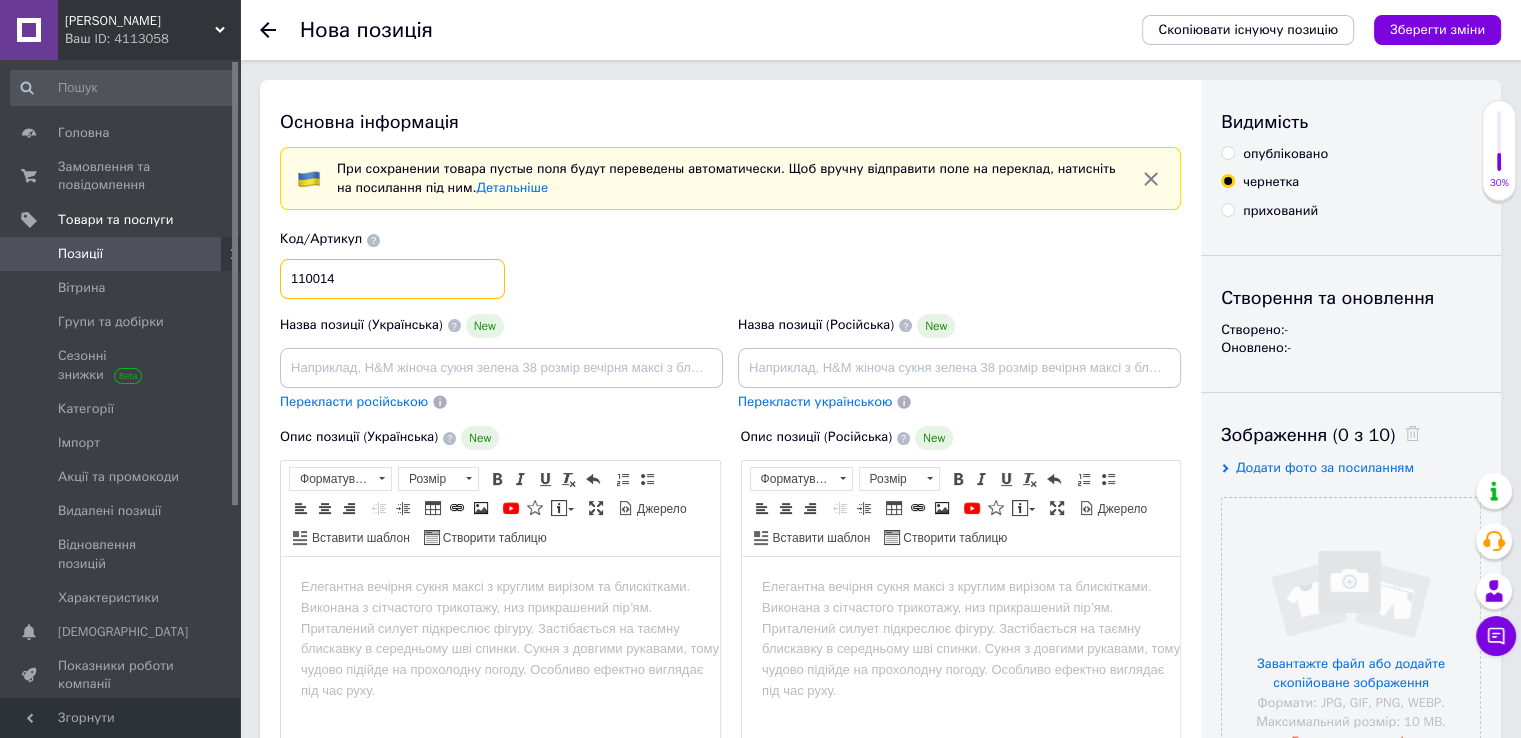 type on "110014" 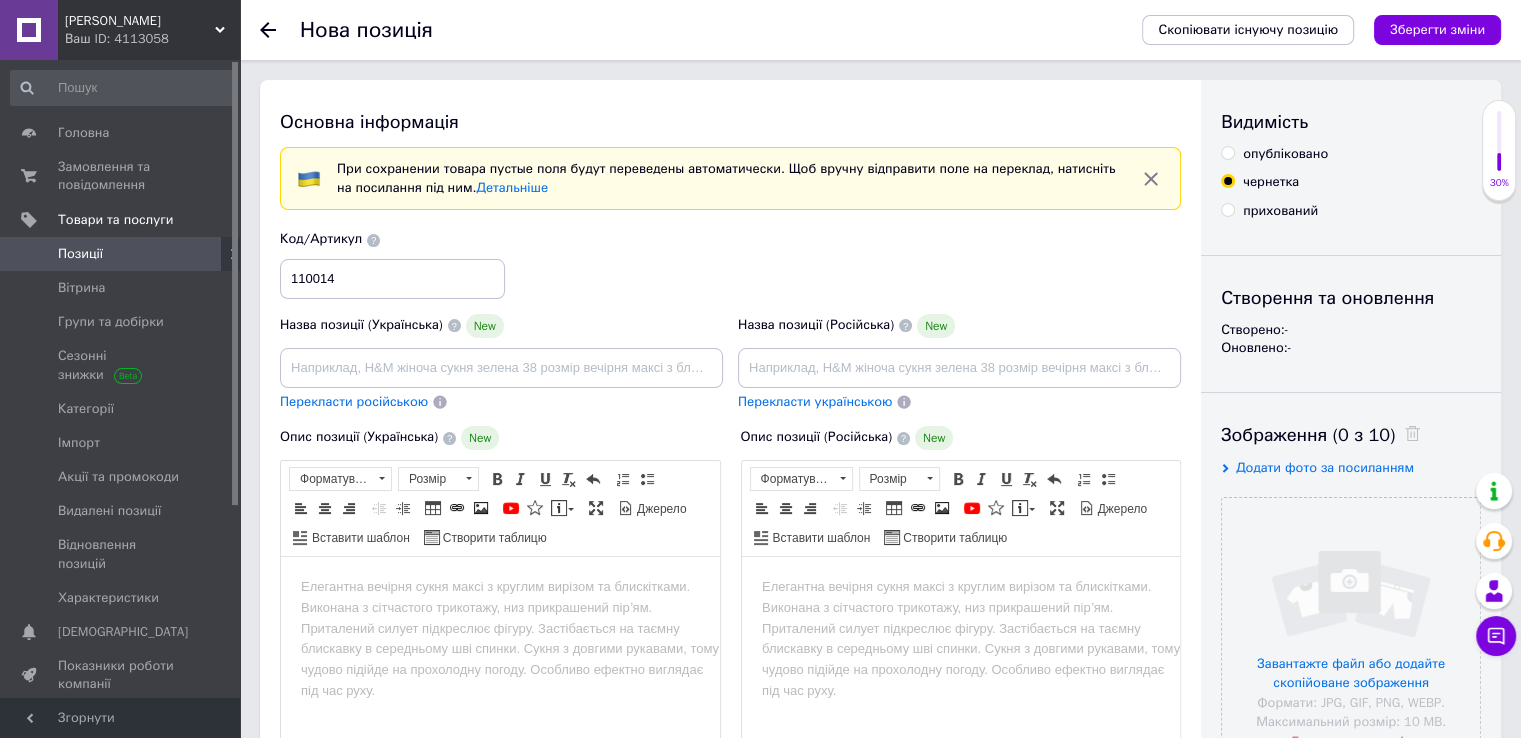 click on "опубліковано" at bounding box center (1285, 154) 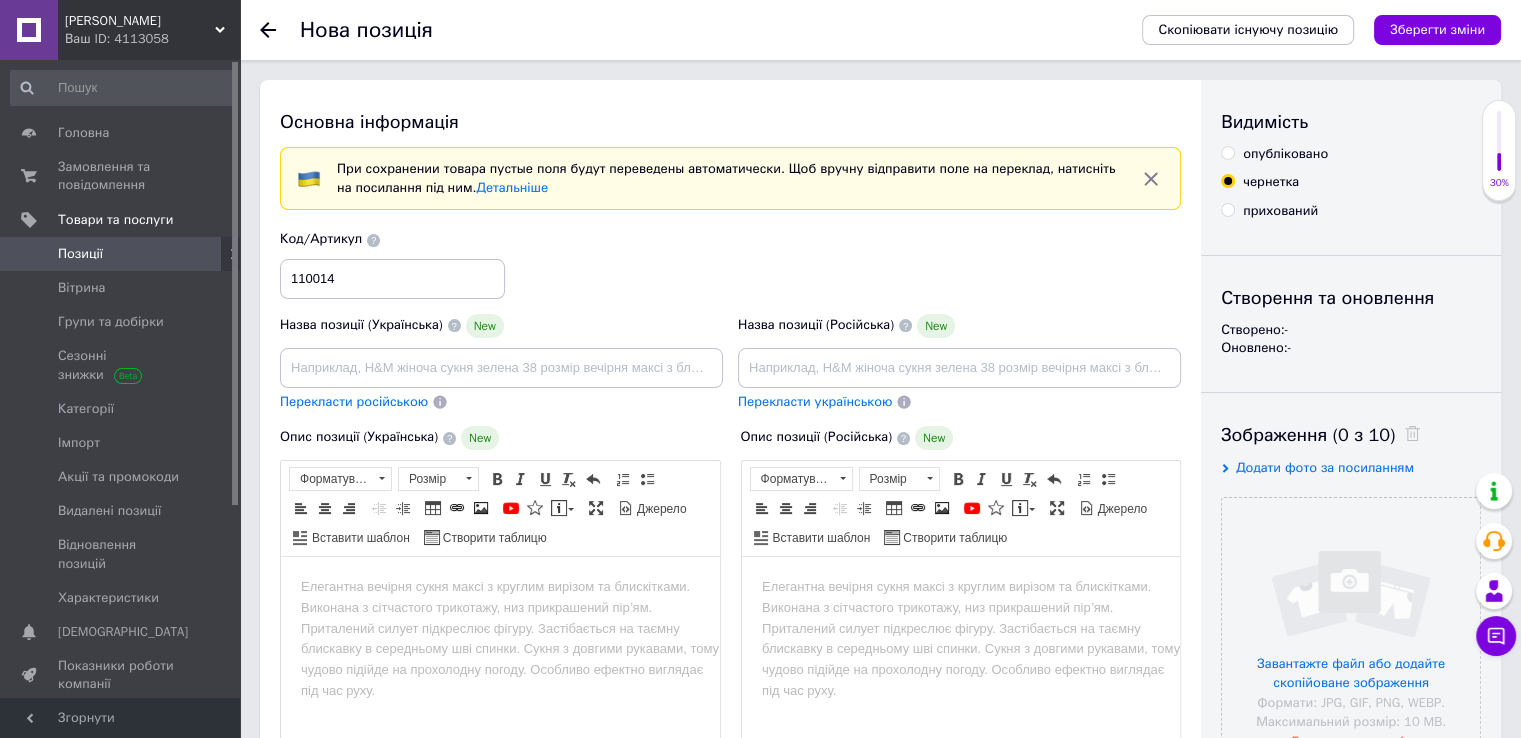 radio on "true" 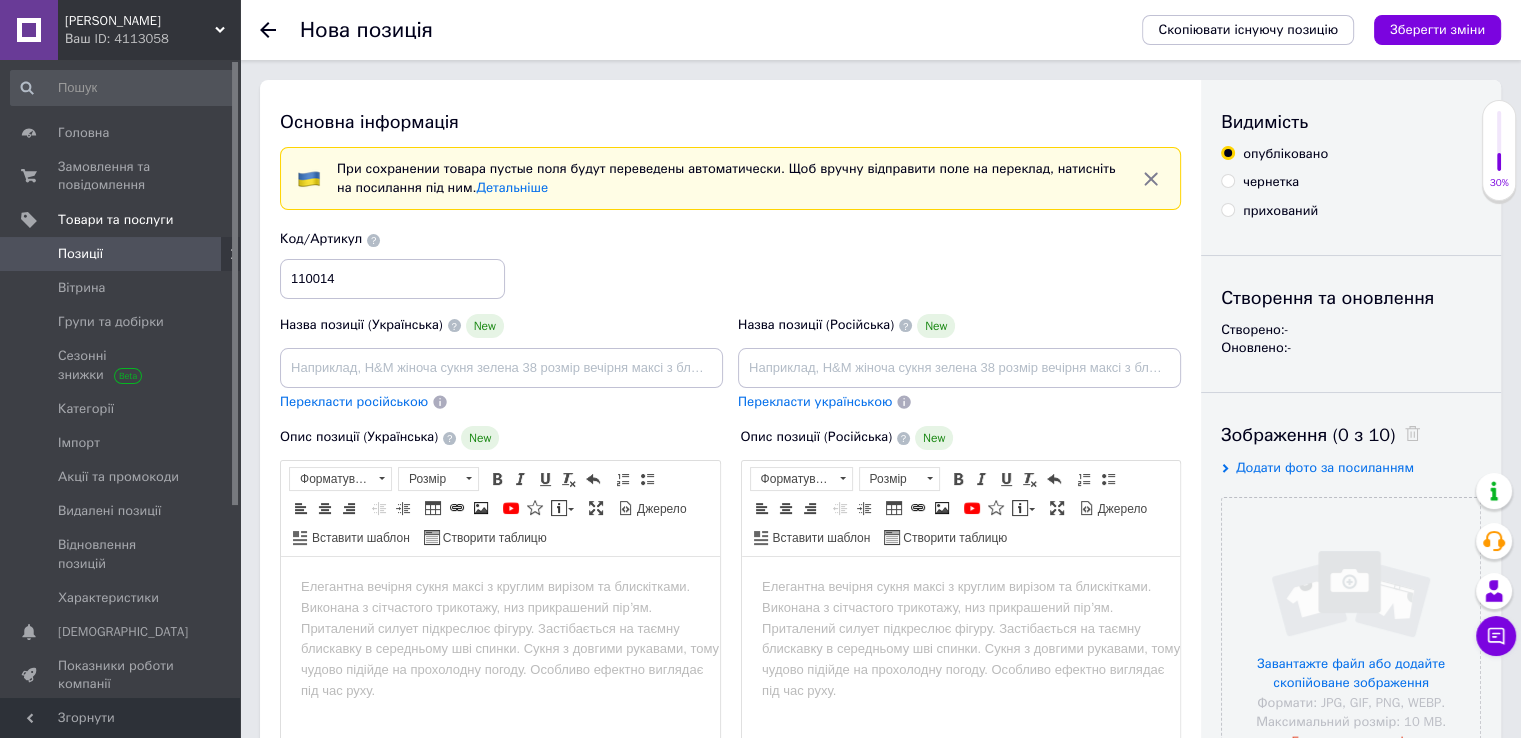 click on "Перекласти російською" at bounding box center [501, 402] 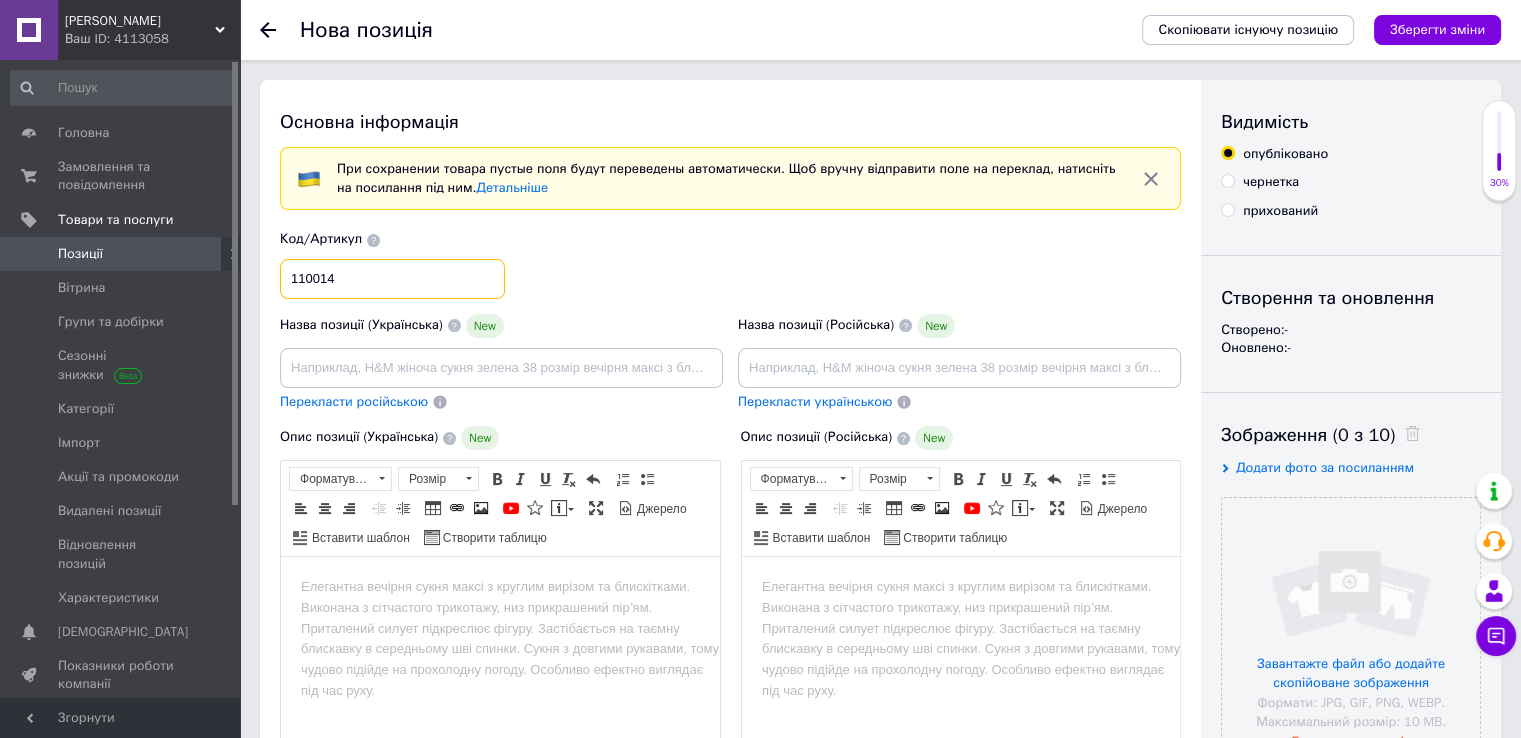 drag, startPoint x: 300, startPoint y: 277, endPoint x: 312, endPoint y: 274, distance: 12.369317 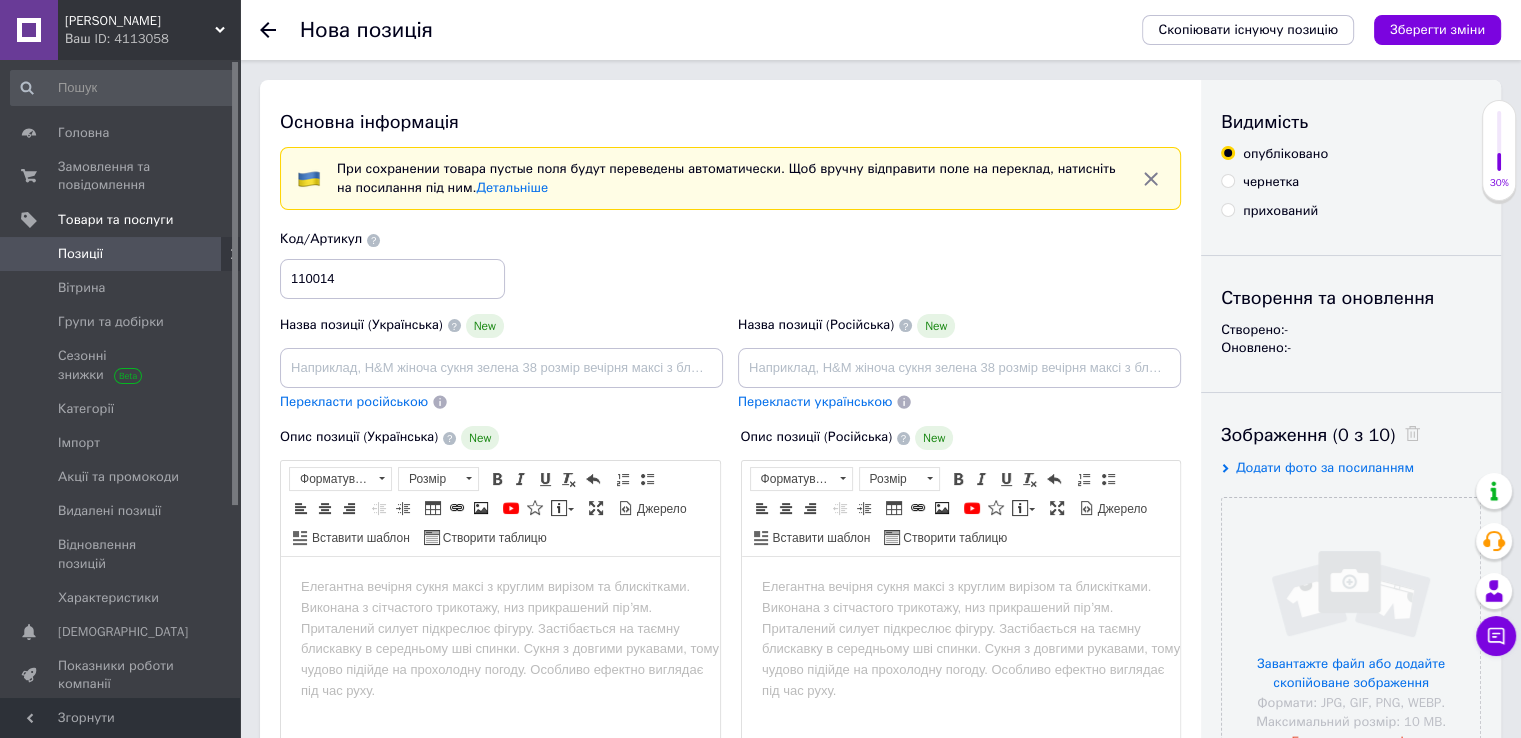 drag, startPoint x: 477, startPoint y: 409, endPoint x: 489, endPoint y: 389, distance: 23.323807 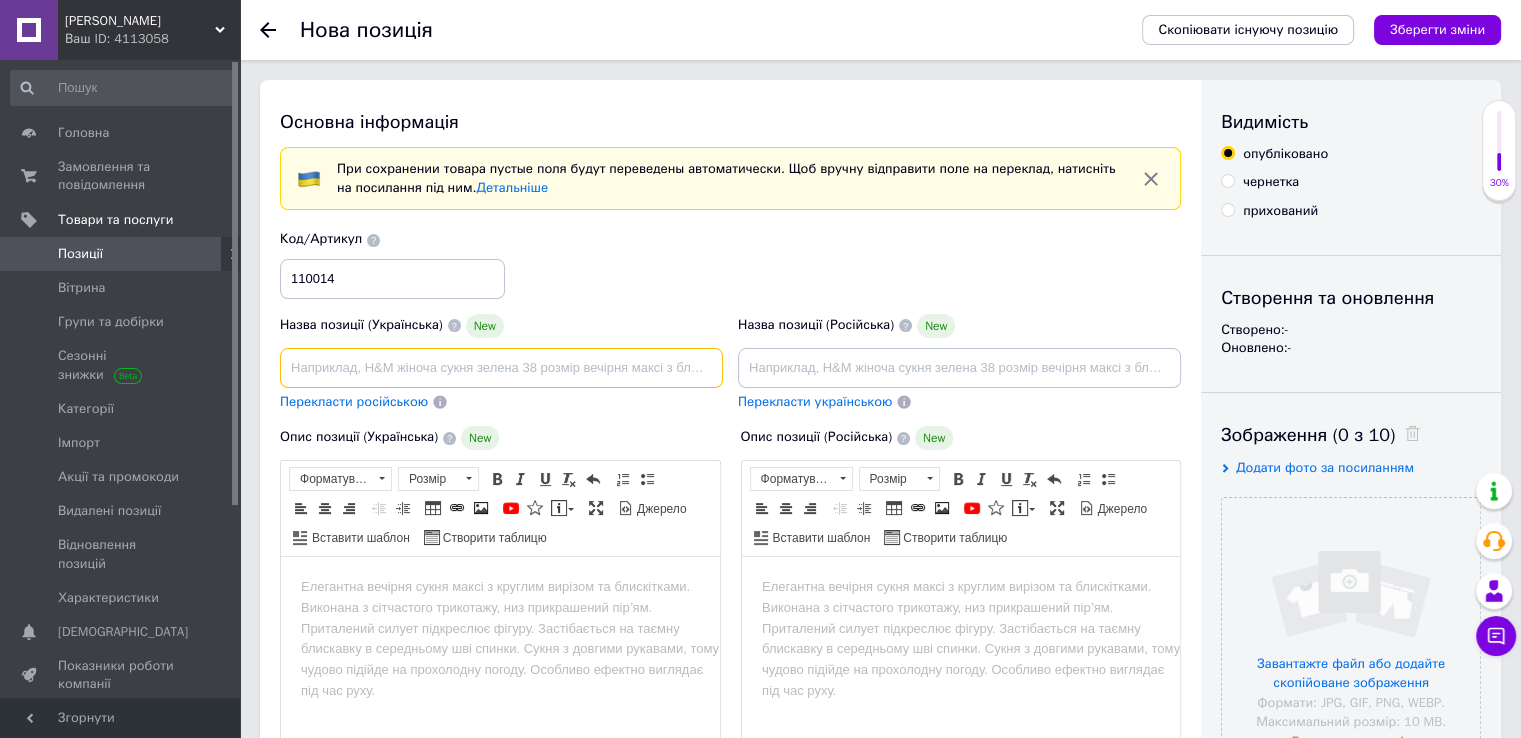 click at bounding box center [501, 368] 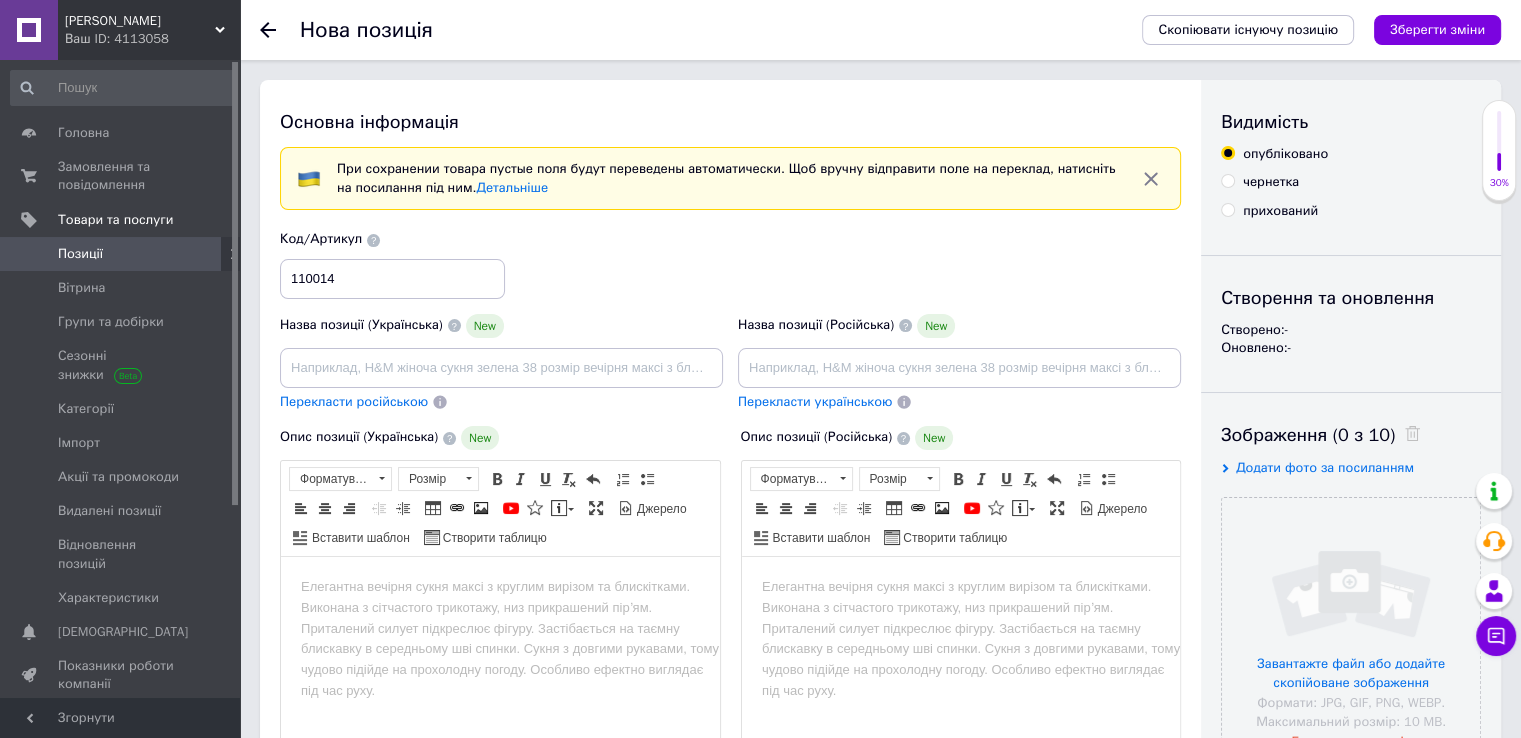 click on "Назва позиції (Українська) New" at bounding box center (501, 351) 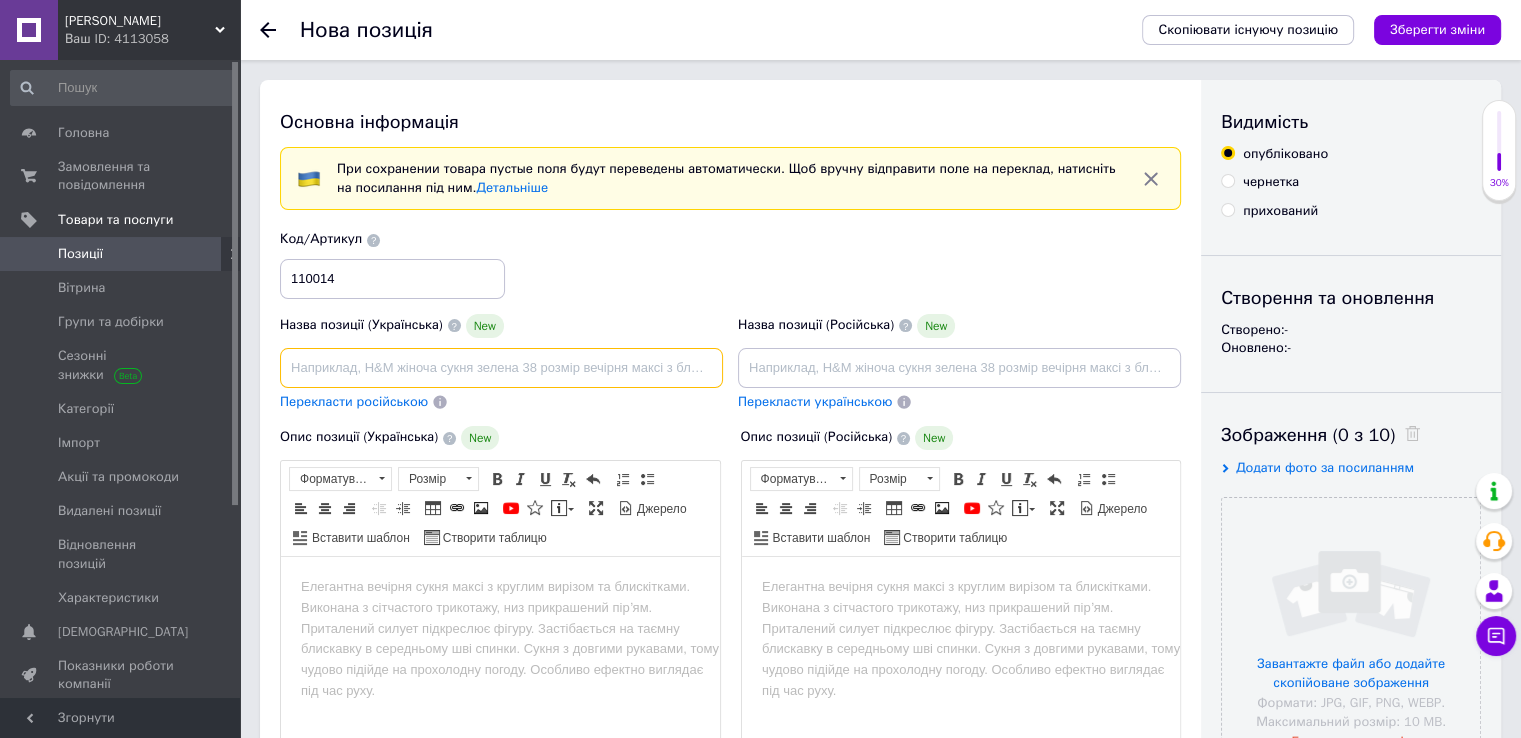 drag, startPoint x: 412, startPoint y: 355, endPoint x: 405, endPoint y: 364, distance: 11.401754 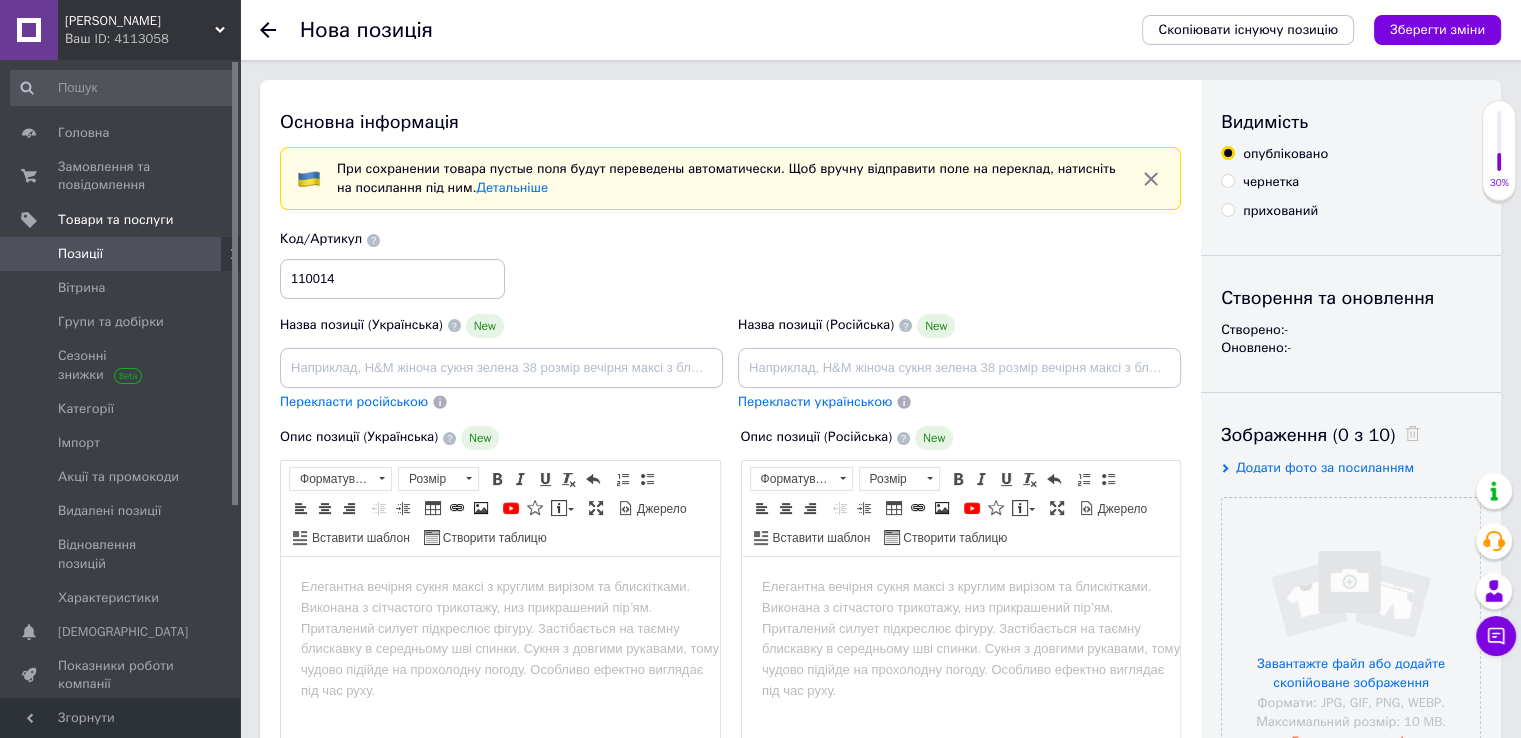 click on "чернетка" at bounding box center [1271, 182] 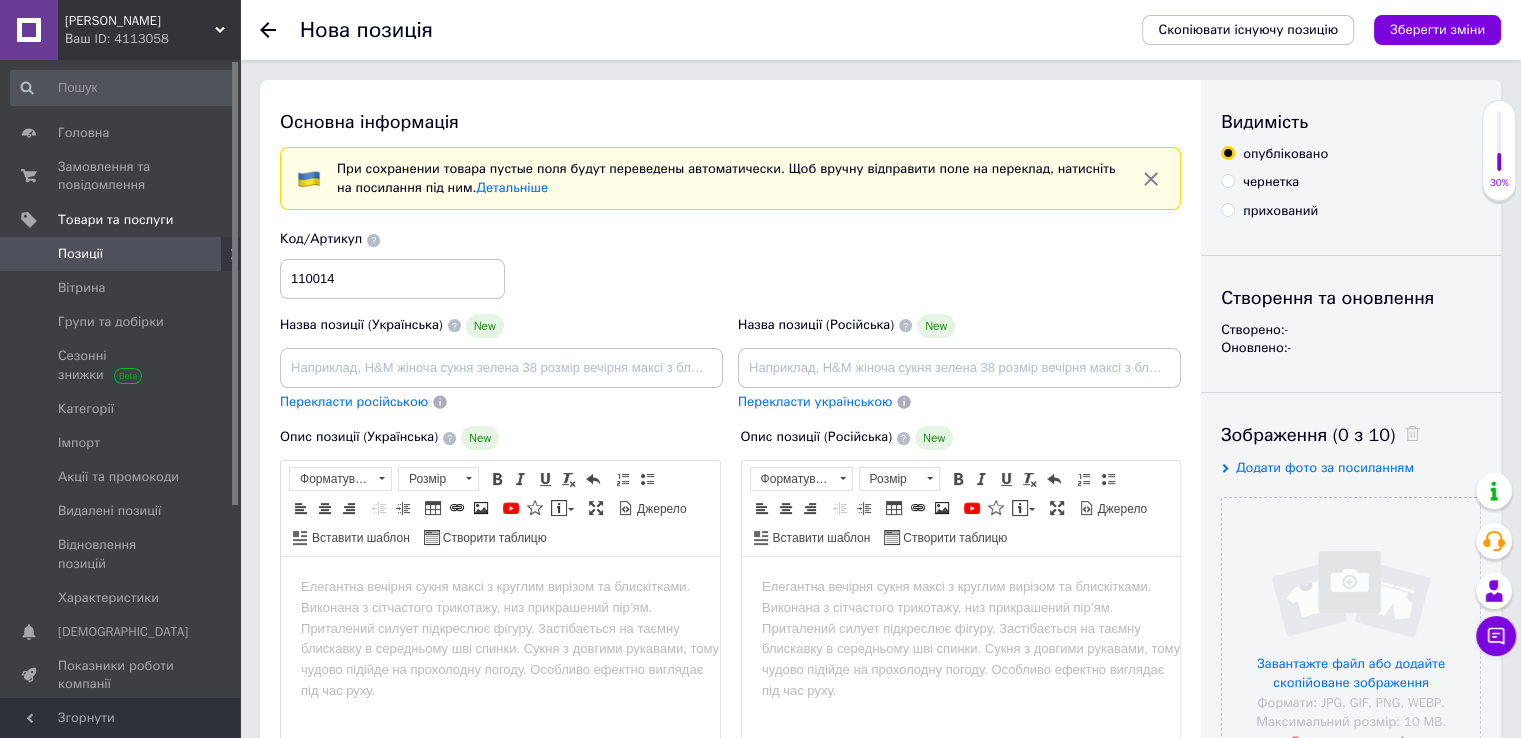 radio on "true" 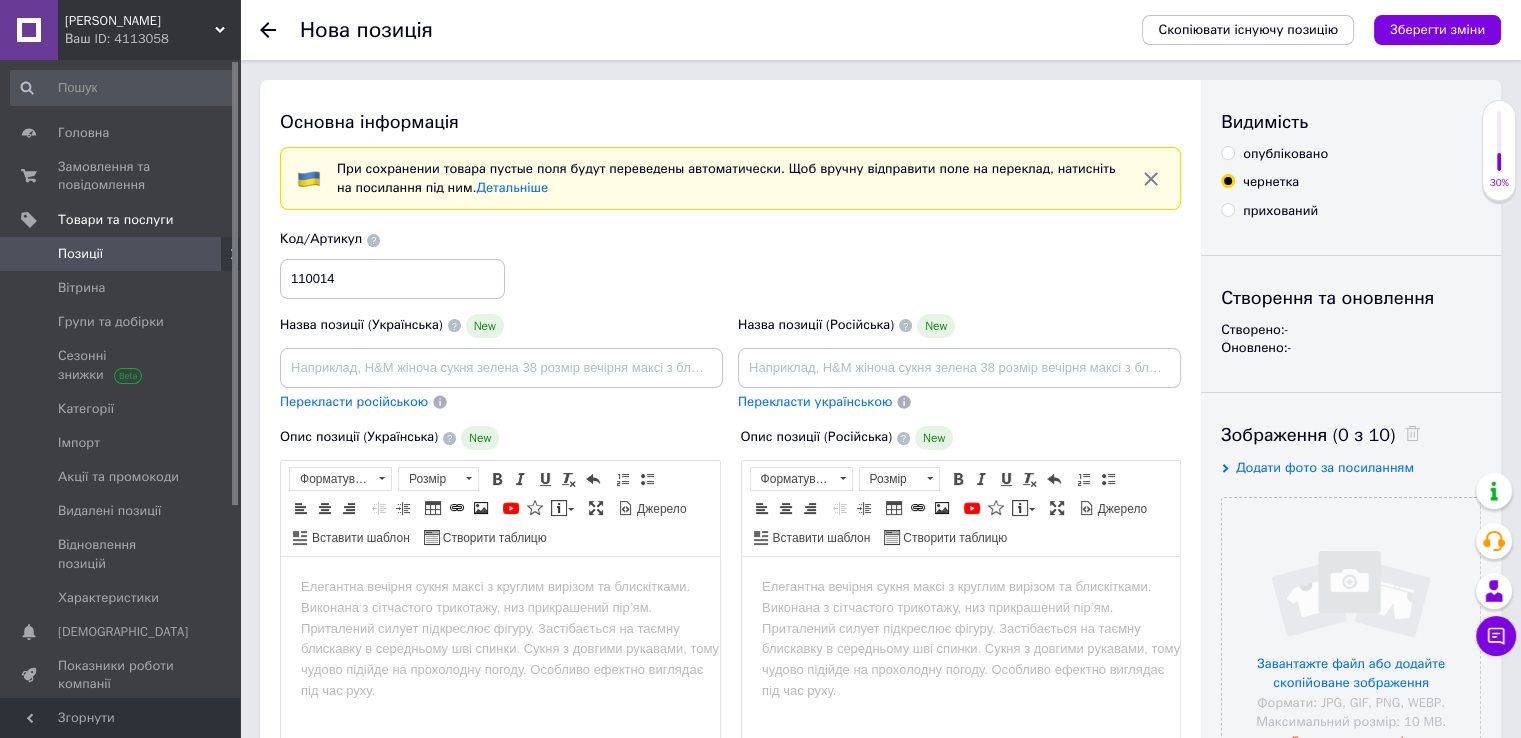 click on "опубліковано" at bounding box center (1285, 154) 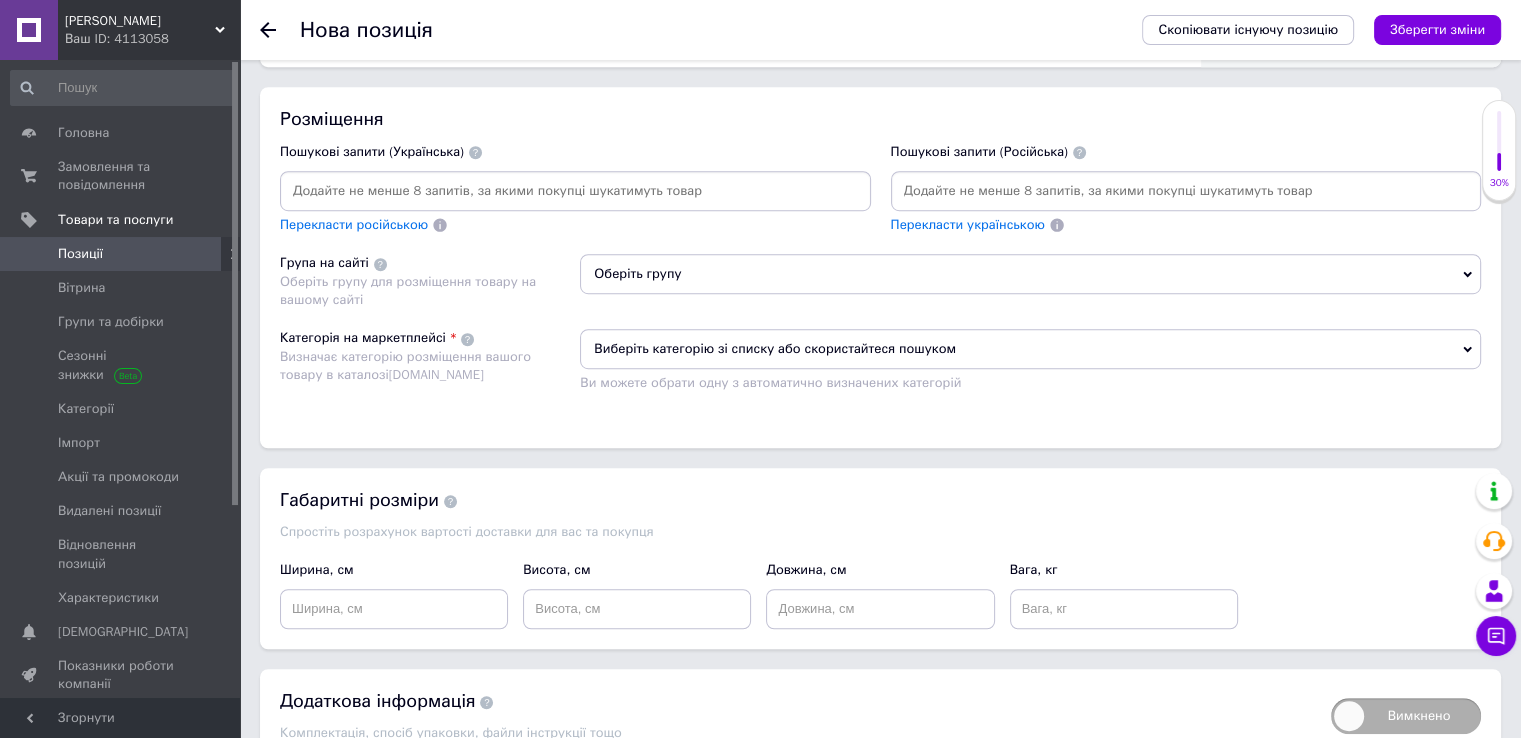 scroll, scrollTop: 1323, scrollLeft: 0, axis: vertical 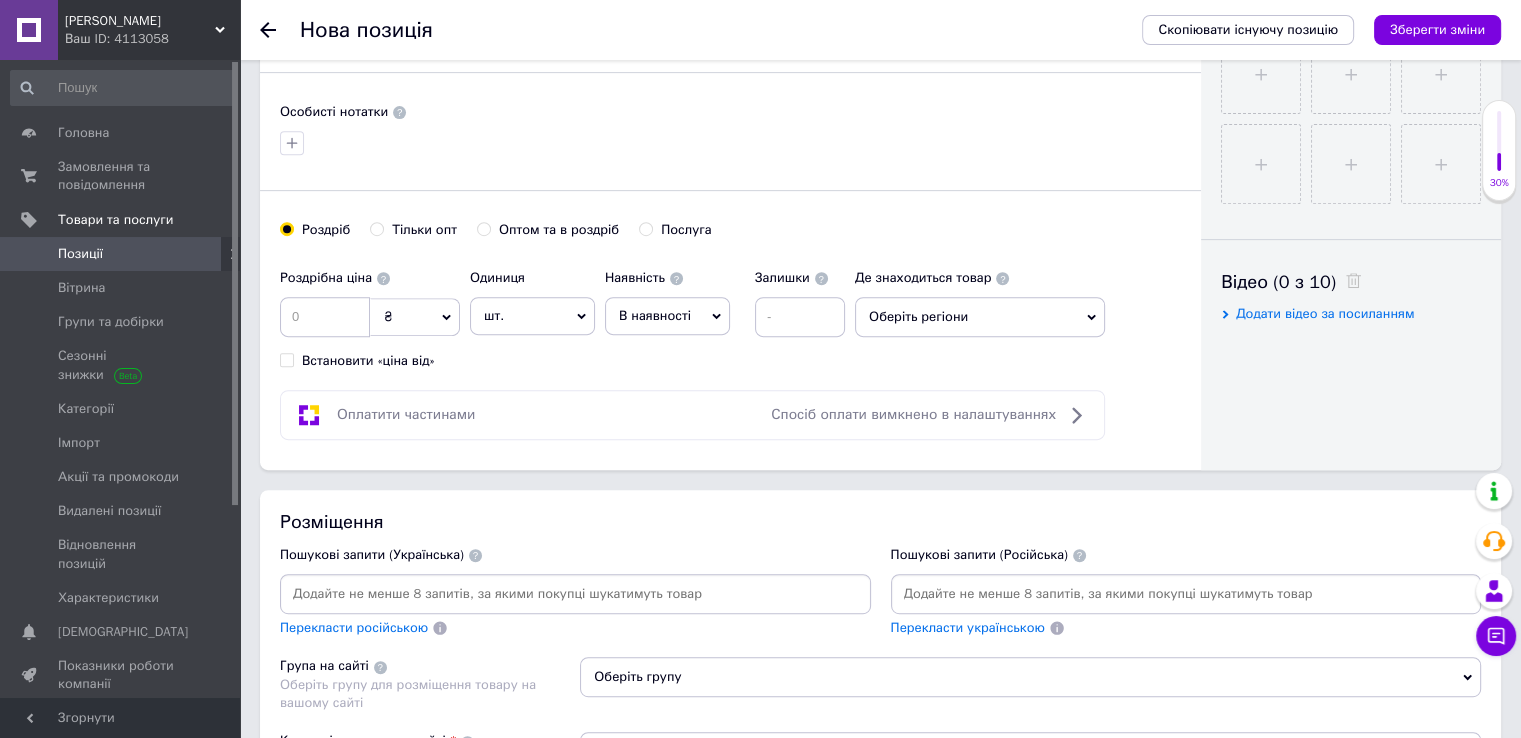 click at bounding box center (575, 594) 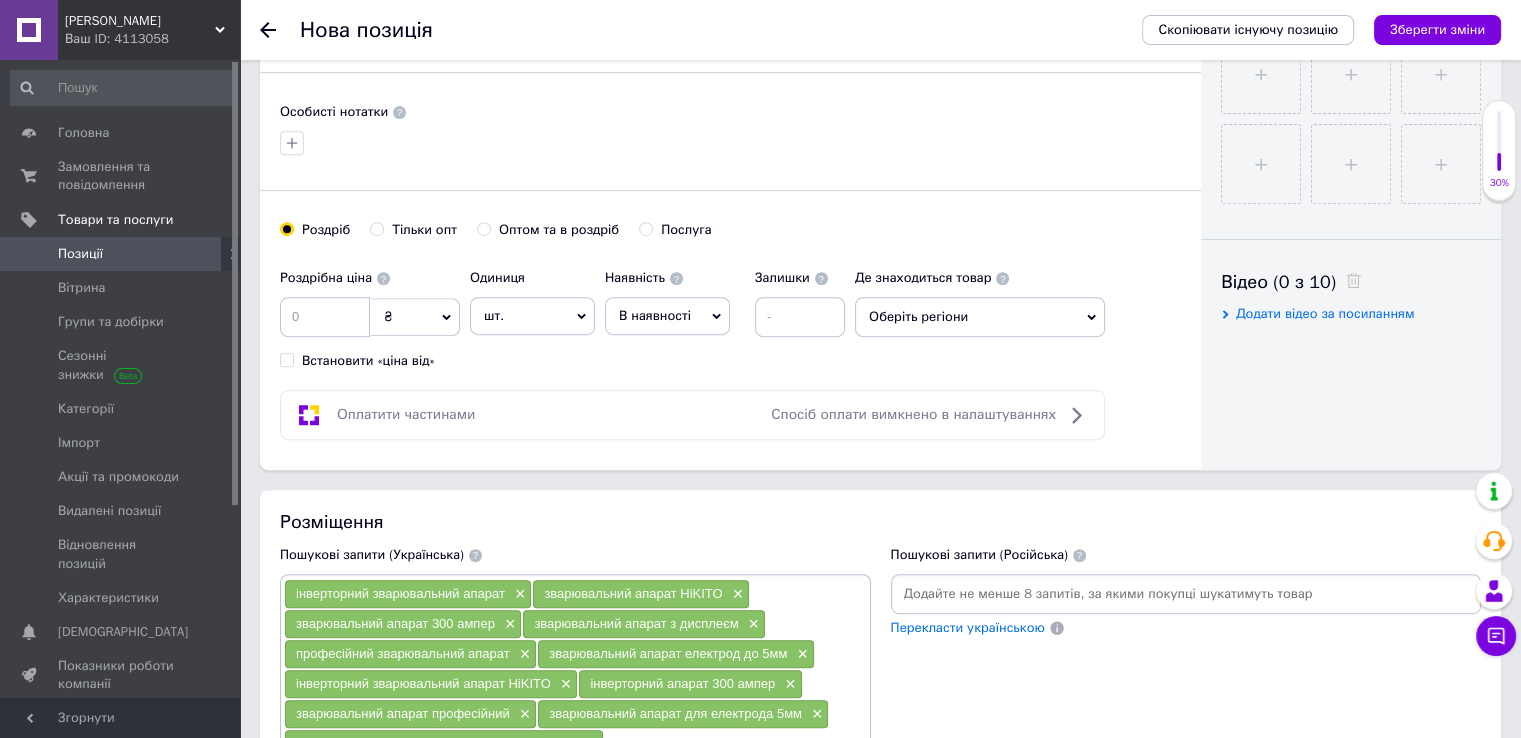 click on "Розміщення" at bounding box center (880, 522) 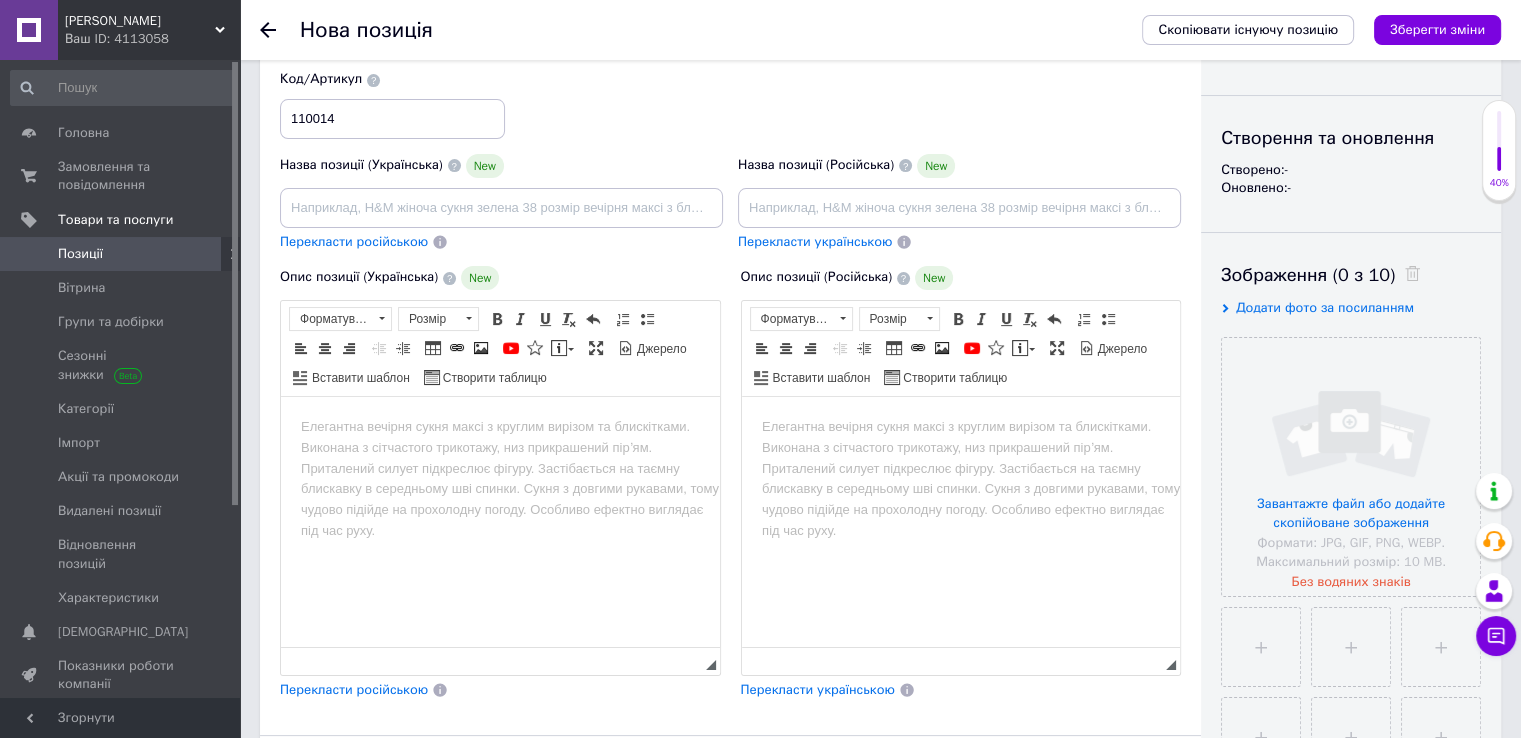 scroll, scrollTop: 200, scrollLeft: 0, axis: vertical 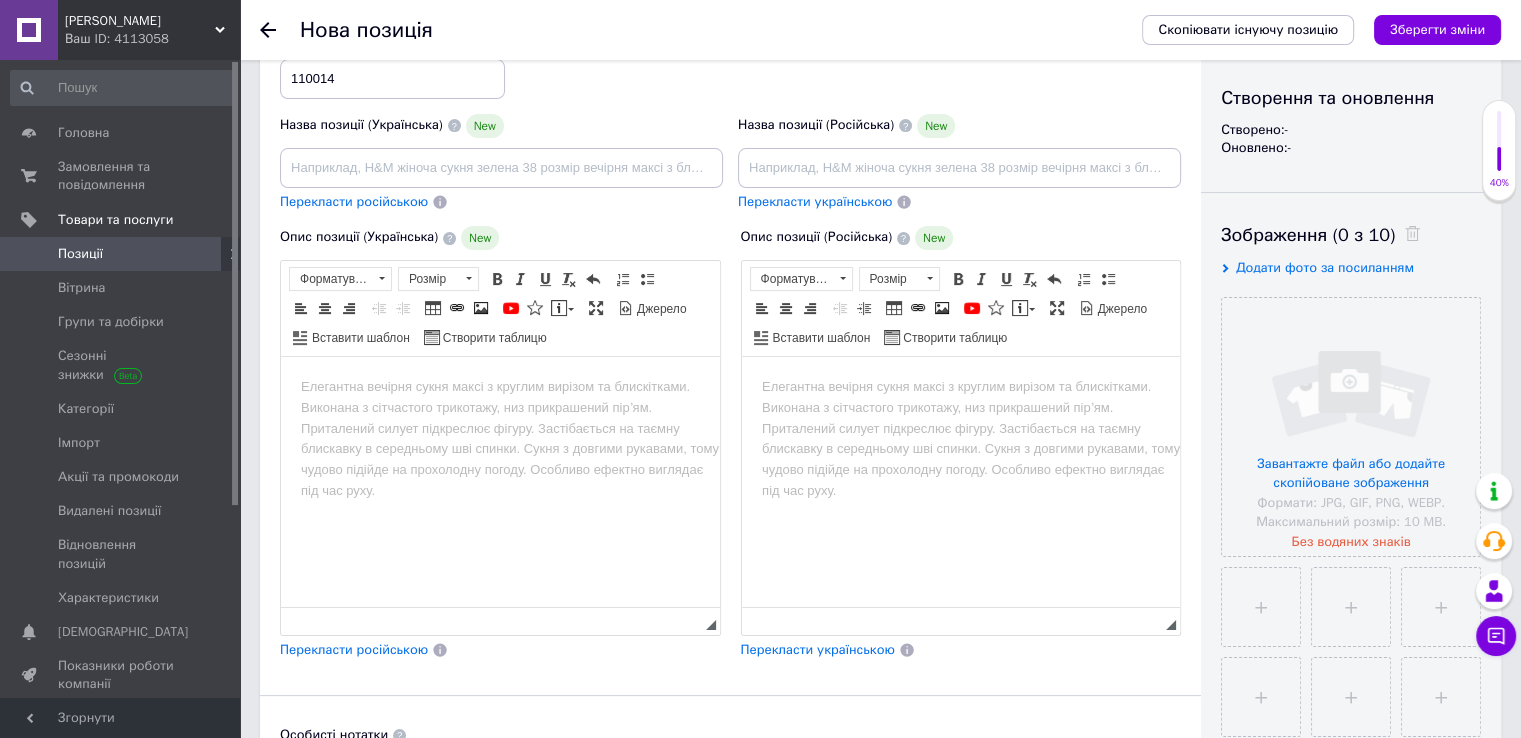 click at bounding box center (500, 387) 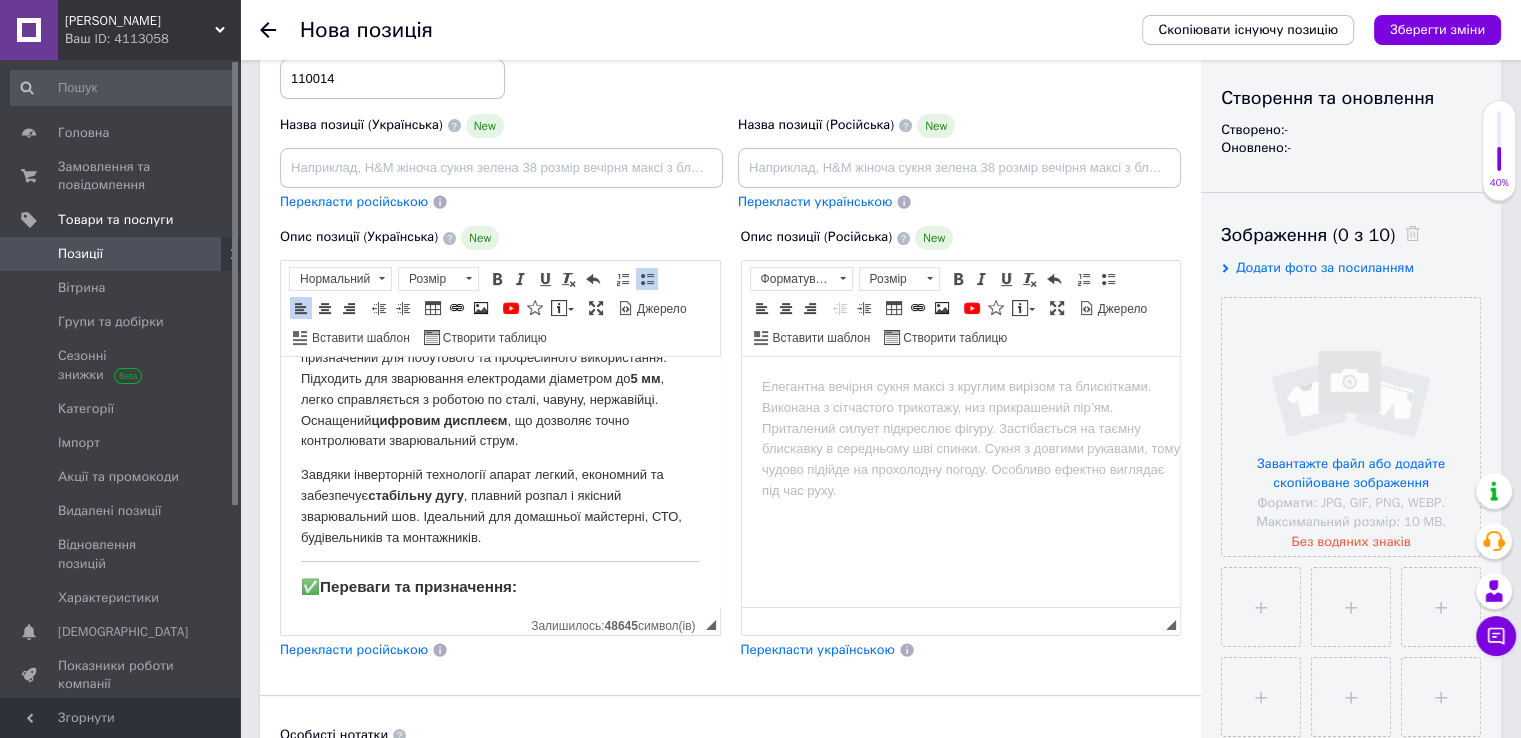scroll, scrollTop: 0, scrollLeft: 0, axis: both 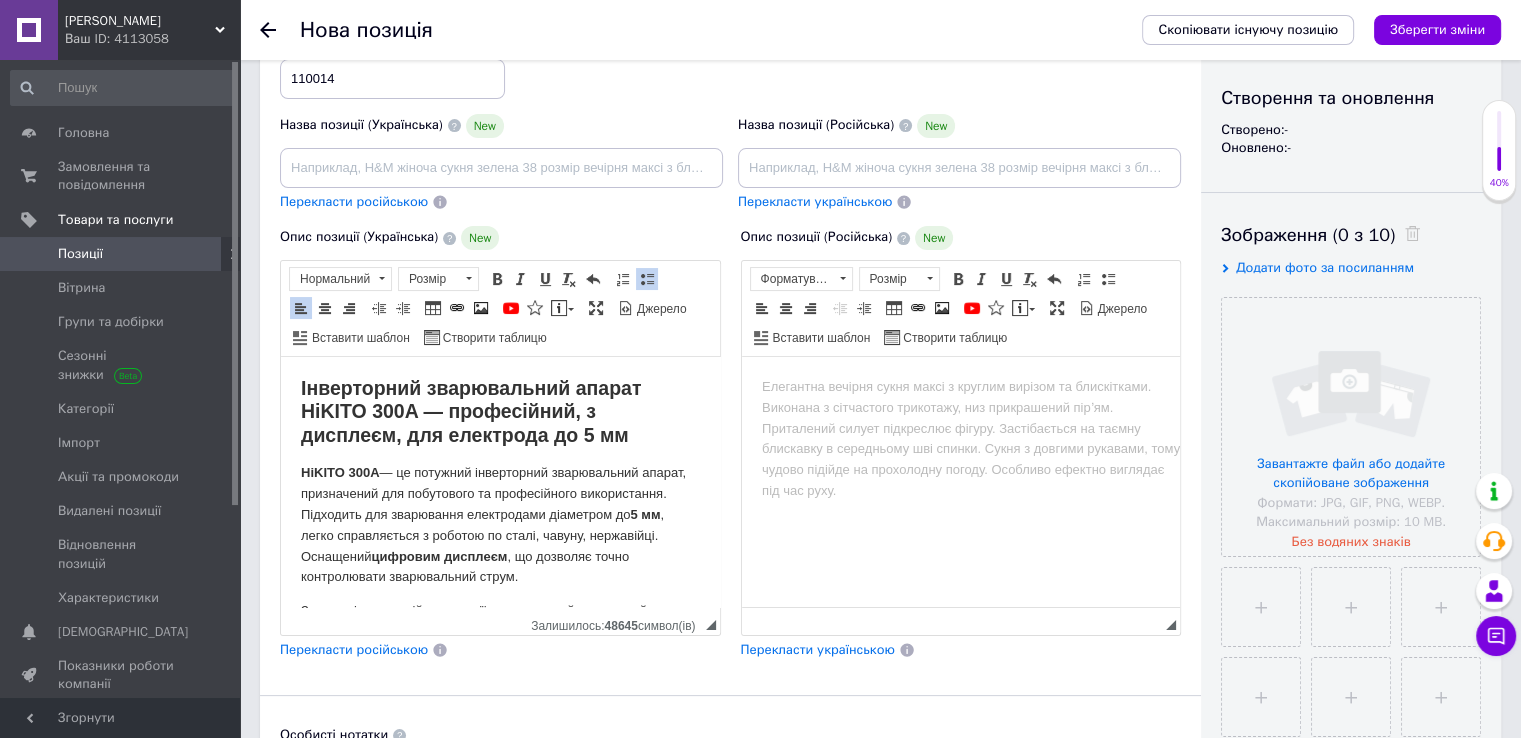 click on "Інверторний зварювальний апарат HiKITO 300A — професійний, з дисплеєм, для електрода до 5 мм HiKITO 300A  — це потужний інверторний зварювальний апарат, призначений для побутового та професійного використання. Підходить для зварювання електродами діаметром до  5 мм , легко справляється з роботою по сталі, чавуну, нержавійці. Оснащений  цифровим дисплеєм , що дозволяє точно контролювати зварювальний струм. Завдяки інверторній технології апарат легкий, економний та забезпечує  стабільну дугу ✅  Переваги та призначення: Підтримує зварювання  електродами до 5 мм 🔧" at bounding box center (500, 991) 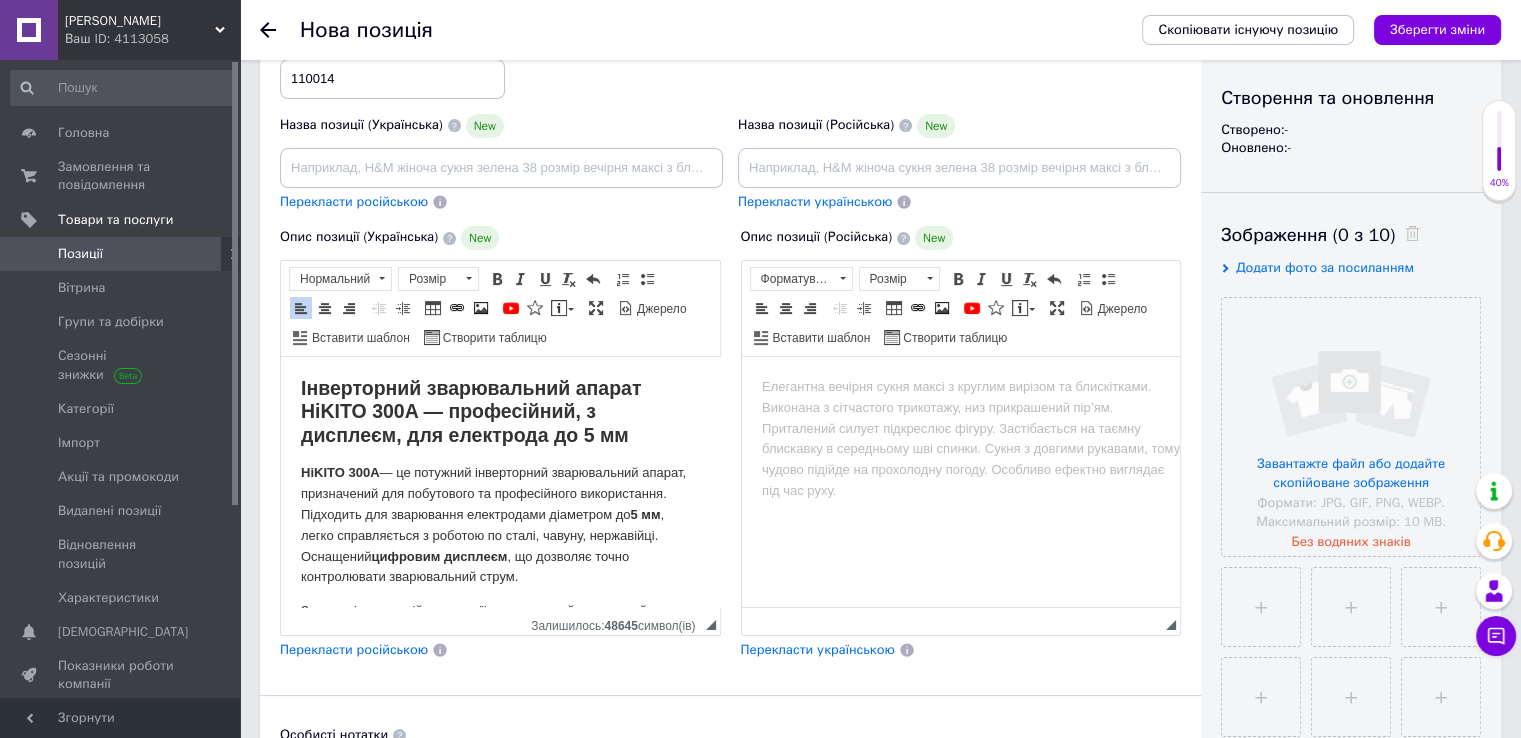 click on "Інверторний зварювальний апарат HiKITO 300A — професійний, з дисплеєм, для електрода до 5 мм" at bounding box center (500, 412) 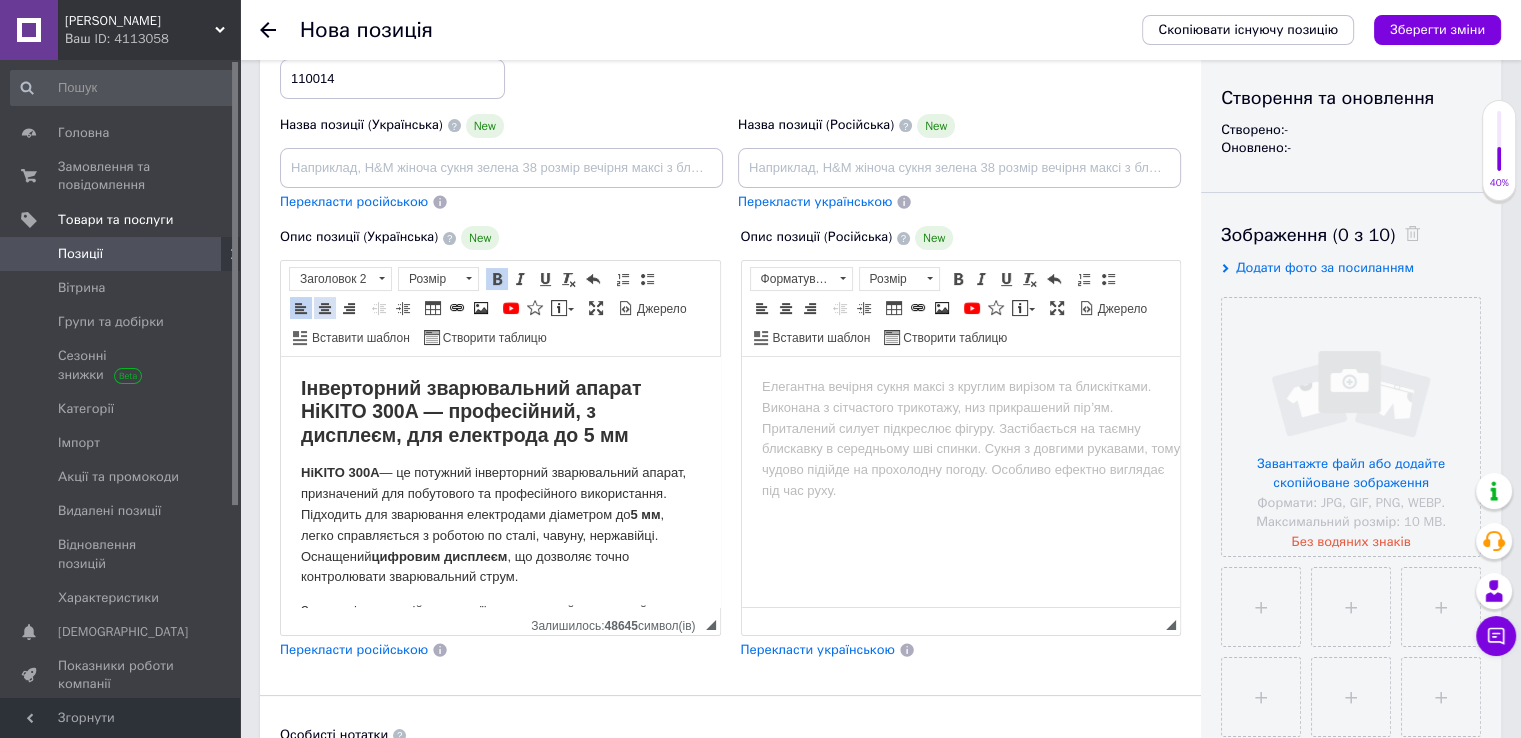 click at bounding box center (325, 308) 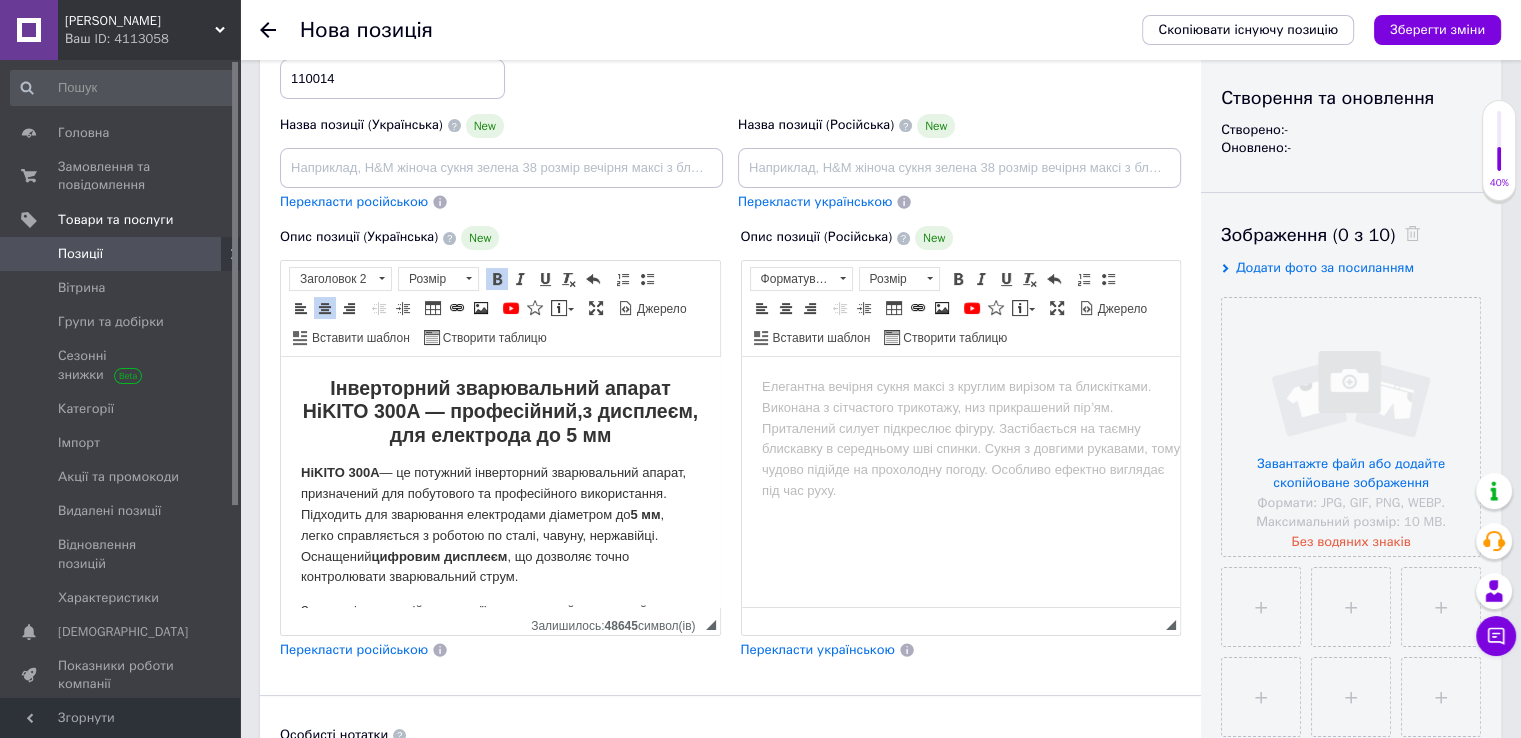 click at bounding box center (960, 387) 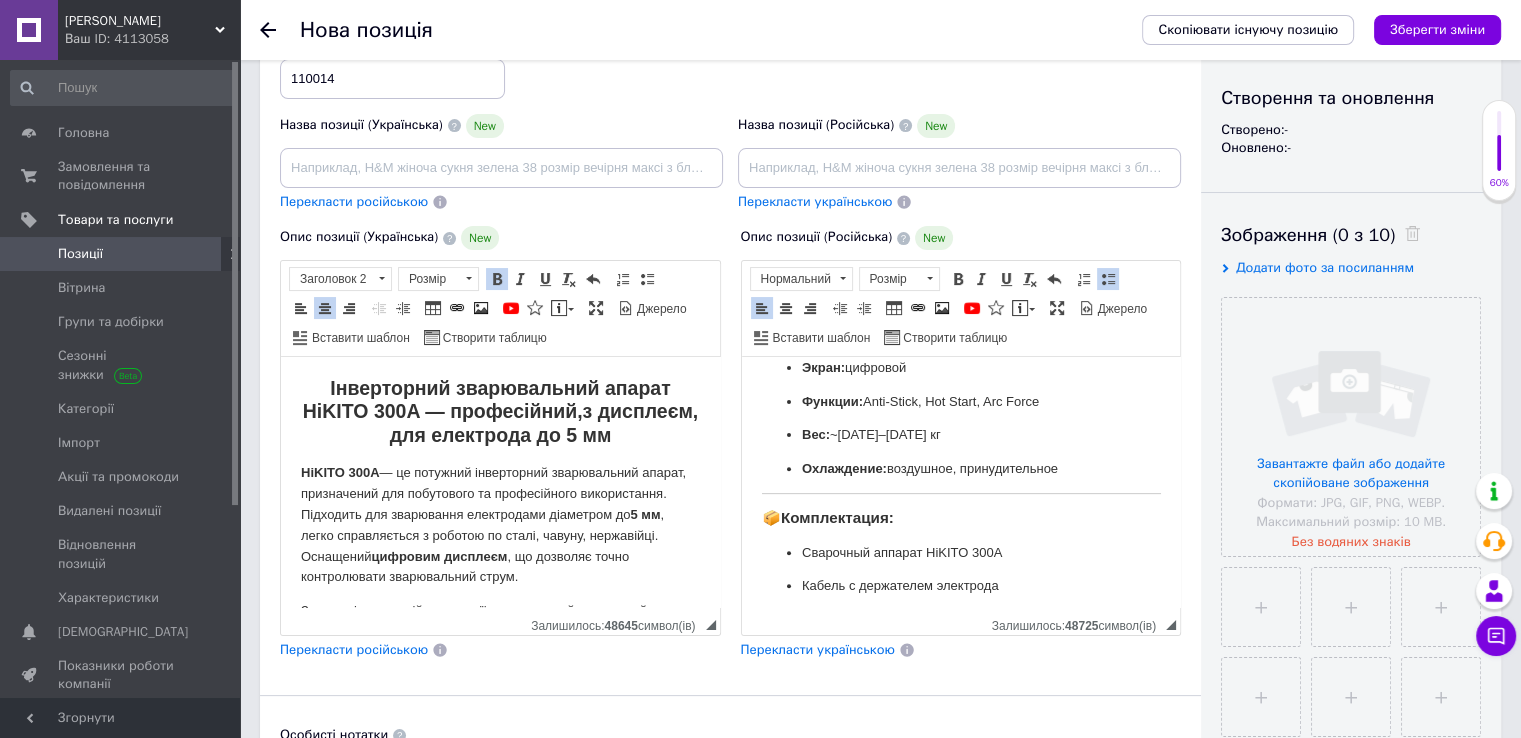 scroll, scrollTop: 694, scrollLeft: 0, axis: vertical 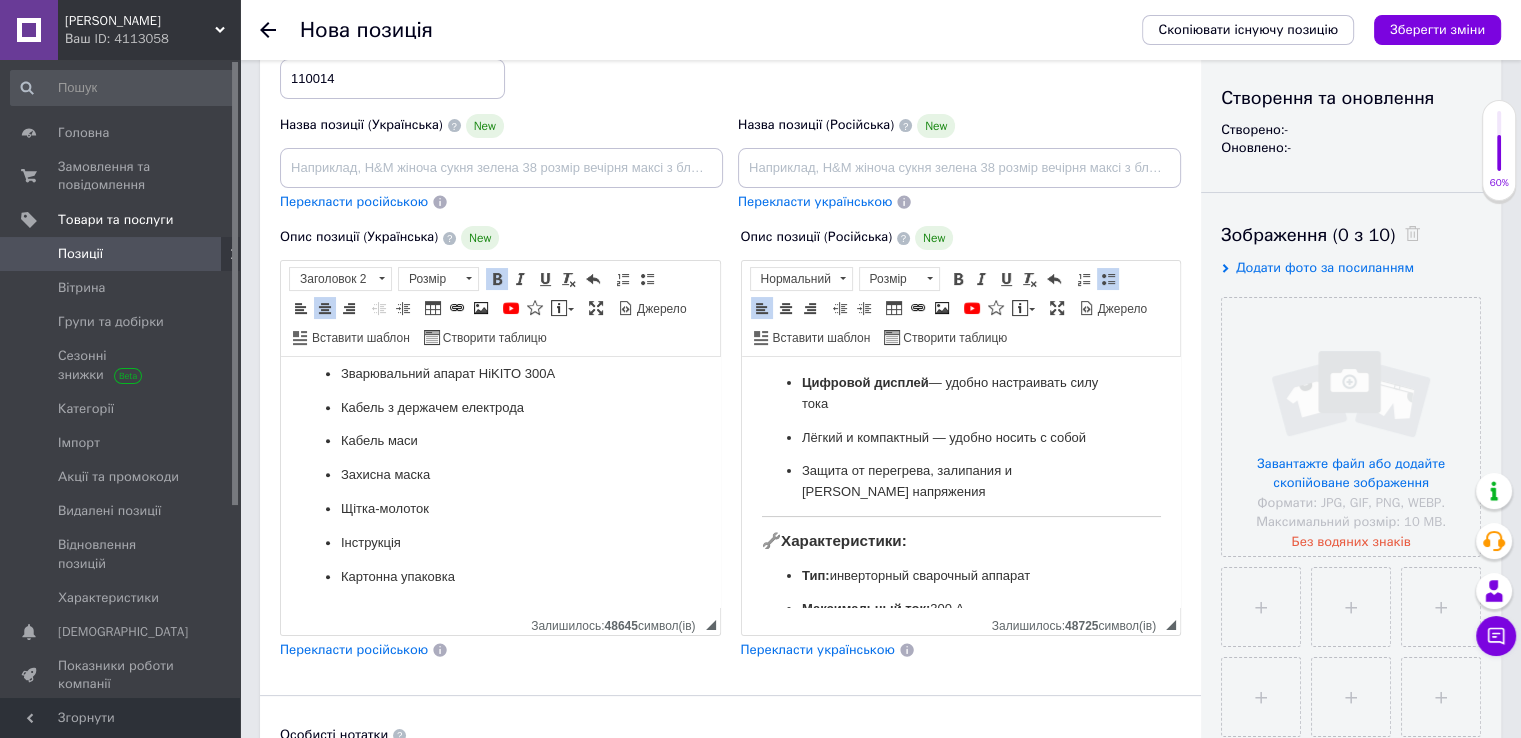 click on "Характеристики:" at bounding box center (843, 540) 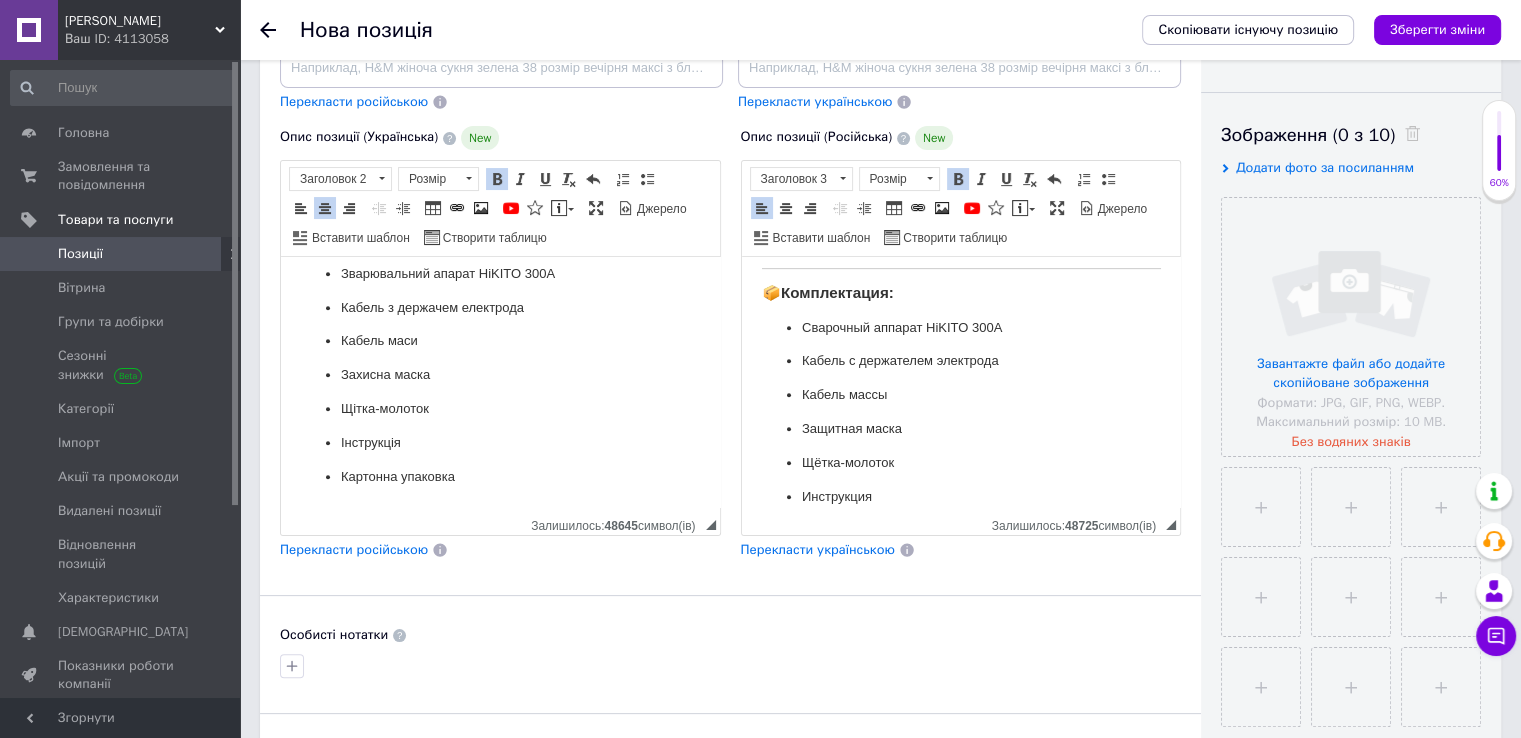 scroll, scrollTop: 1017, scrollLeft: 0, axis: vertical 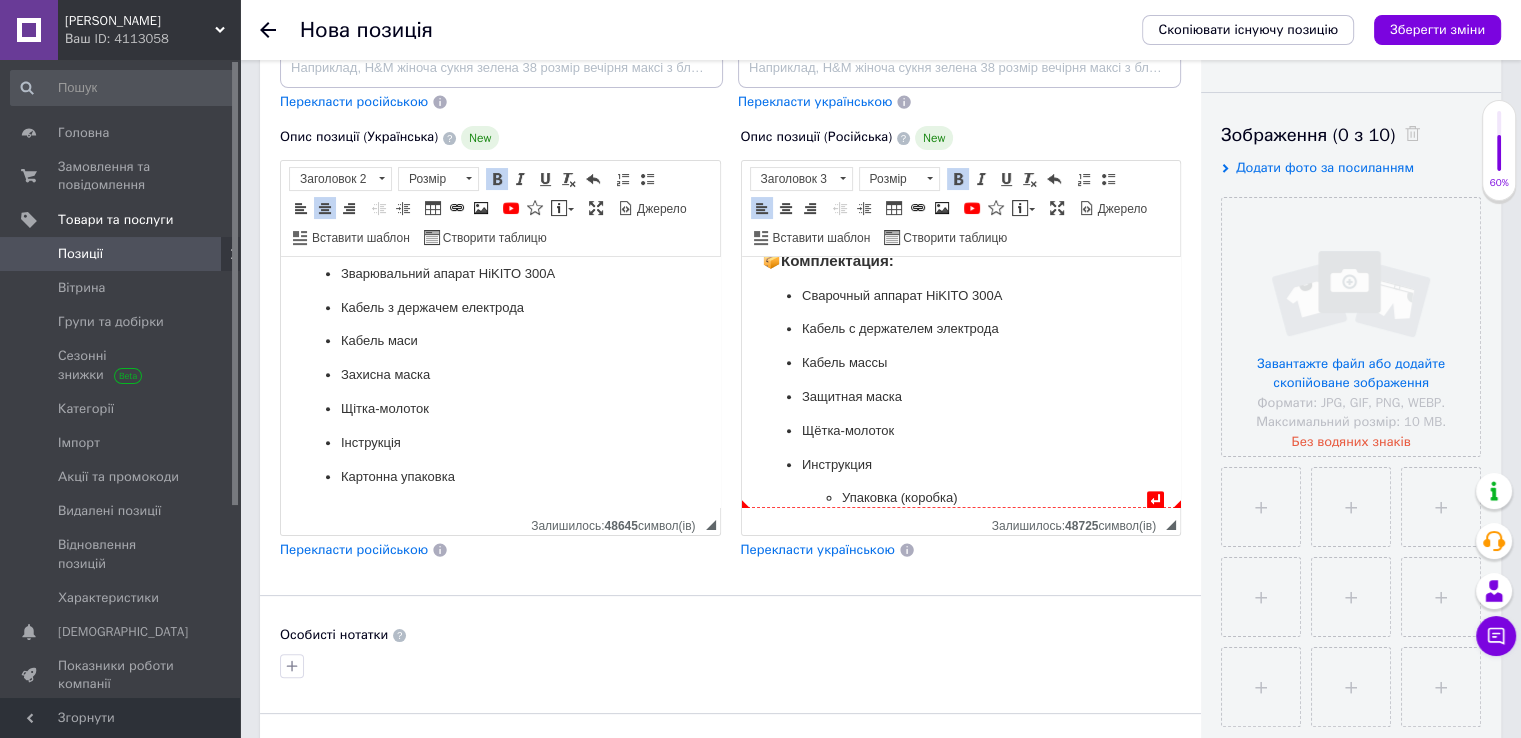 click on "Упаковка (коробка)" at bounding box center [960, 498] 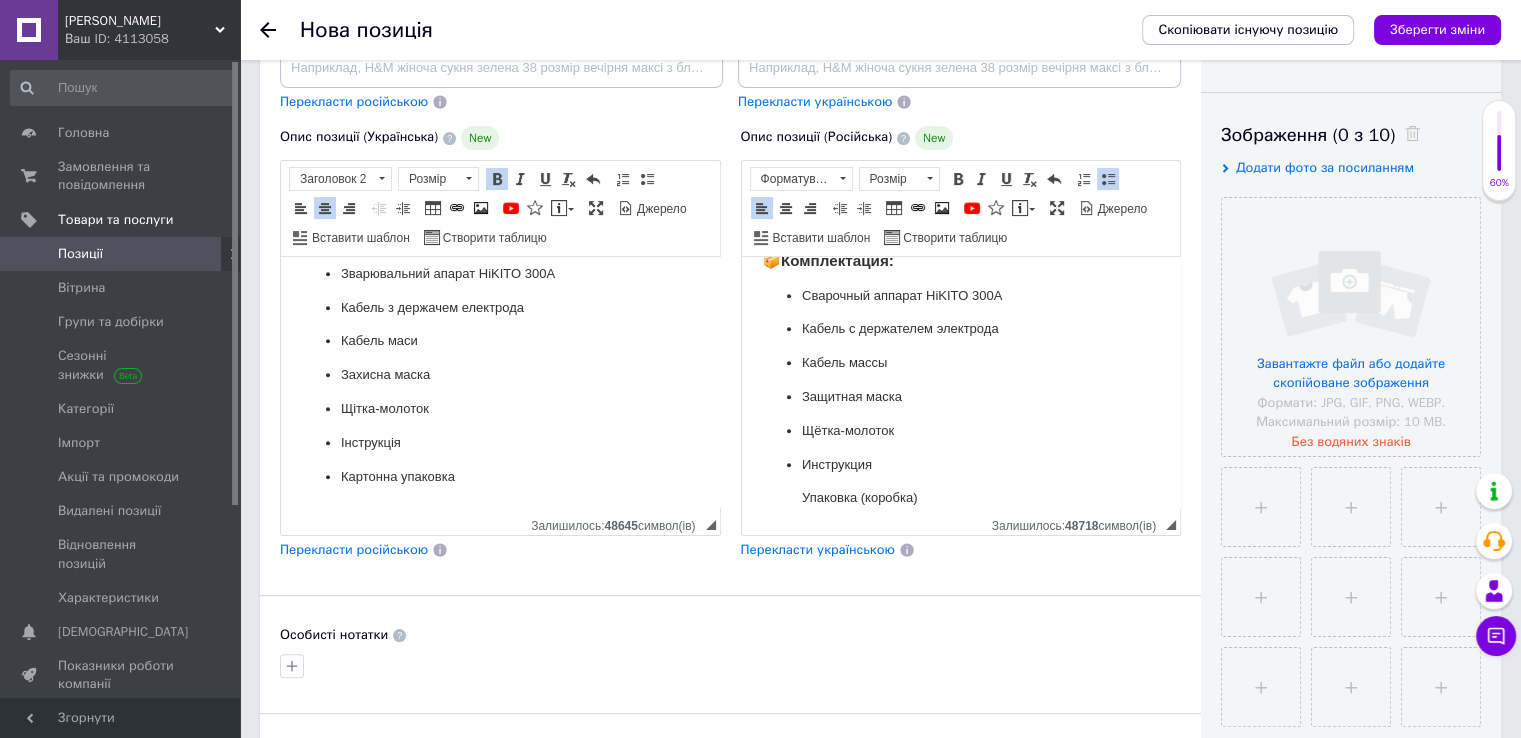 type 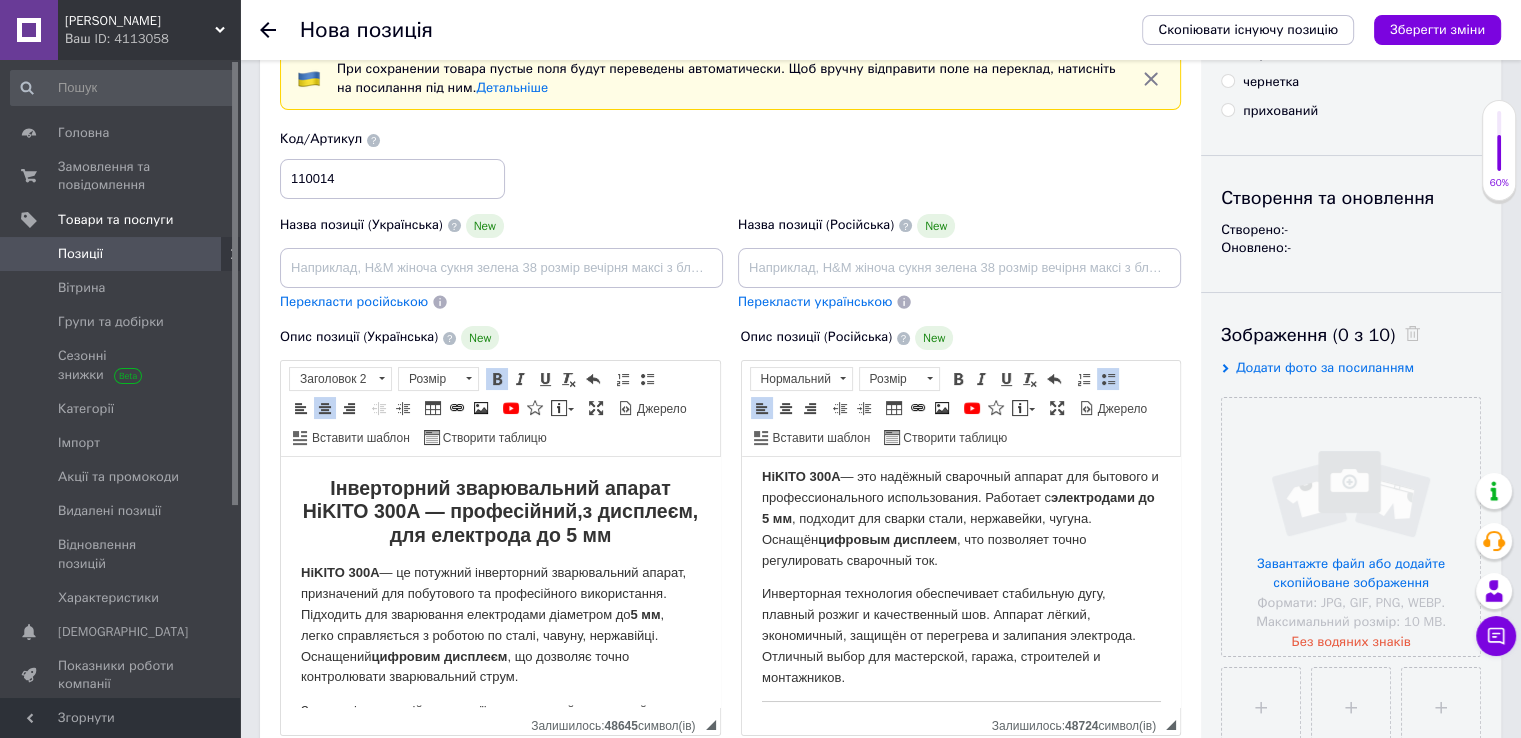 scroll, scrollTop: 0, scrollLeft: 0, axis: both 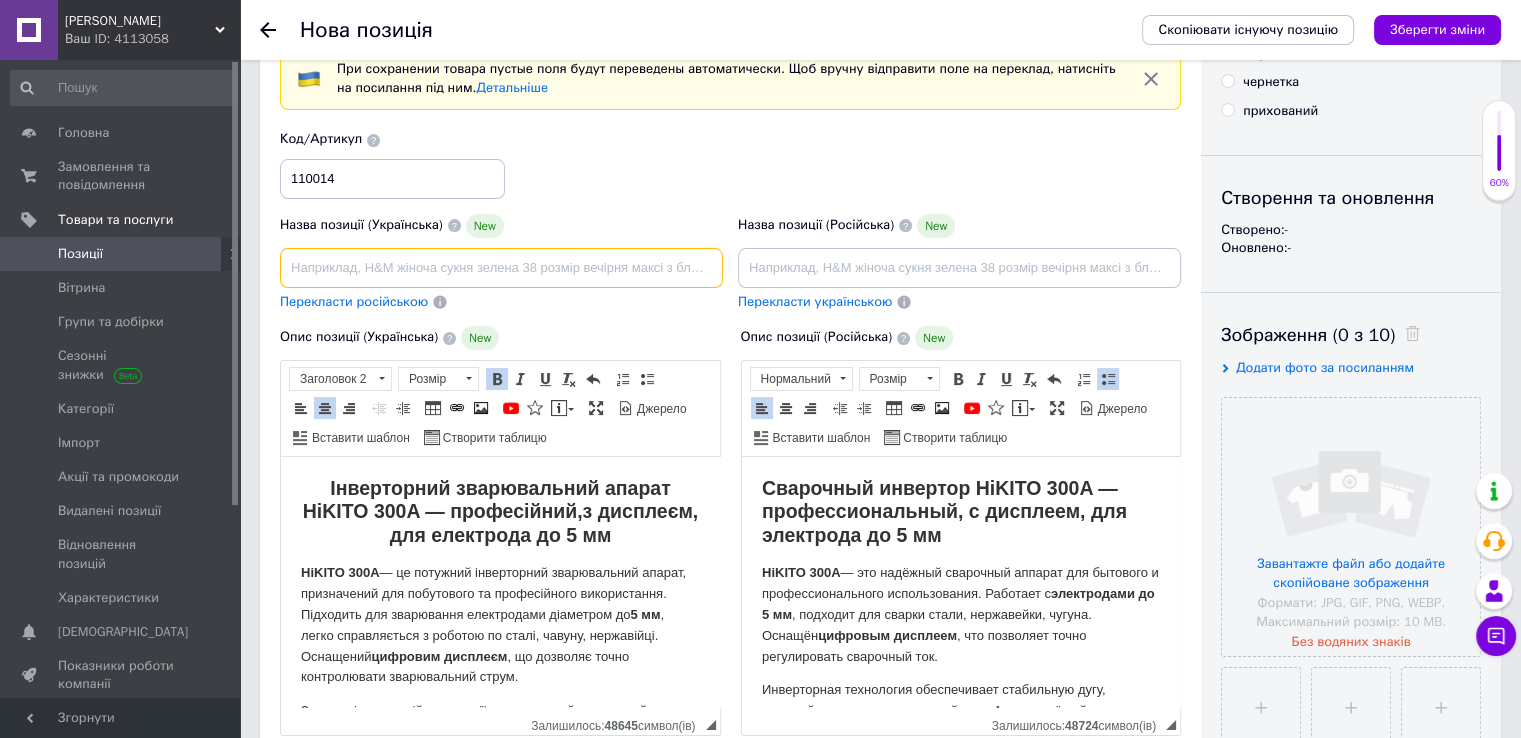 click at bounding box center [501, 268] 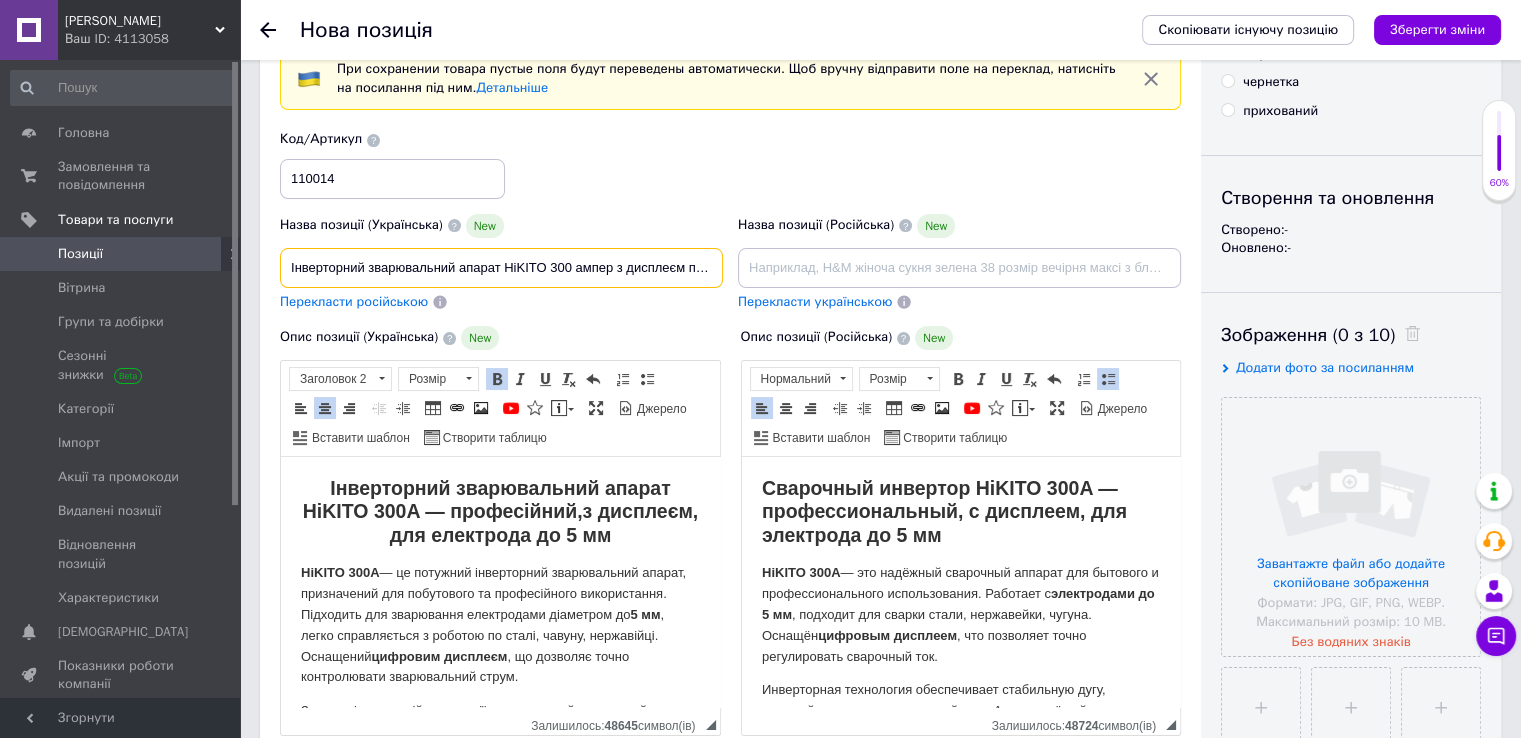 scroll, scrollTop: 0, scrollLeft: 205, axis: horizontal 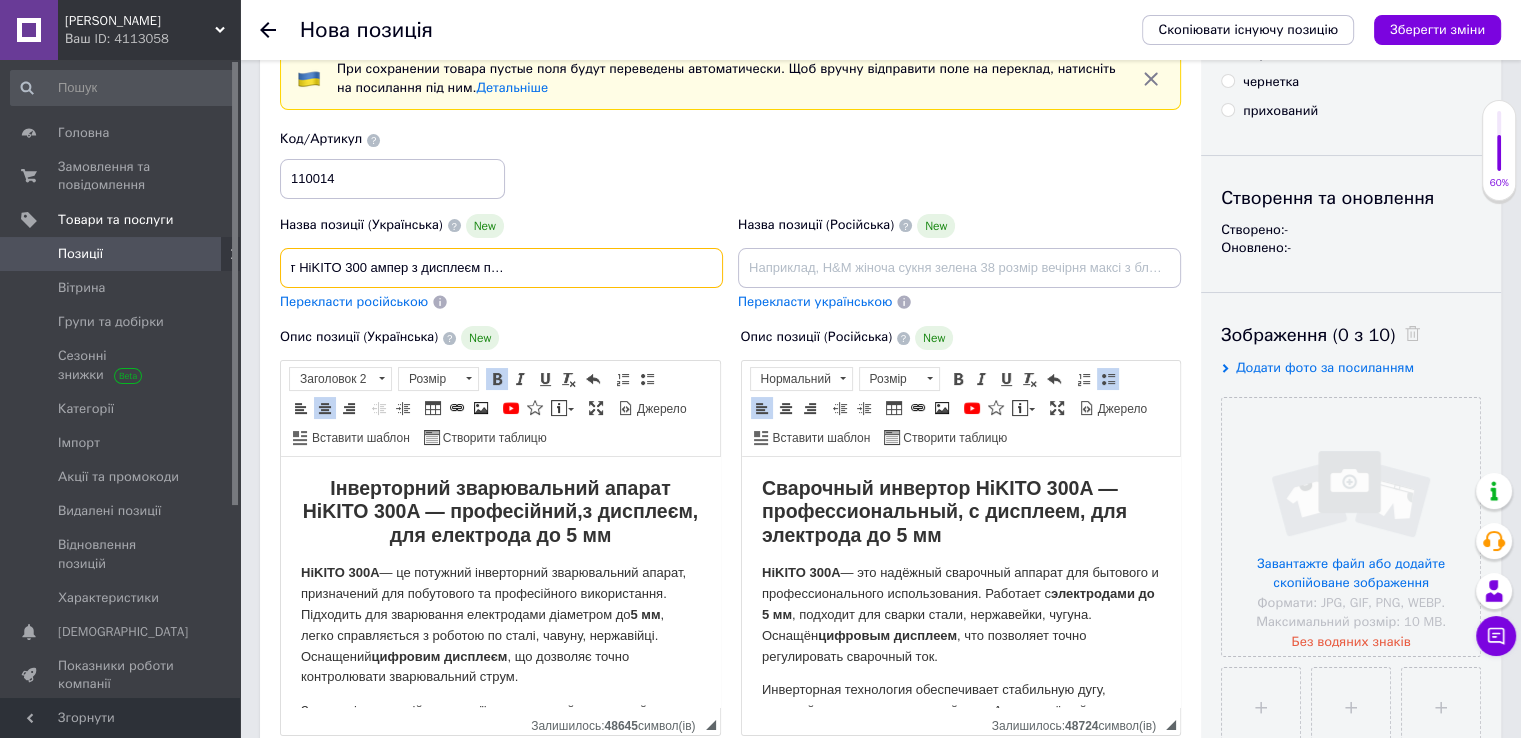 type on "Інверторний зварювальний апарат HiKITO 300 ампер з дисплеєм професійний електрод до 5мм зварка" 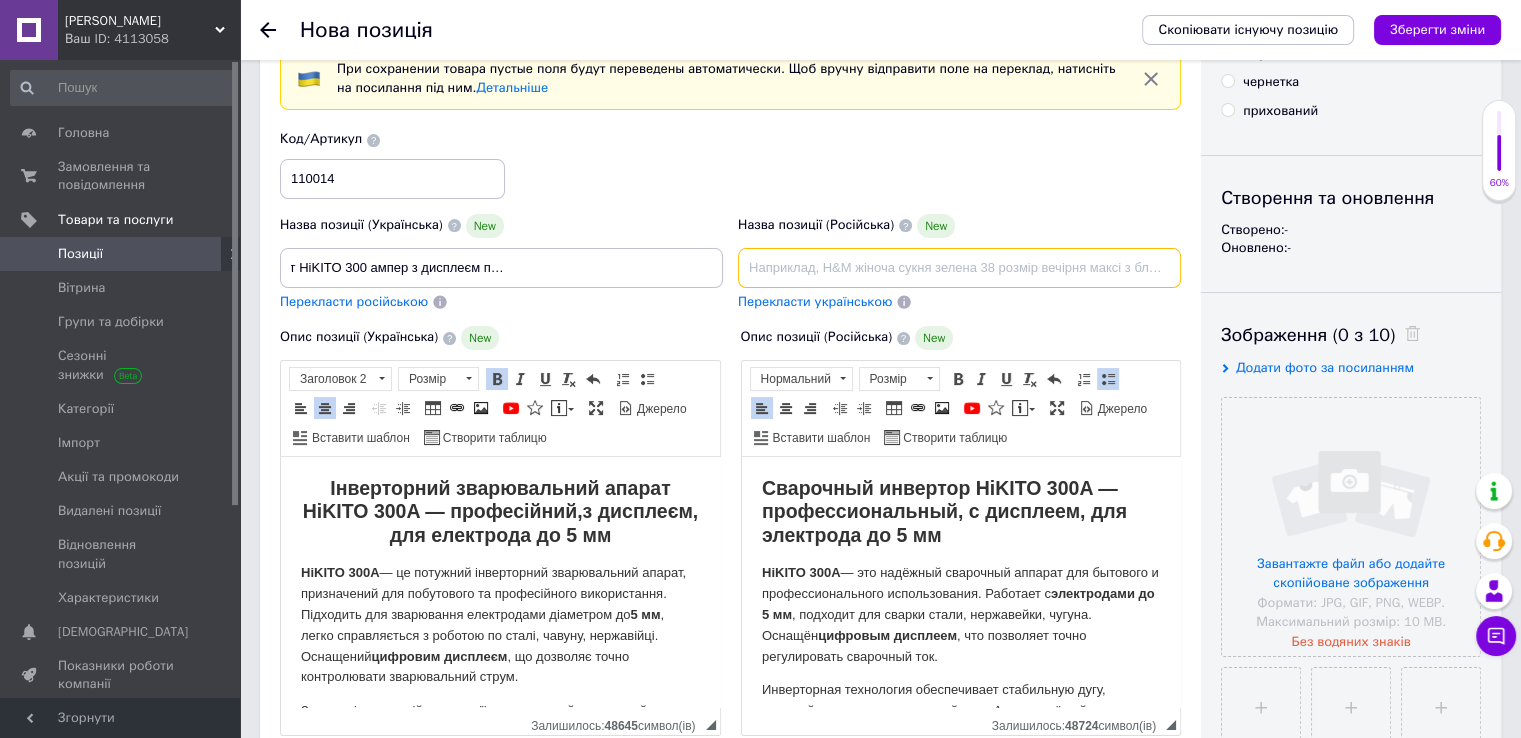scroll, scrollTop: 0, scrollLeft: 0, axis: both 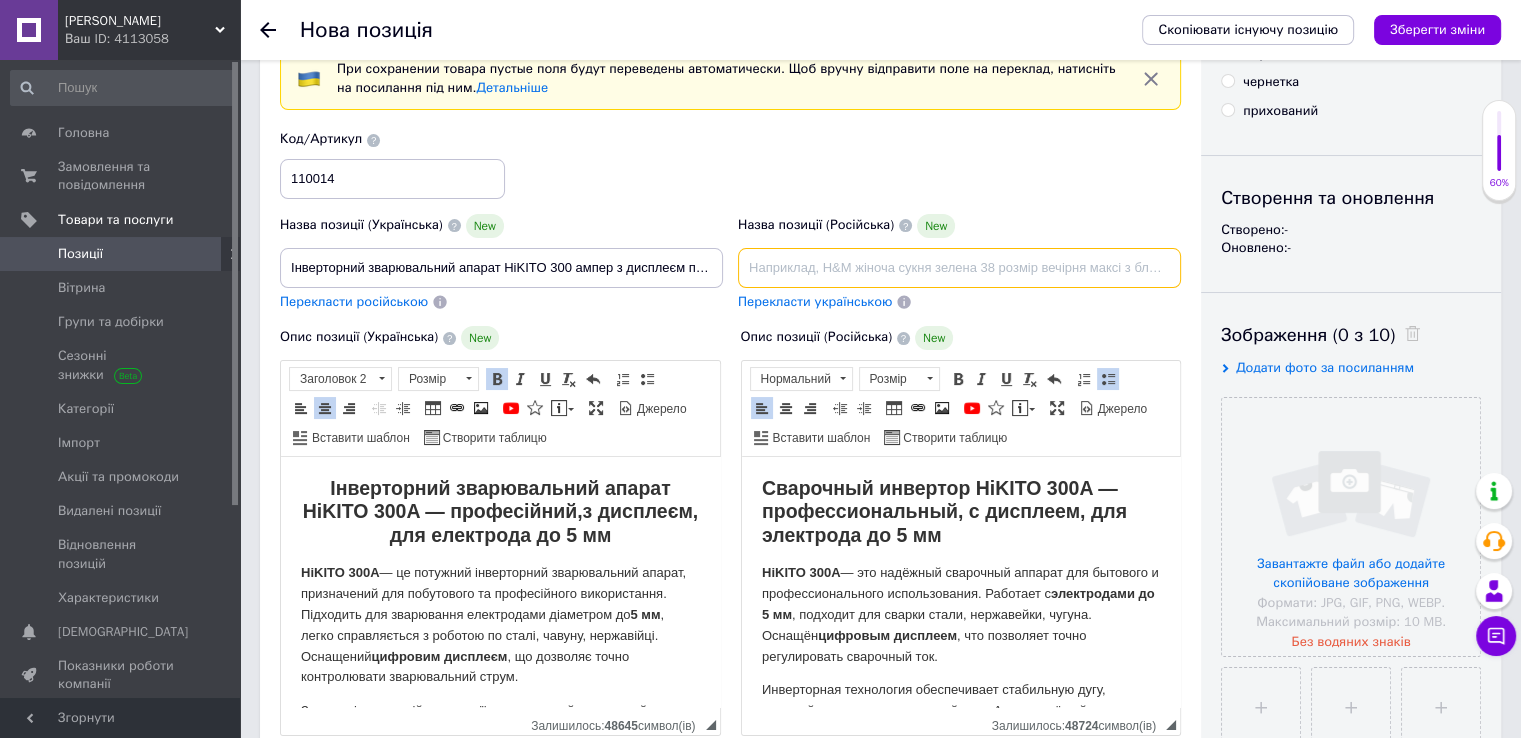 click at bounding box center (959, 268) 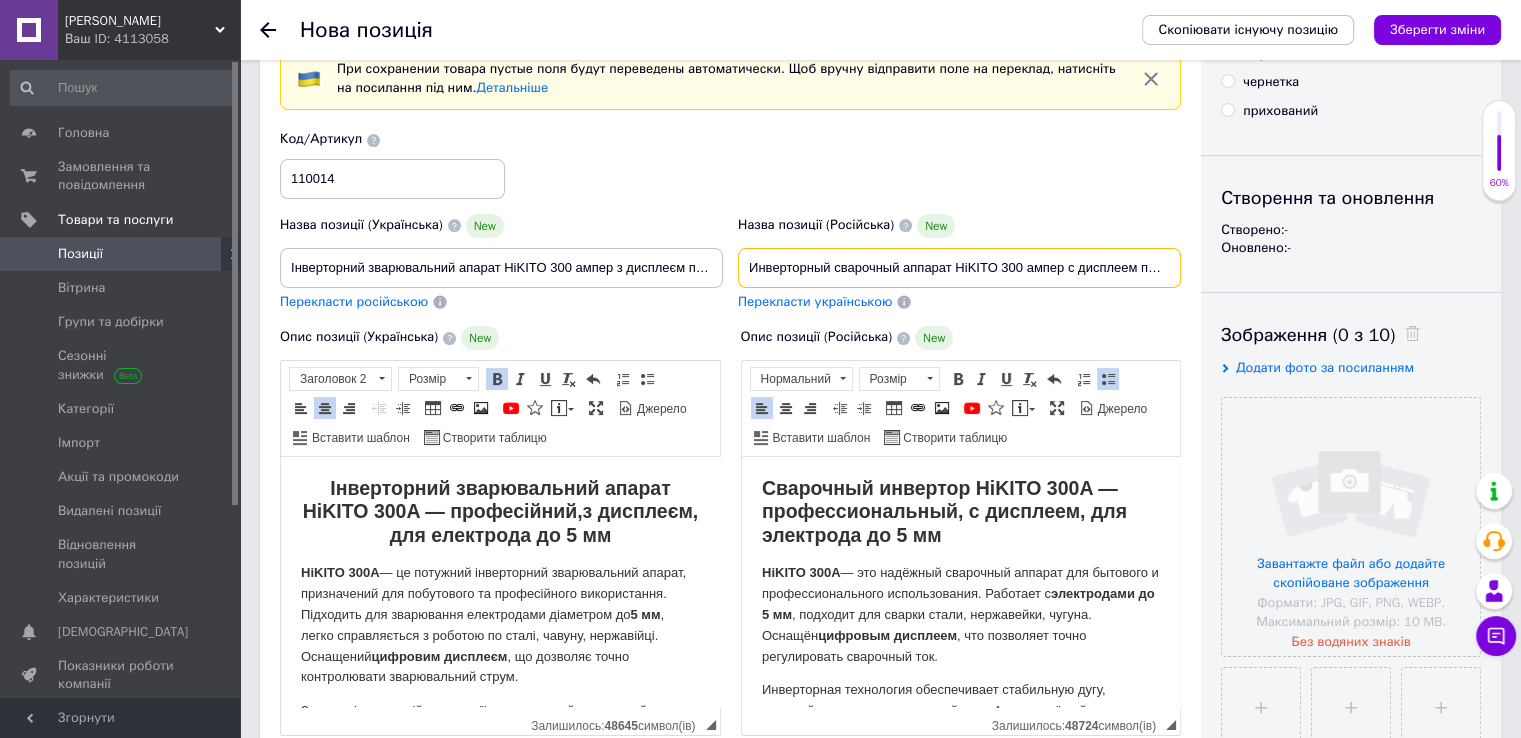 scroll, scrollTop: 0, scrollLeft: 242, axis: horizontal 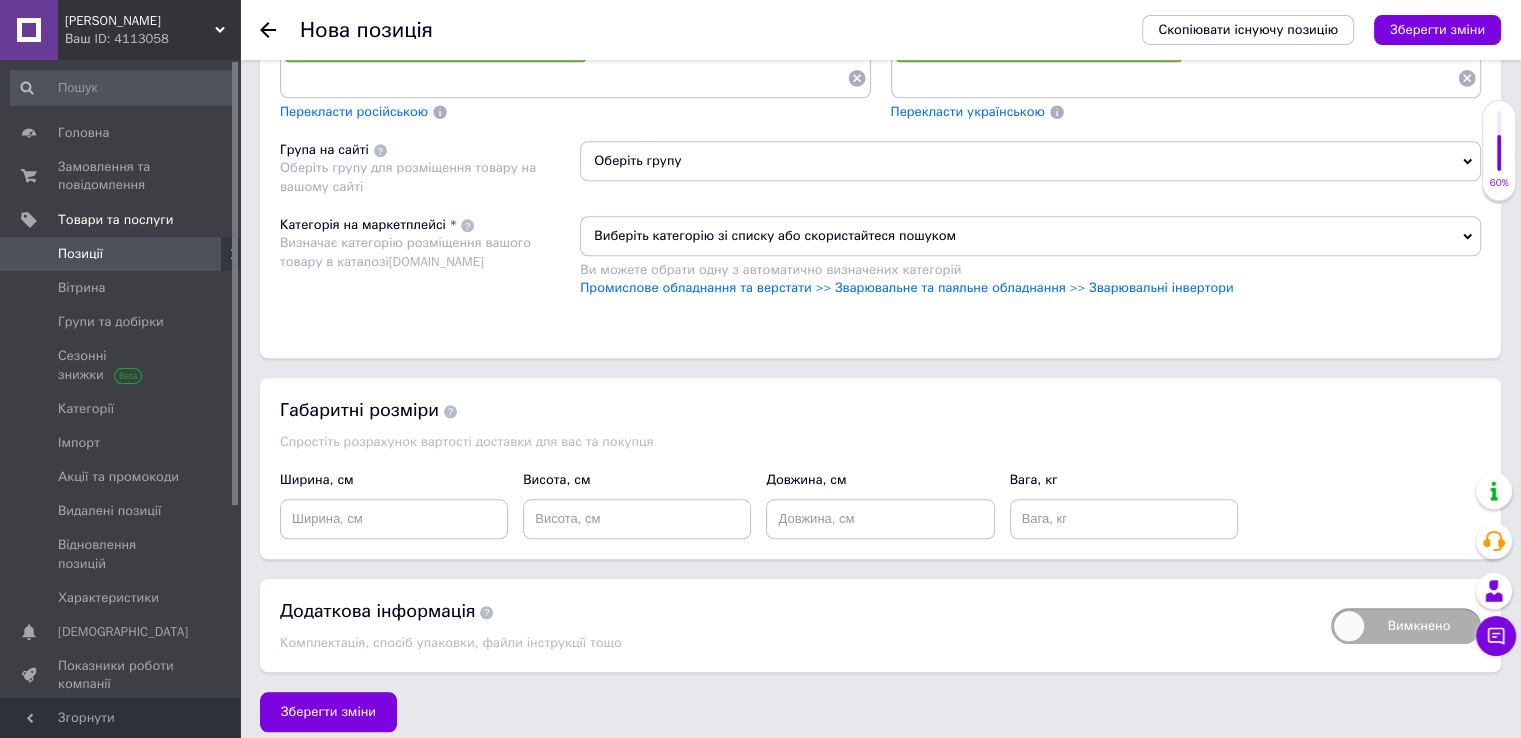 type on "Инверторный сварочный аппарат HiKITO 300 ампер с дисплеем профессиональный электрод до 5мм сварка" 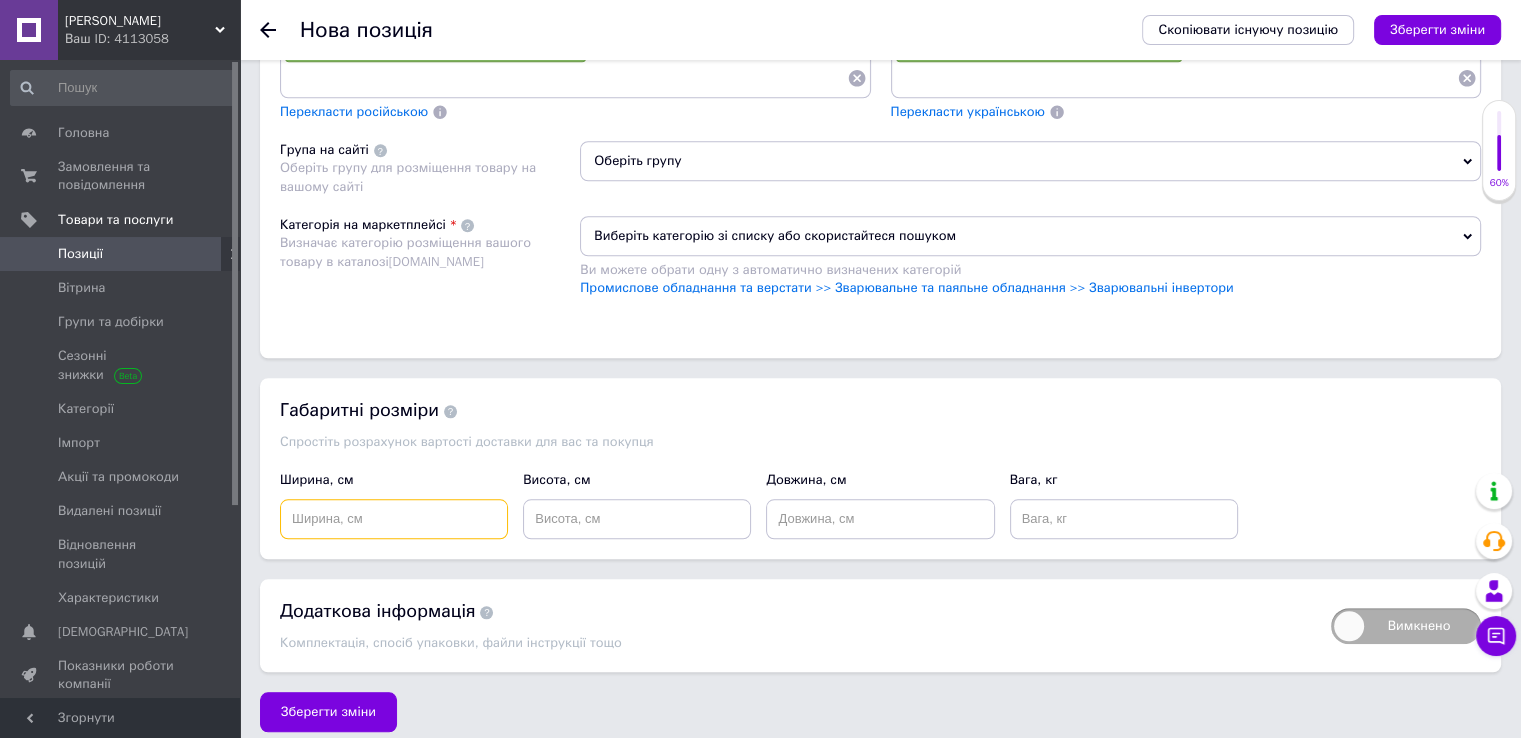 click at bounding box center [394, 519] 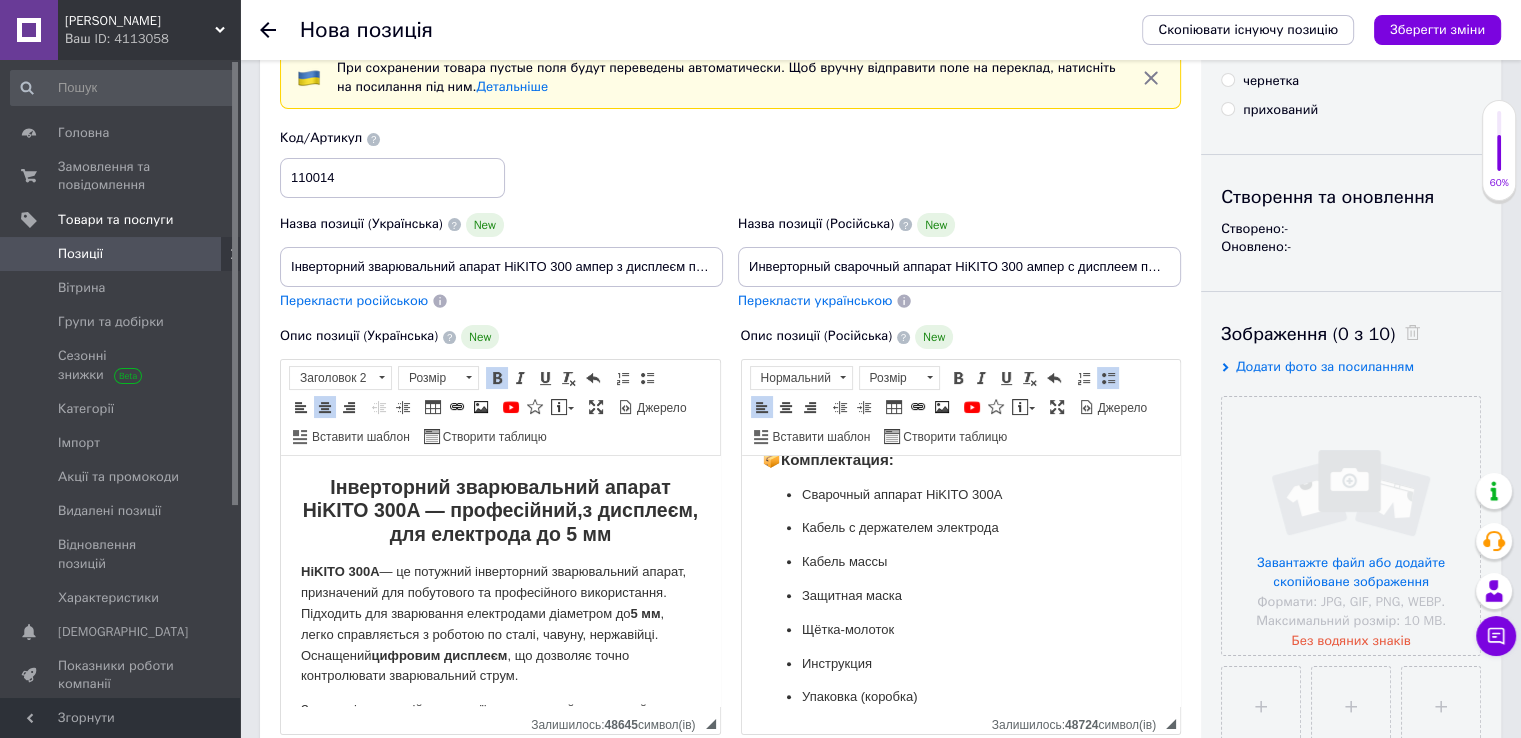 scroll, scrollTop: 0, scrollLeft: 0, axis: both 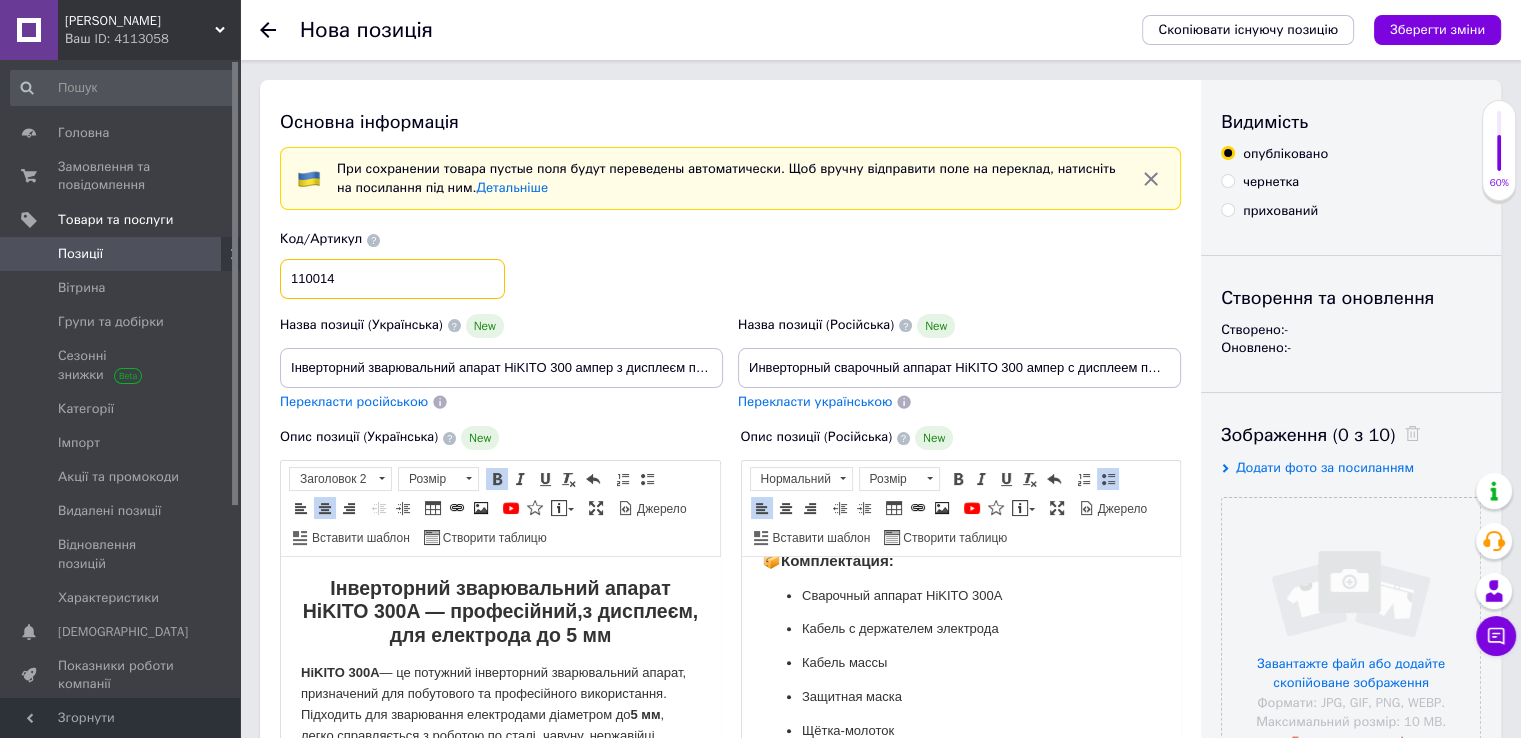 click on "110014" at bounding box center [392, 279] 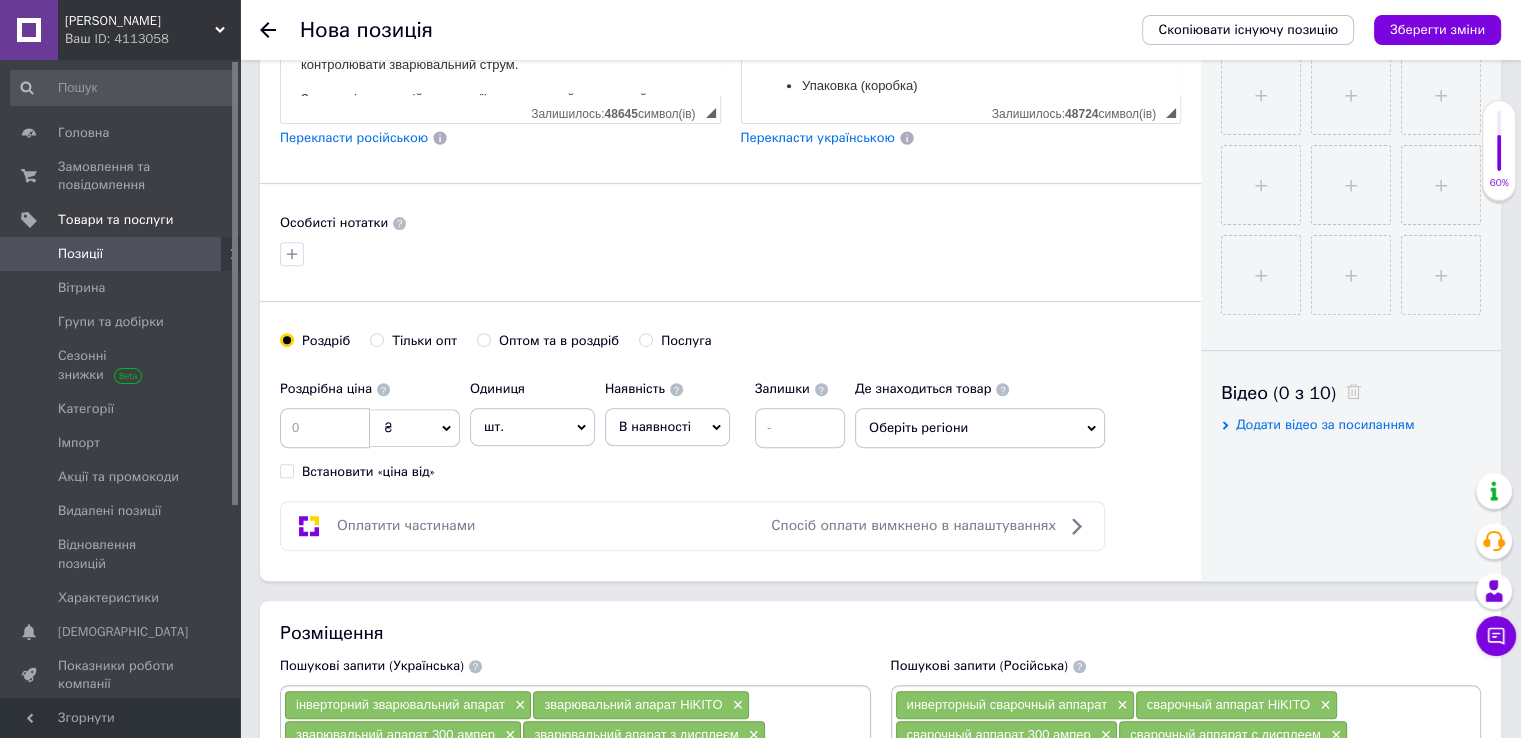 scroll, scrollTop: 700, scrollLeft: 0, axis: vertical 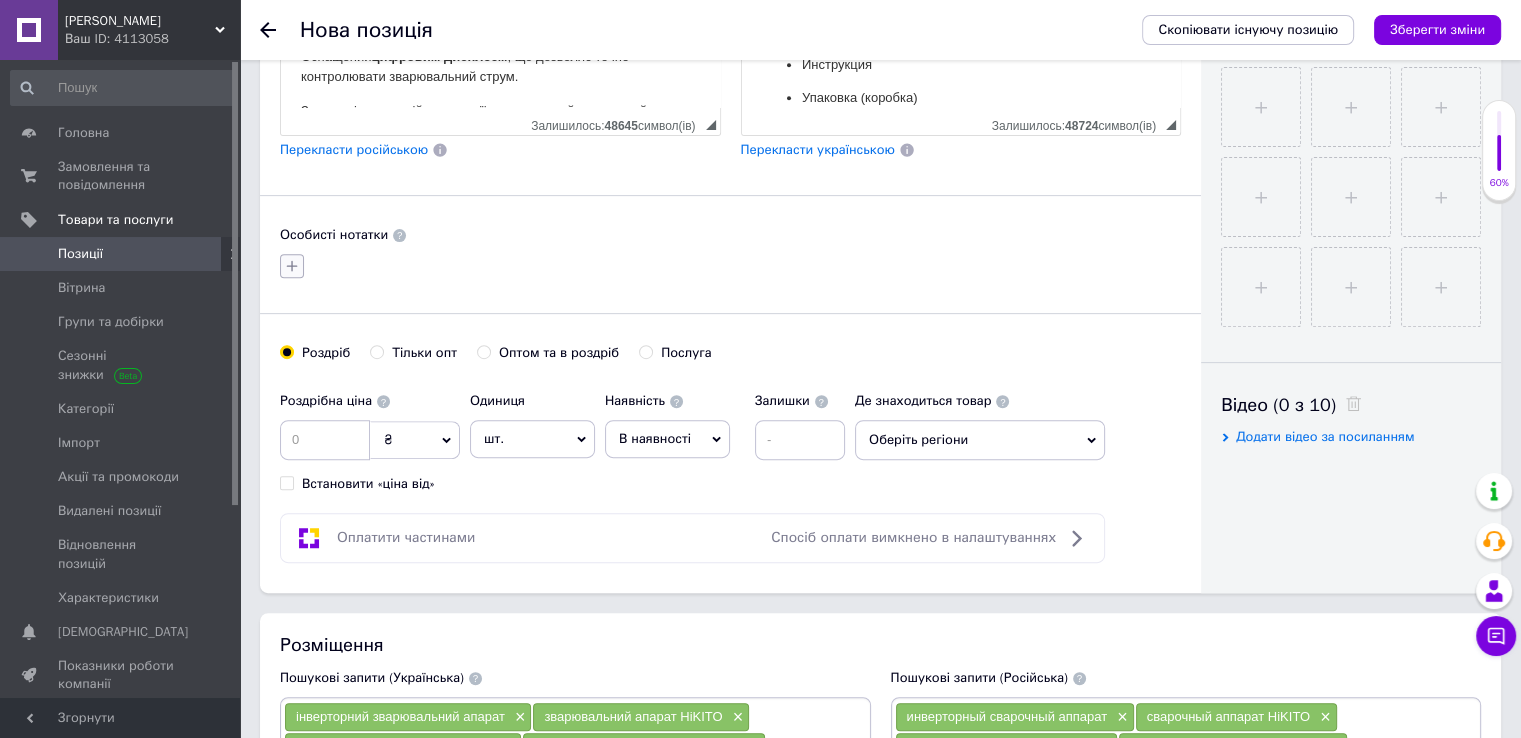 type on "110015" 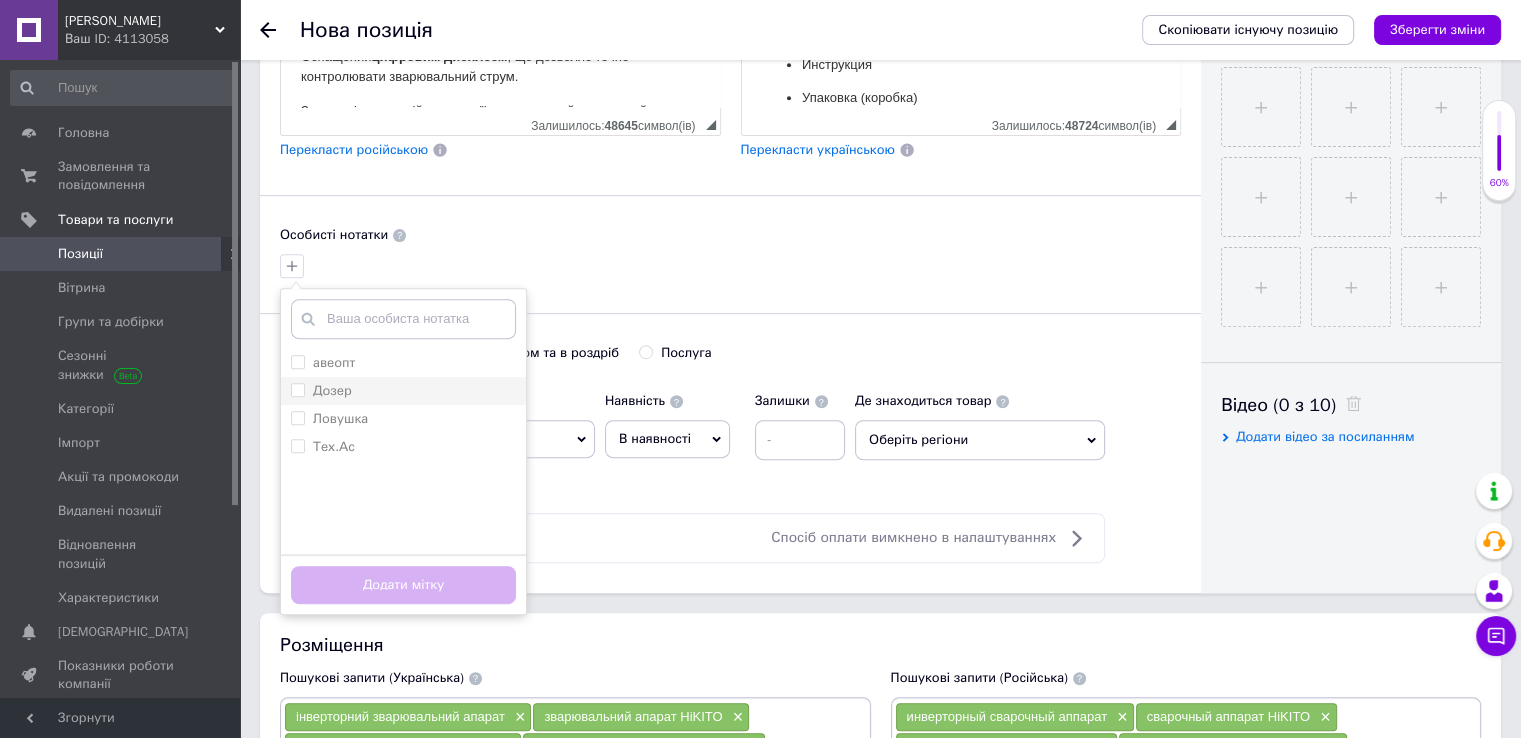 click on "Дозер" at bounding box center (403, 391) 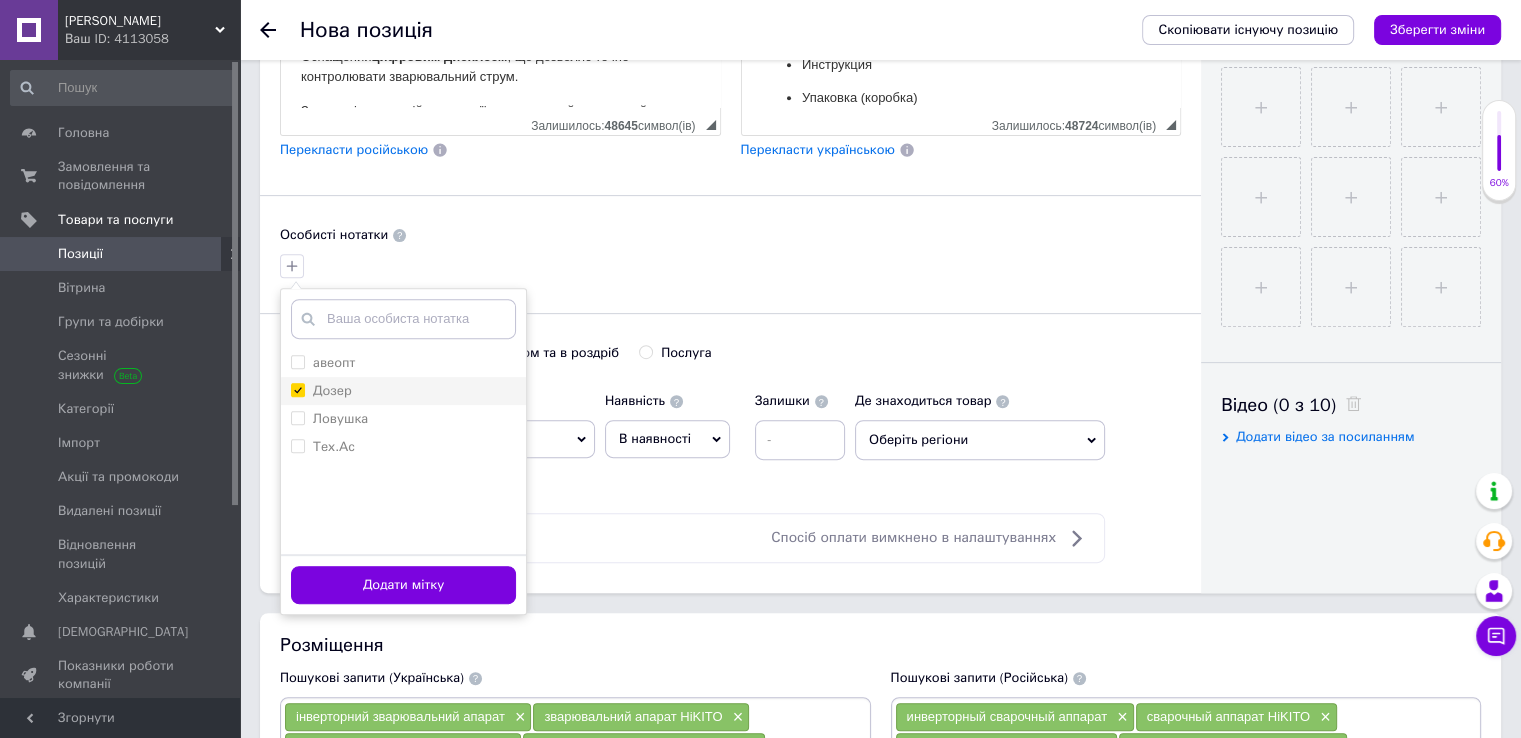click on "Дозер" at bounding box center (403, 391) 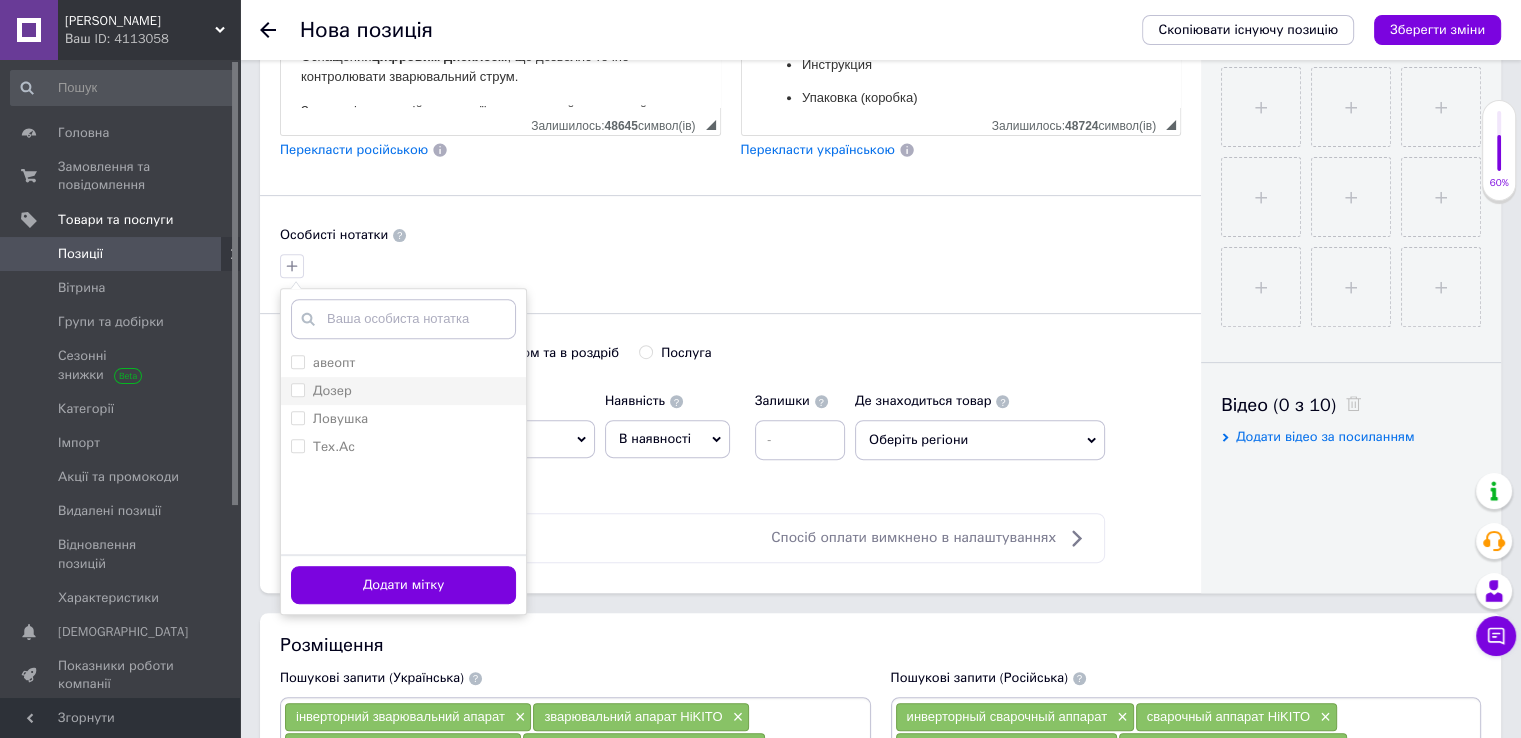 checkbox on "false" 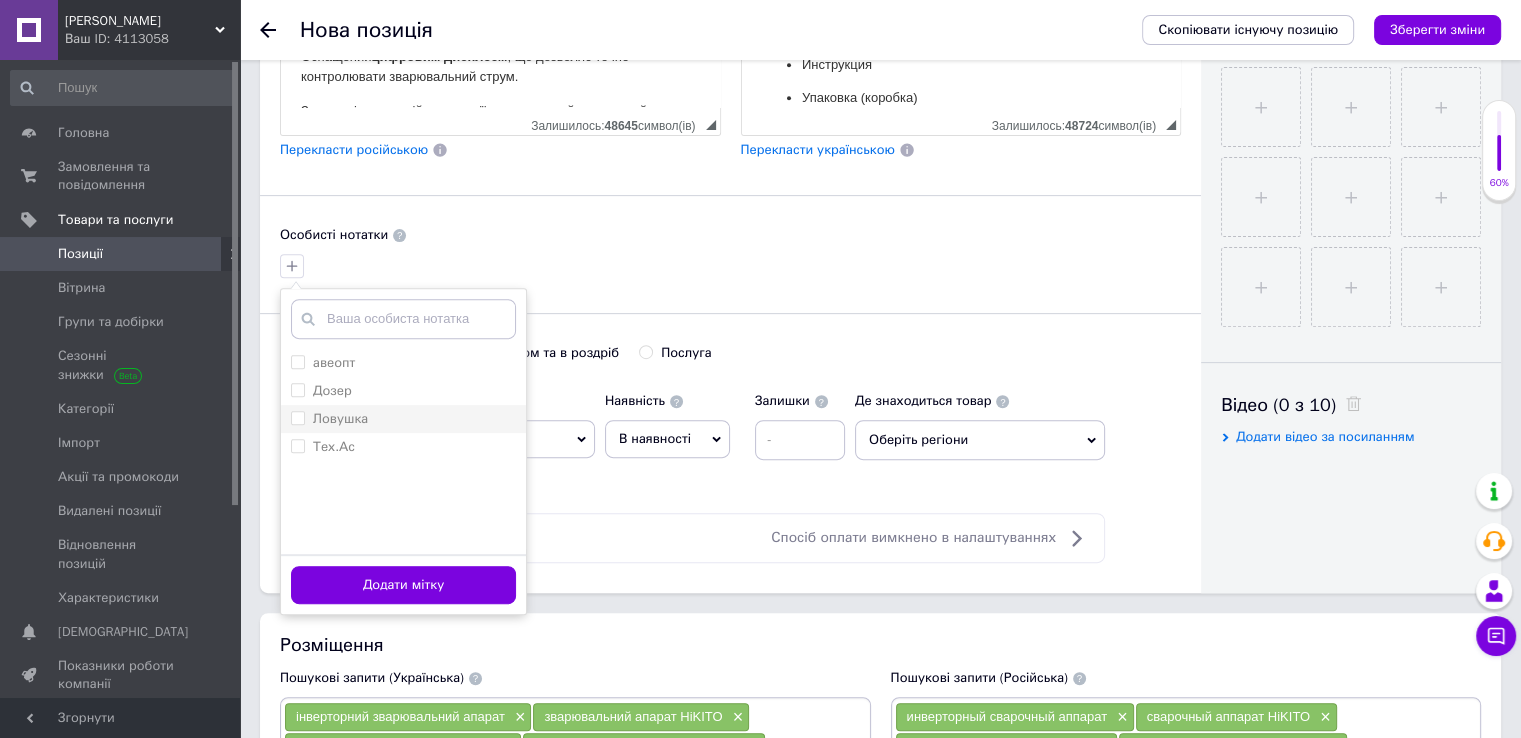 click on "Ловушка" at bounding box center [403, 419] 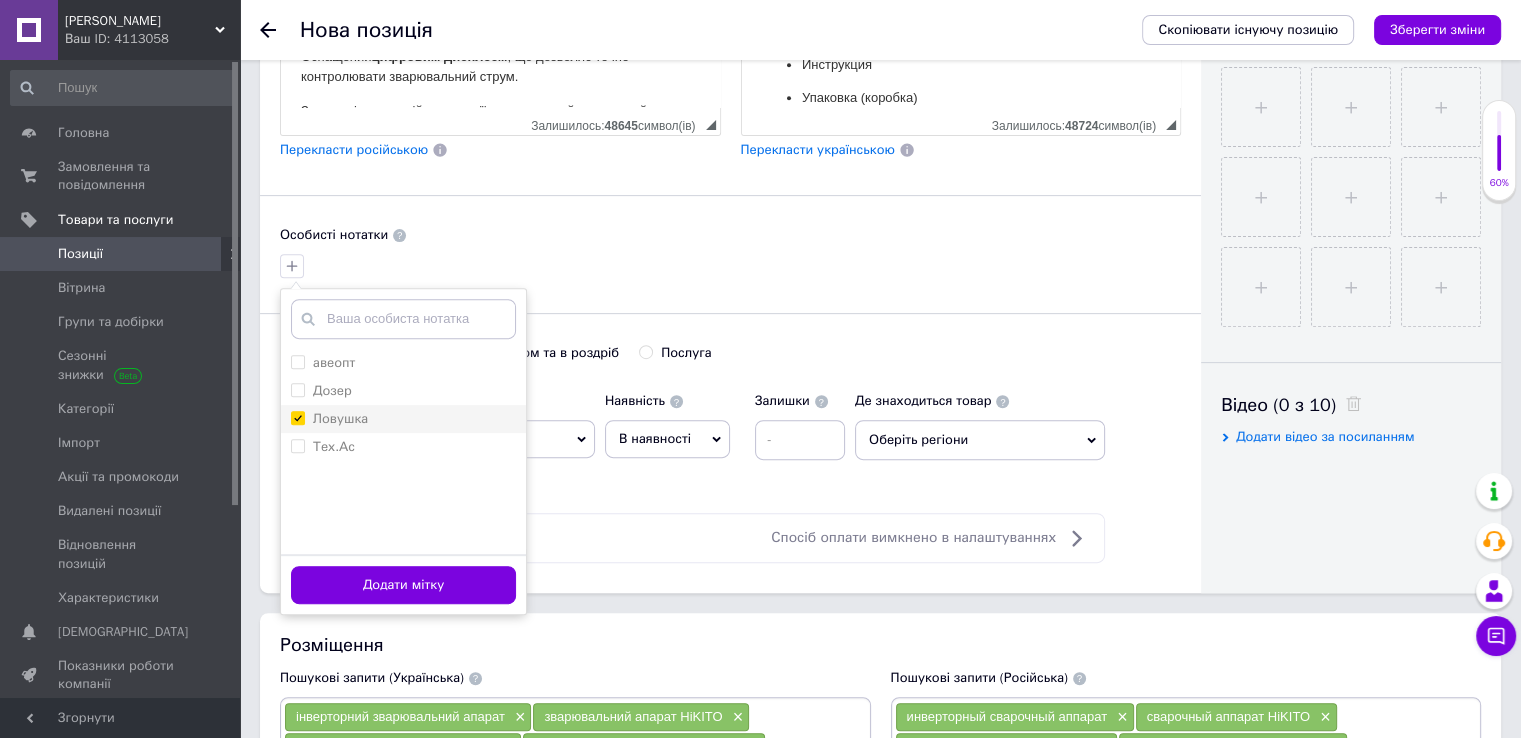 checkbox on "true" 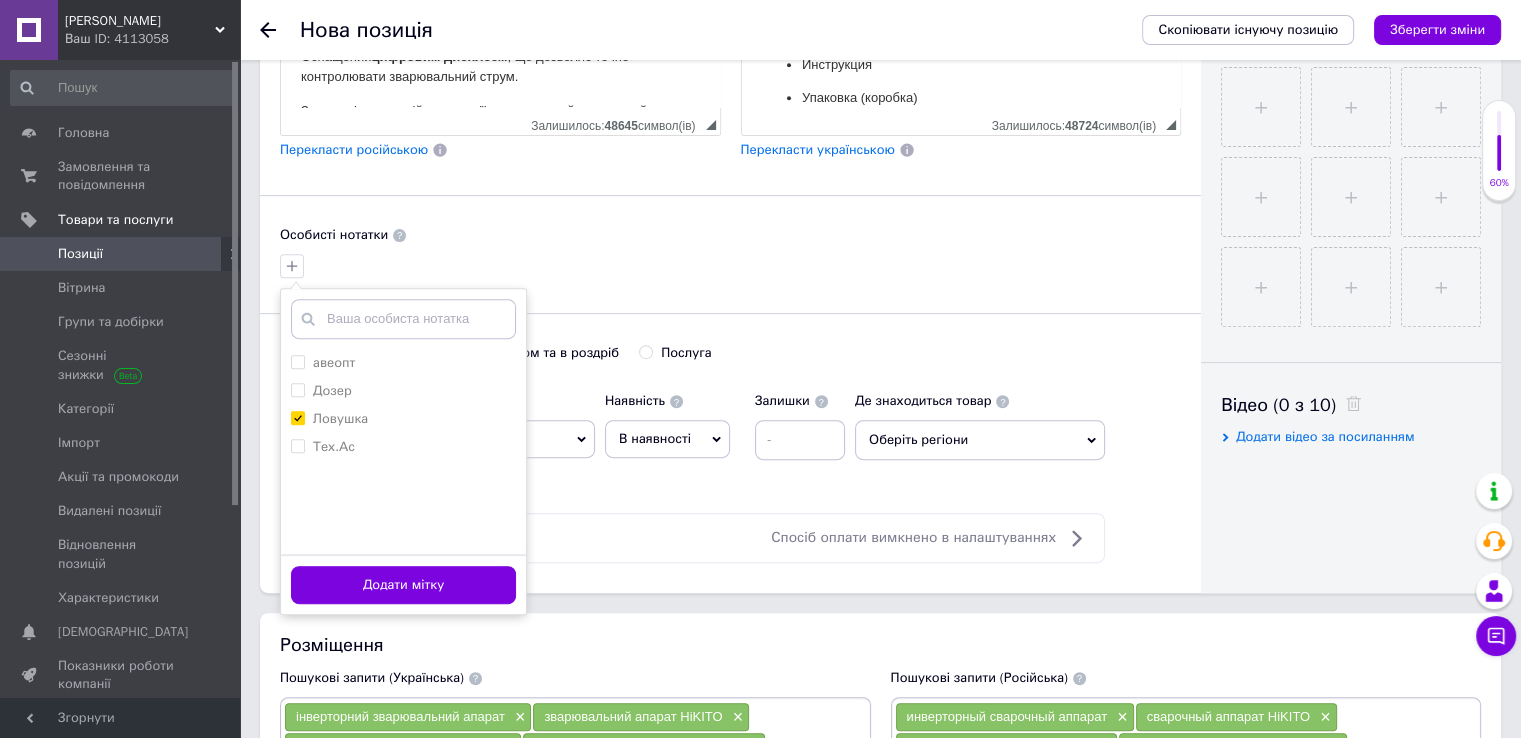 click on "авеопт Дозер Ловушка Тех.Ас" at bounding box center (403, 449) 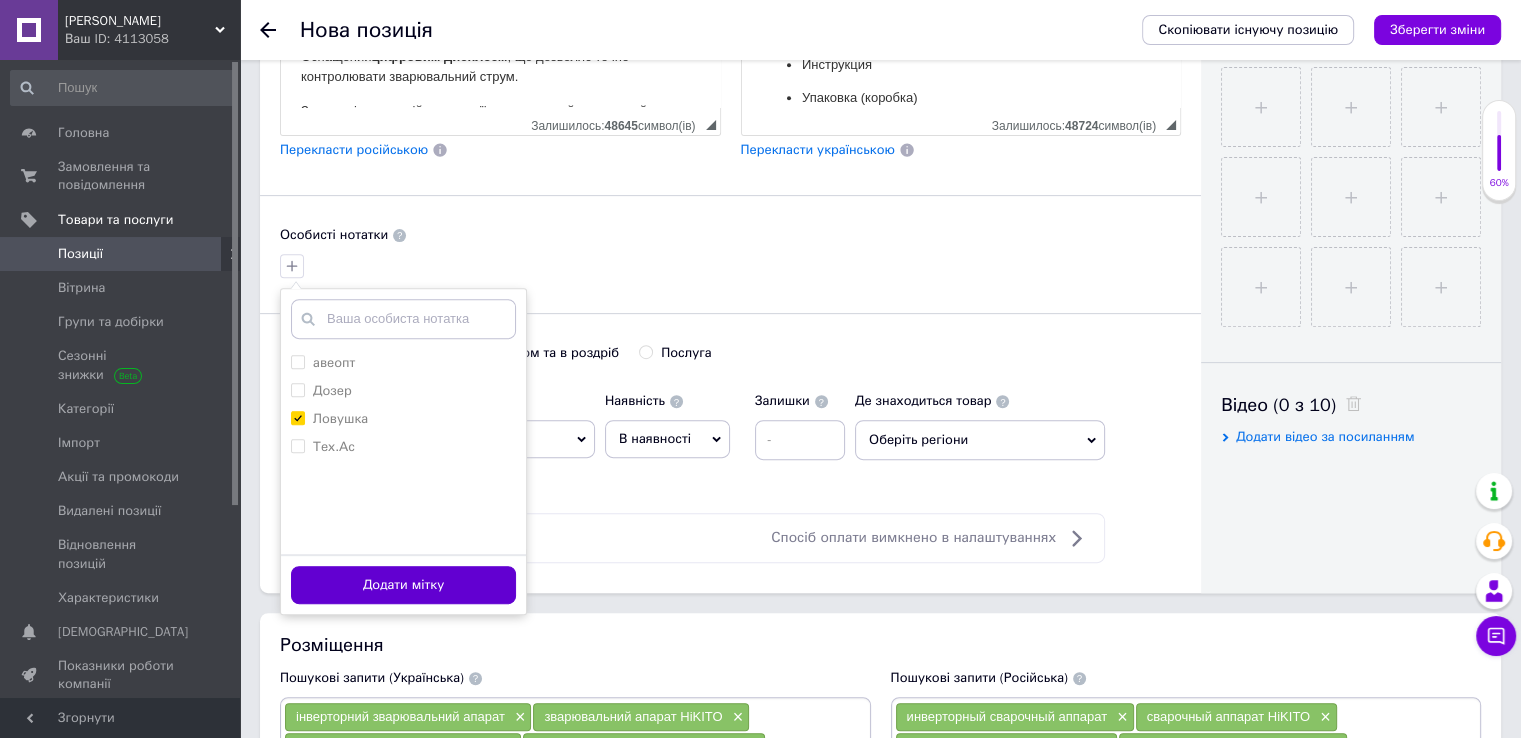 click on "Додати мітку" at bounding box center [403, 585] 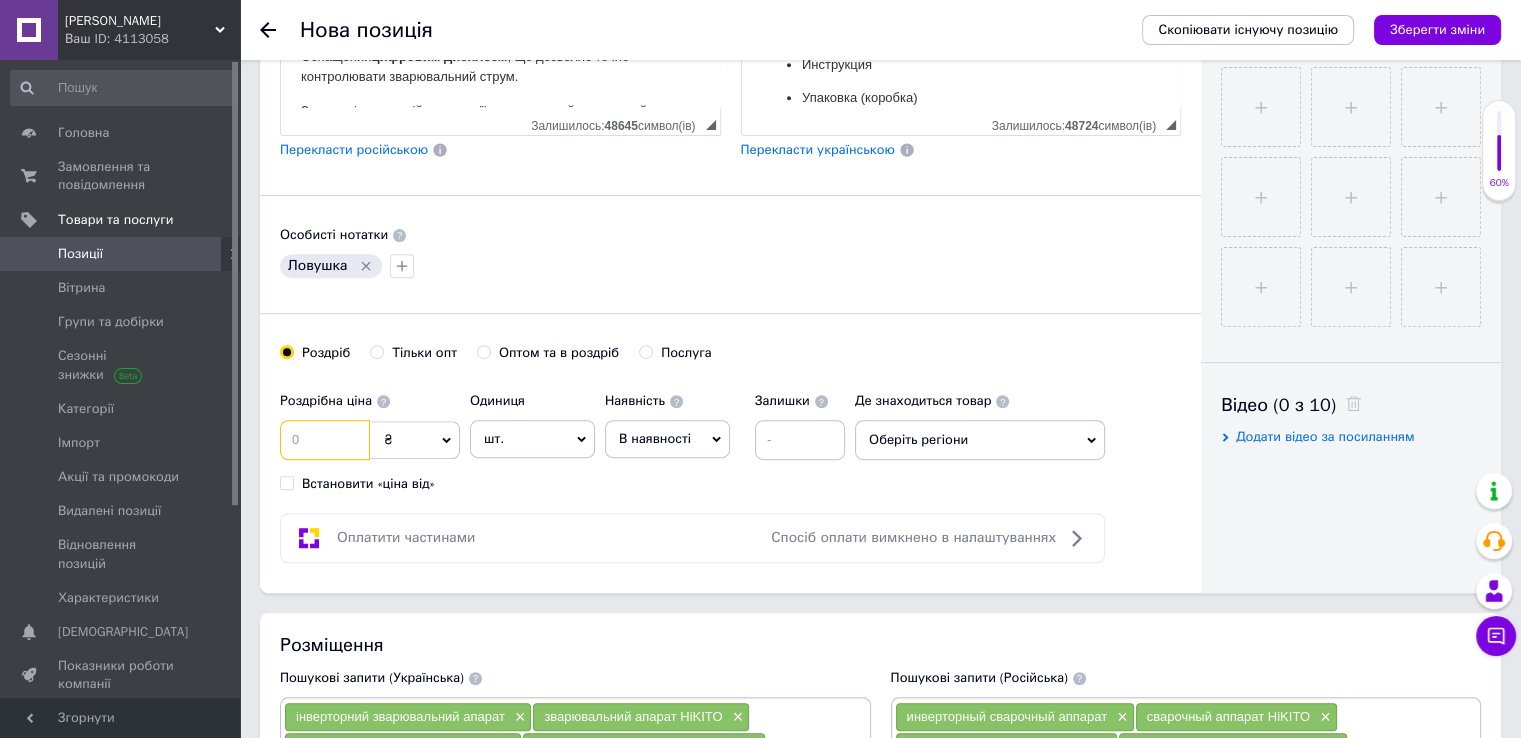 click at bounding box center (325, 440) 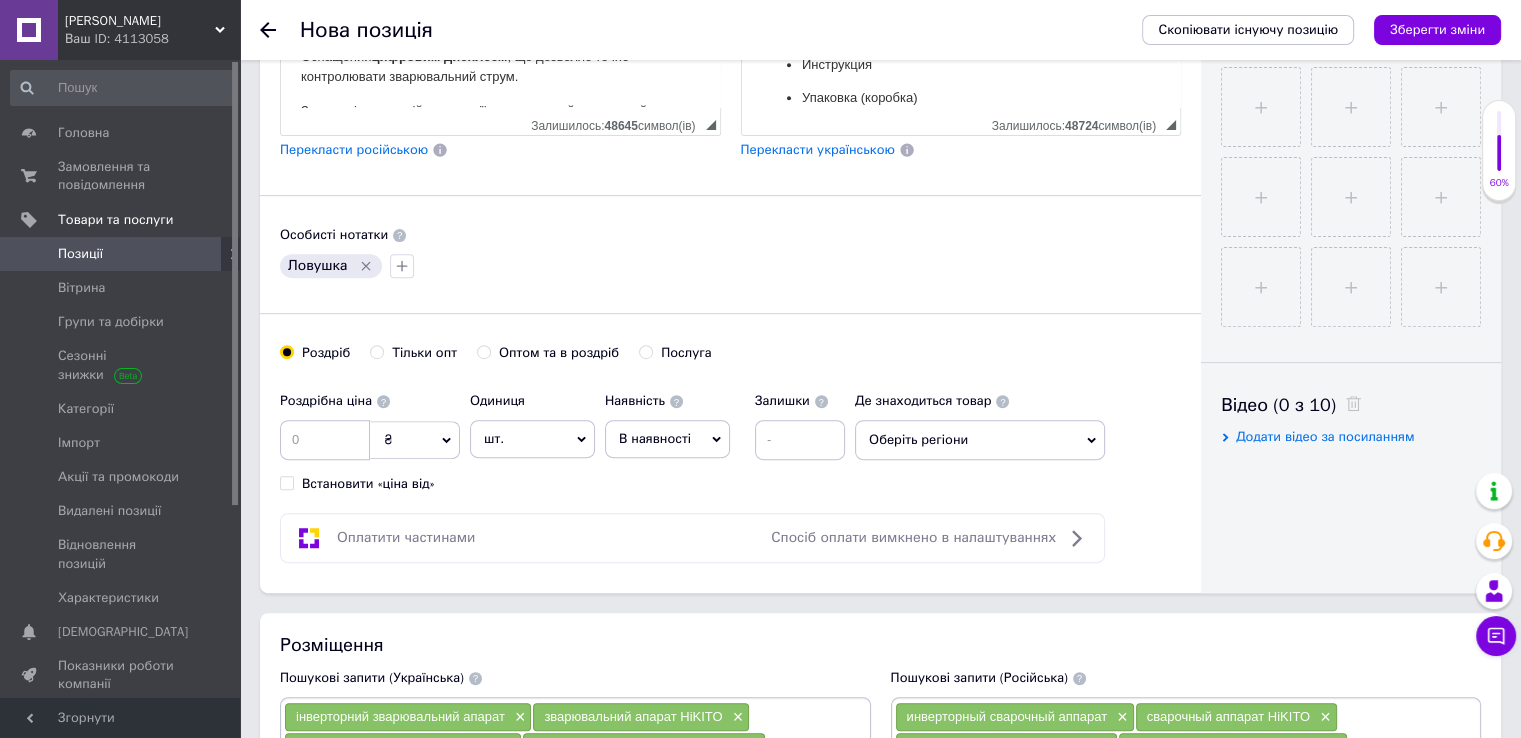 click on "В наявності" at bounding box center [655, 438] 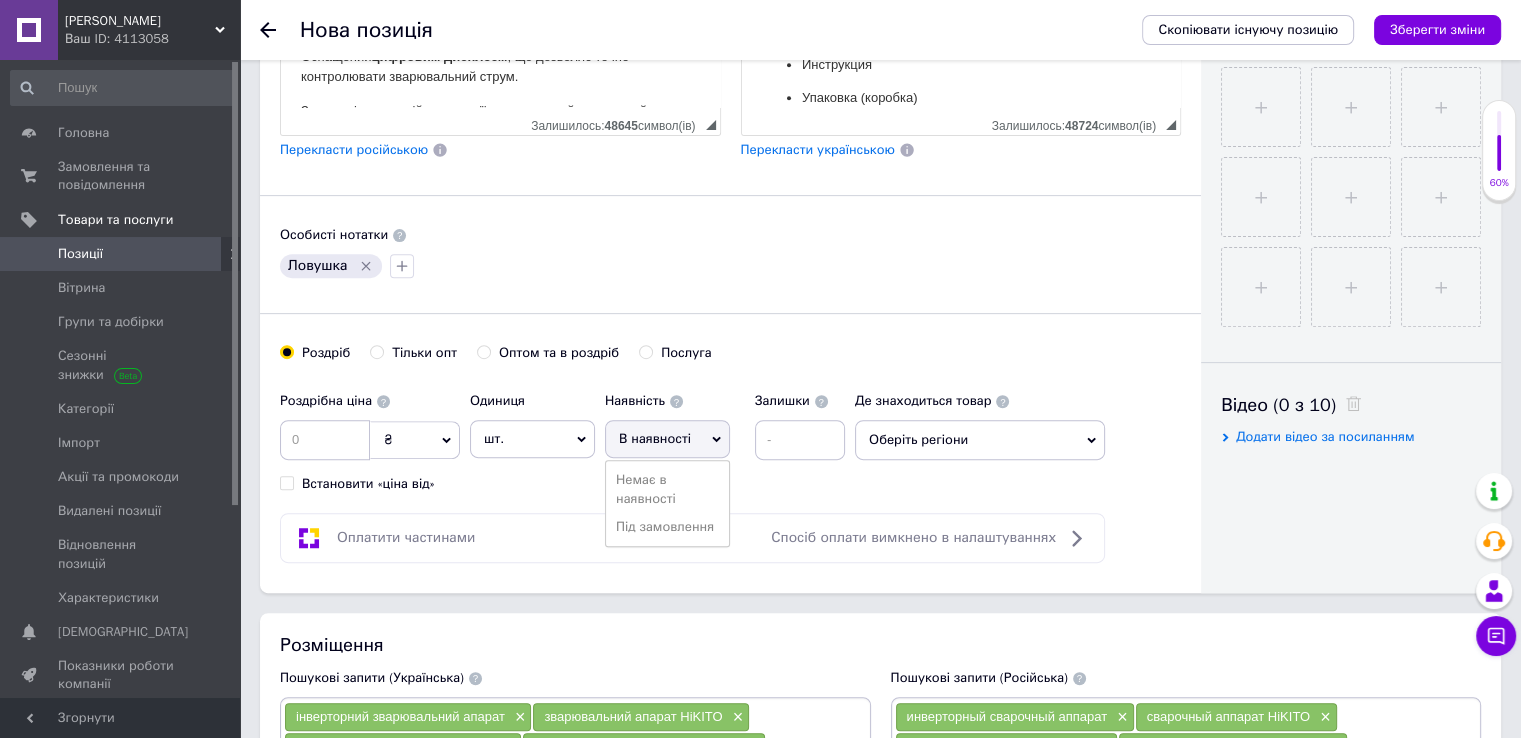 click on "Оберіть регіони" at bounding box center [980, 440] 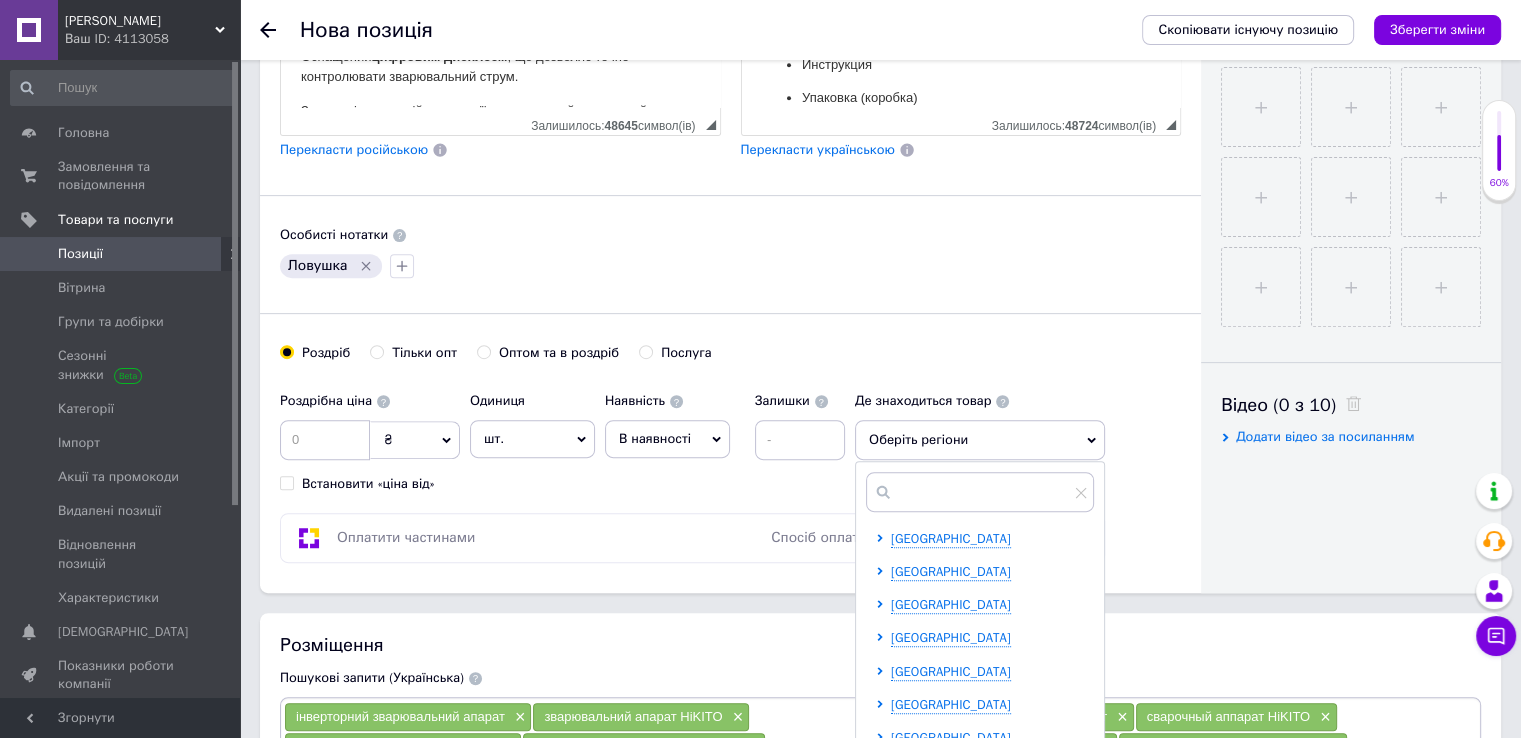 scroll, scrollTop: 200, scrollLeft: 0, axis: vertical 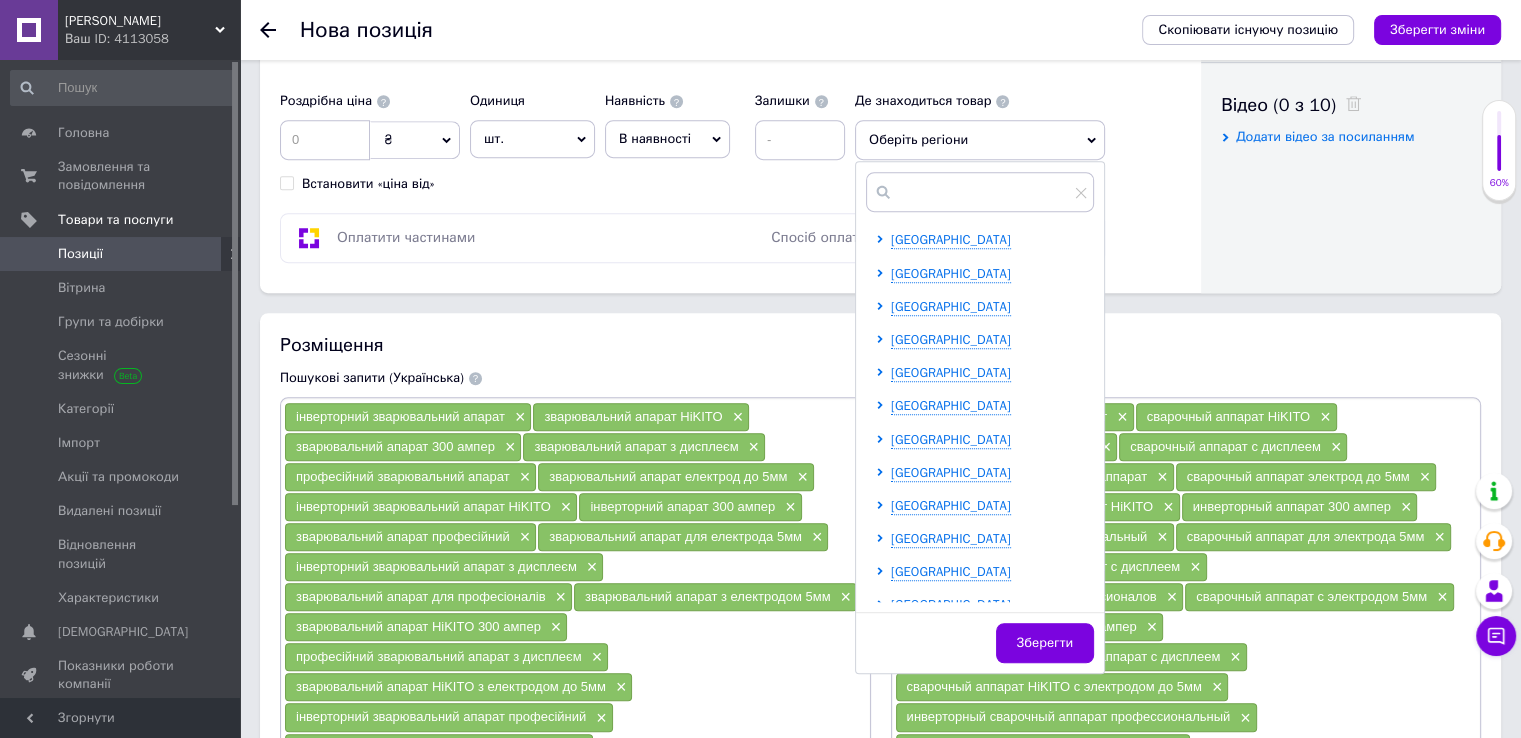 click on "[GEOGRAPHIC_DATA] [GEOGRAPHIC_DATA] [GEOGRAPHIC_DATA] [GEOGRAPHIC_DATA] [GEOGRAPHIC_DATA] [GEOGRAPHIC_DATA] [GEOGRAPHIC_DATA] [GEOGRAPHIC_DATA] [GEOGRAPHIC_DATA] [GEOGRAPHIC_DATA] [GEOGRAPHIC_DATA] [GEOGRAPHIC_DATA] [GEOGRAPHIC_DATA] [GEOGRAPHIC_DATA] [GEOGRAPHIC_DATA] [GEOGRAPHIC_DATA] [GEOGRAPHIC_DATA] [GEOGRAPHIC_DATA] [GEOGRAPHIC_DATA] [GEOGRAPHIC_DATA] [GEOGRAPHIC_DATA] [GEOGRAPHIC_DATA] [GEOGRAPHIC_DATA] [GEOGRAPHIC_DATA]" at bounding box center [984, 423] 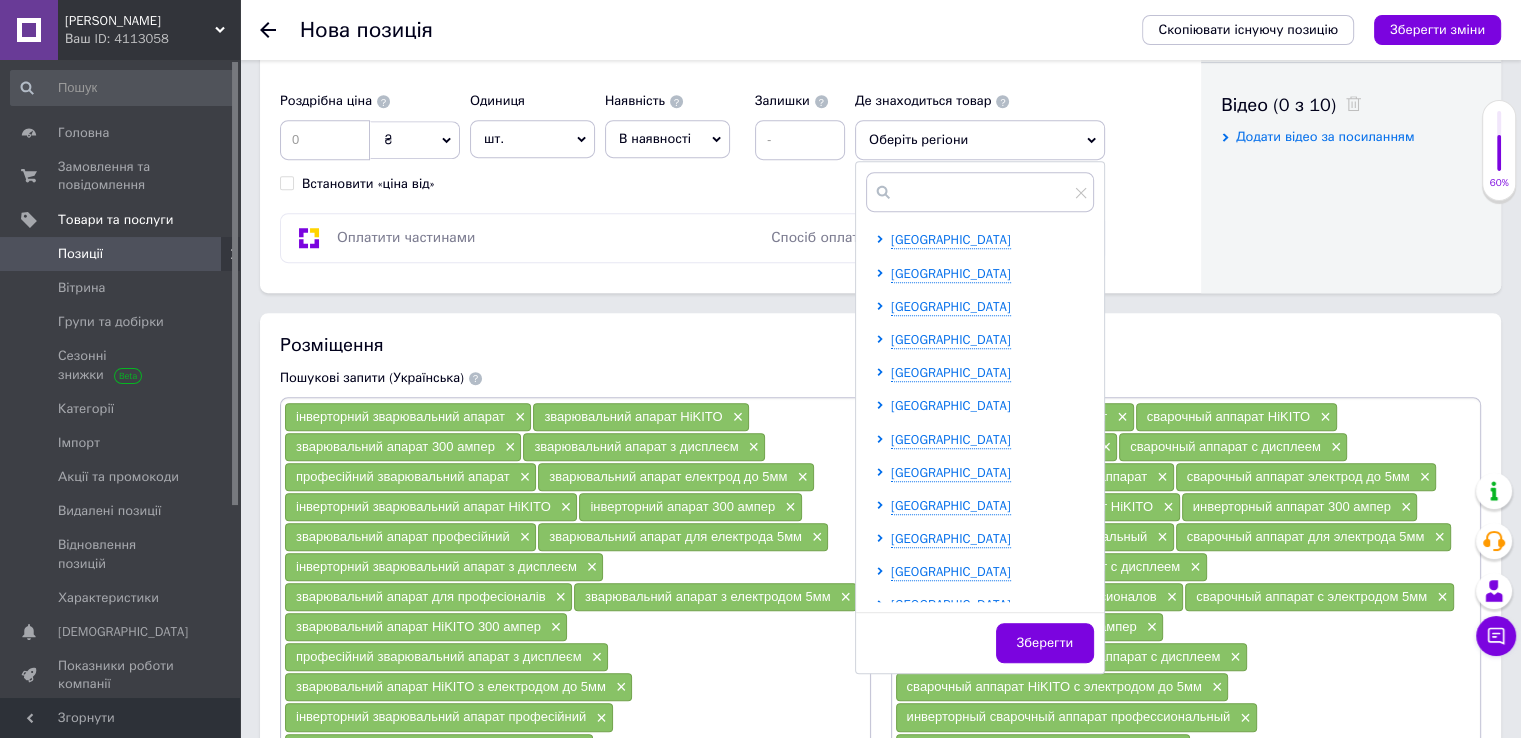 click on "[GEOGRAPHIC_DATA]" at bounding box center (951, 405) 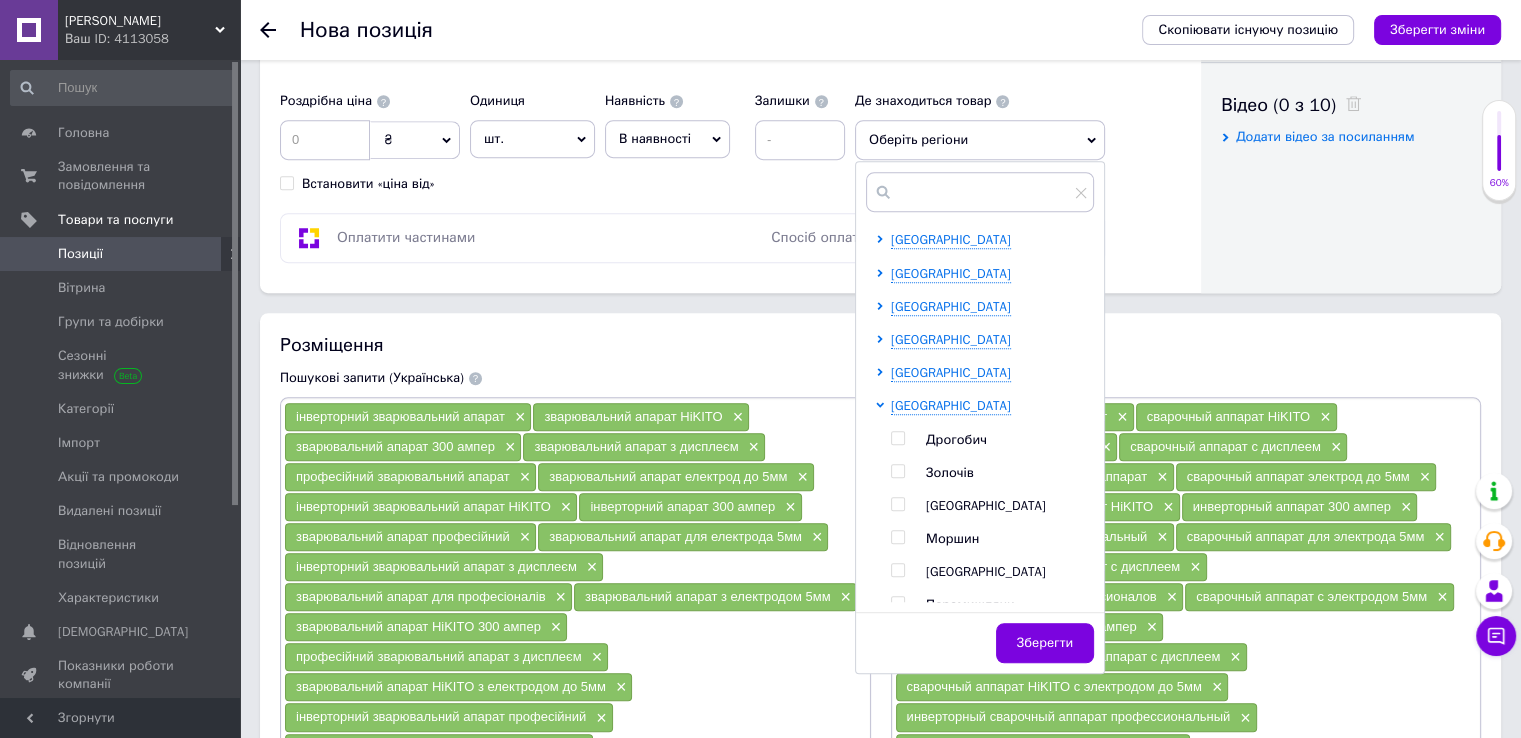 click on "Дрогобич Золочів [GEOGRAPHIC_DATA] Моршин [GEOGRAPHIC_DATA] Перемишляни Пустомити [PERSON_NAME]" at bounding box center (992, 573) 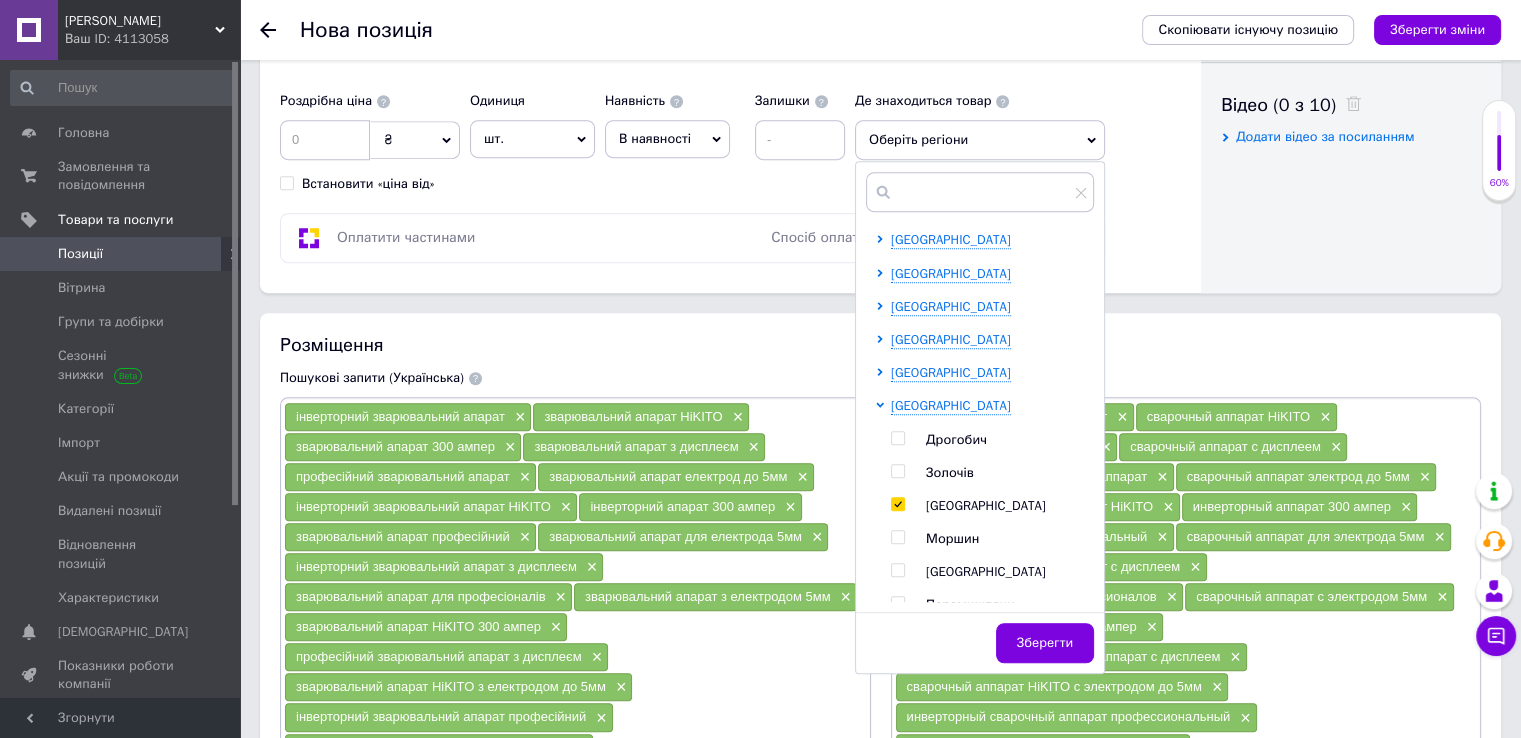 checkbox on "true" 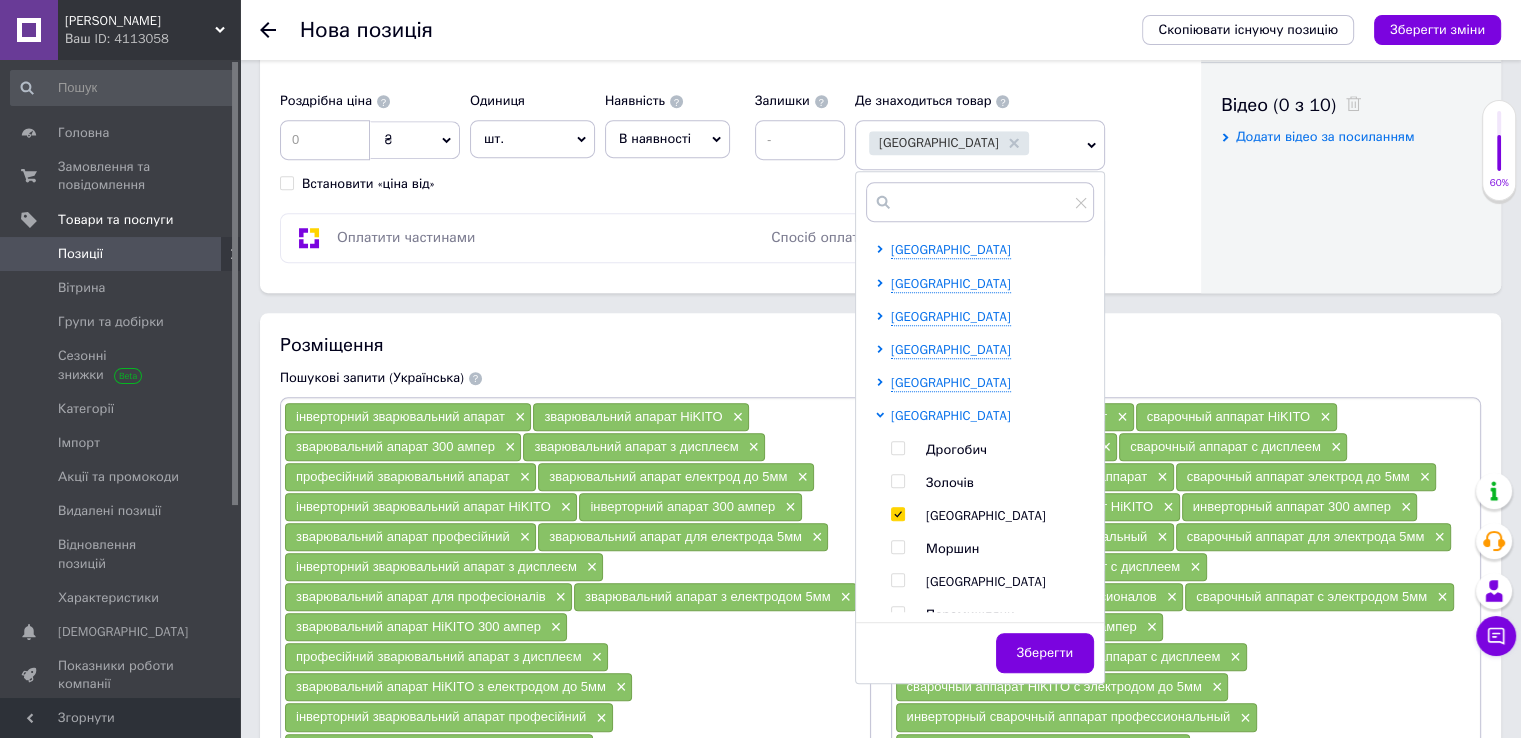 click on "[GEOGRAPHIC_DATA]" at bounding box center (951, 415) 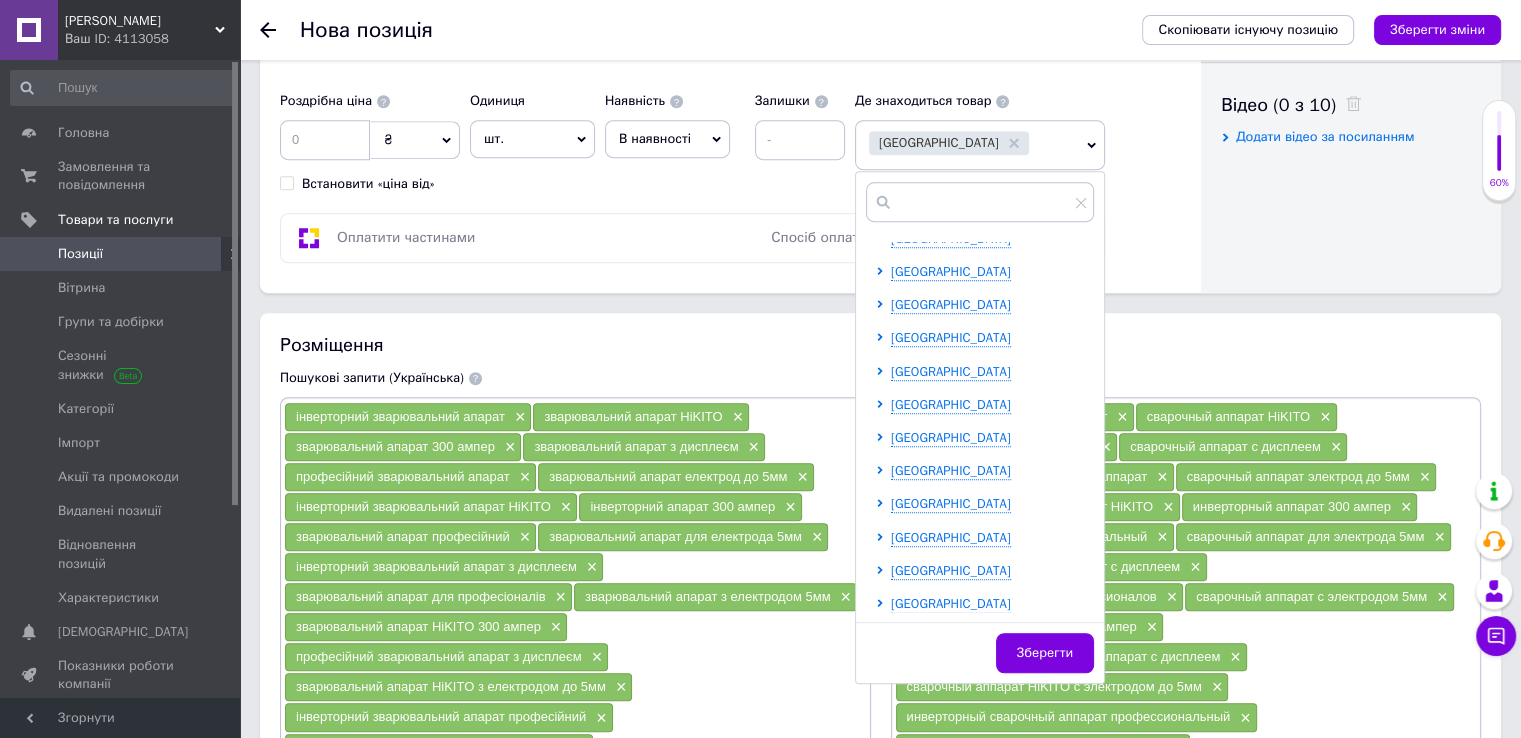 scroll, scrollTop: 112, scrollLeft: 0, axis: vertical 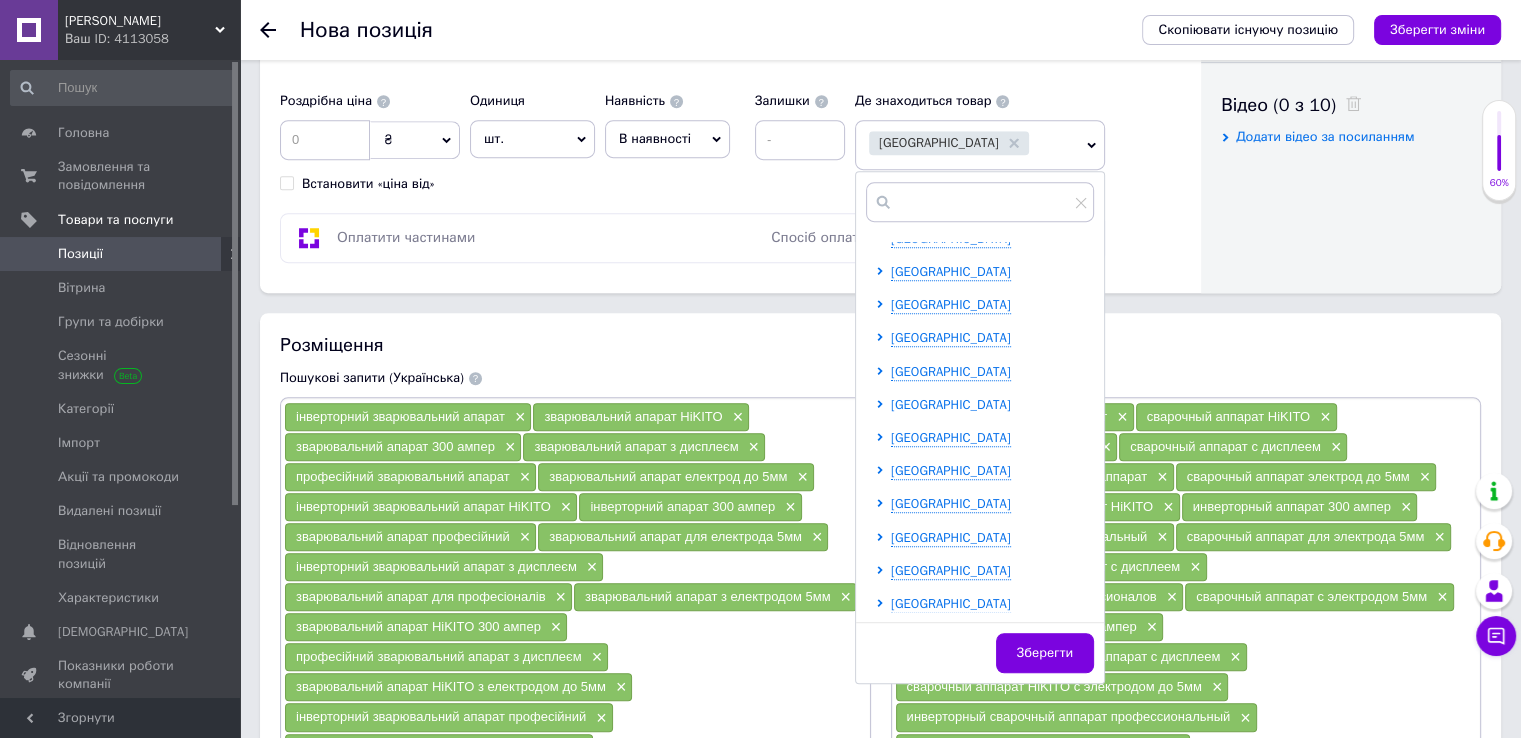 click on "[GEOGRAPHIC_DATA]" at bounding box center [951, 404] 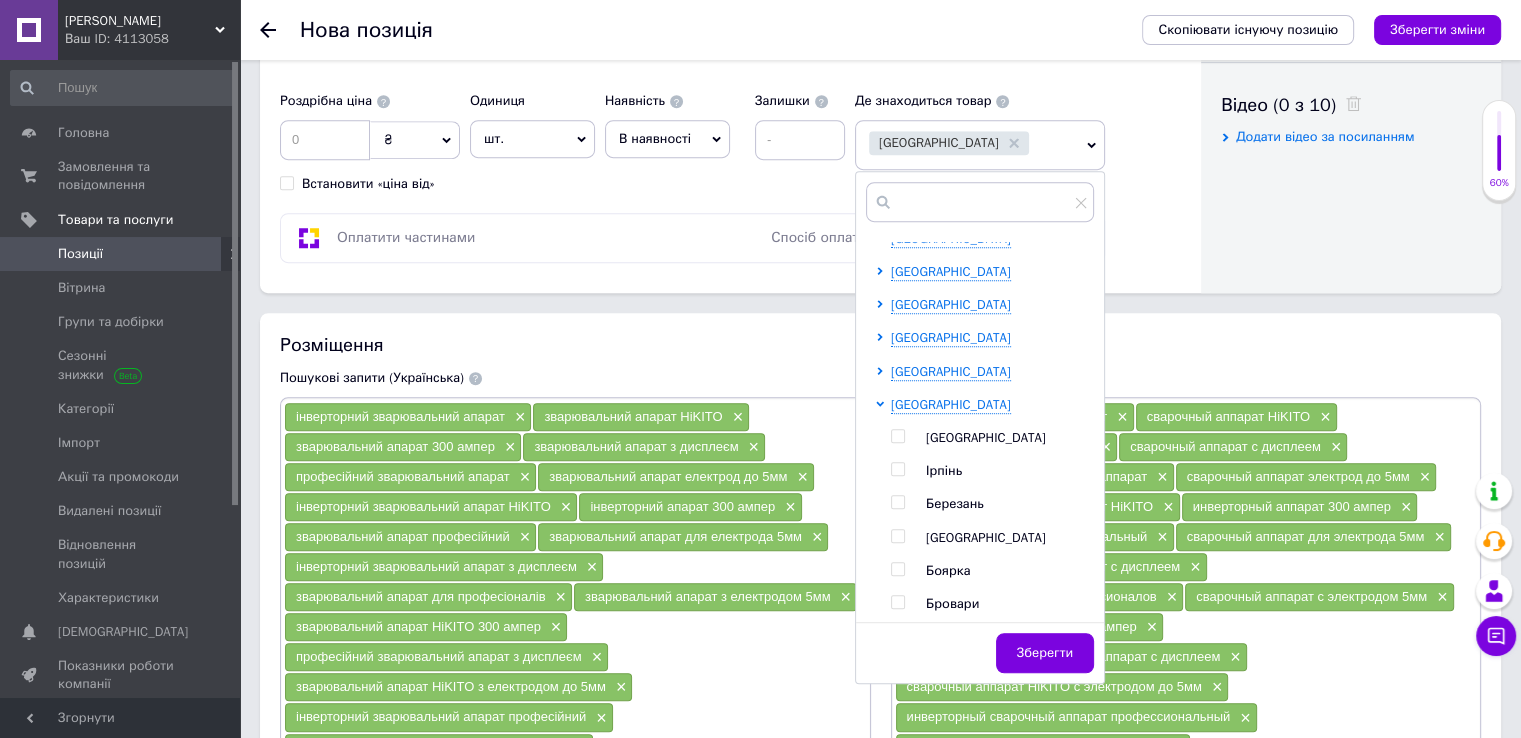 click on "[GEOGRAPHIC_DATA]" at bounding box center (992, 438) 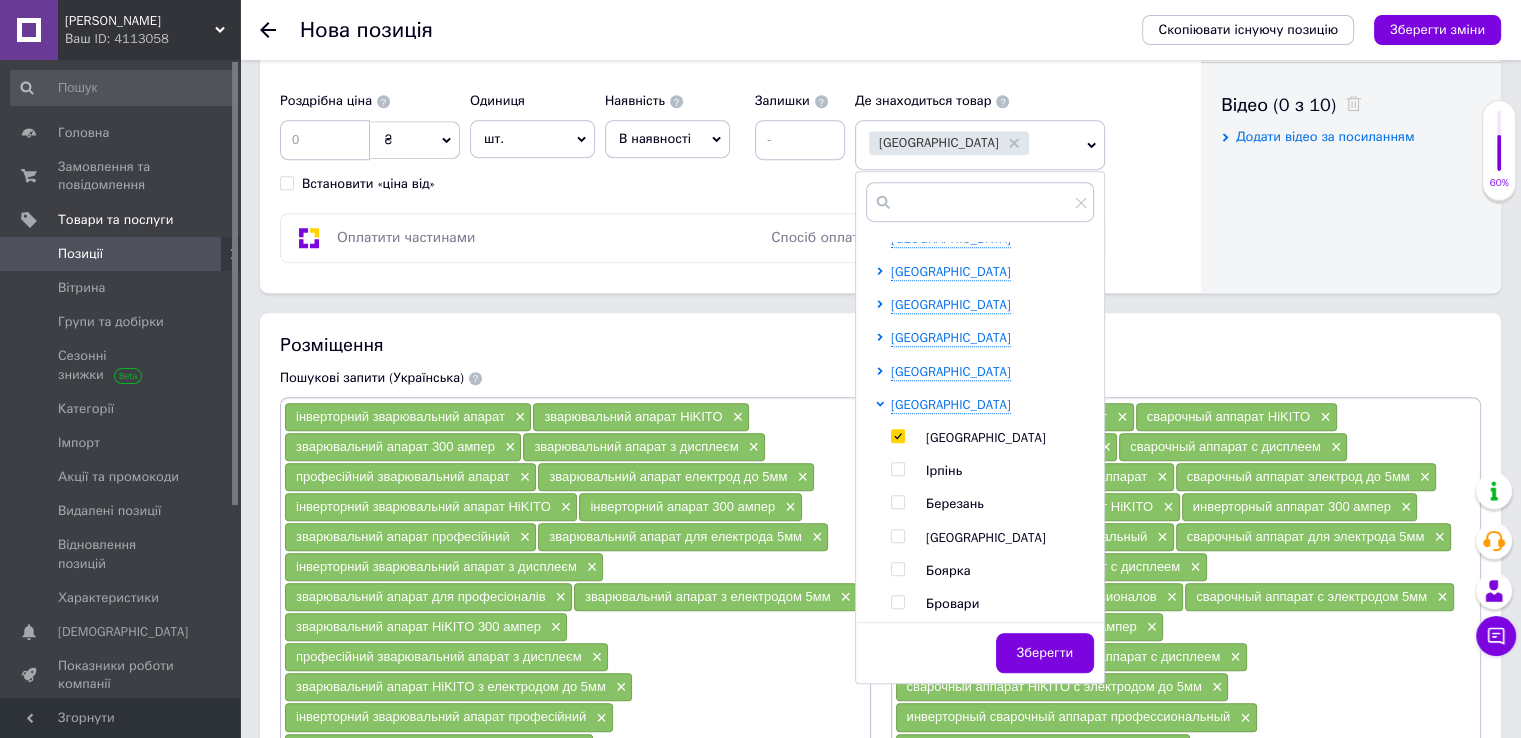 checkbox on "true" 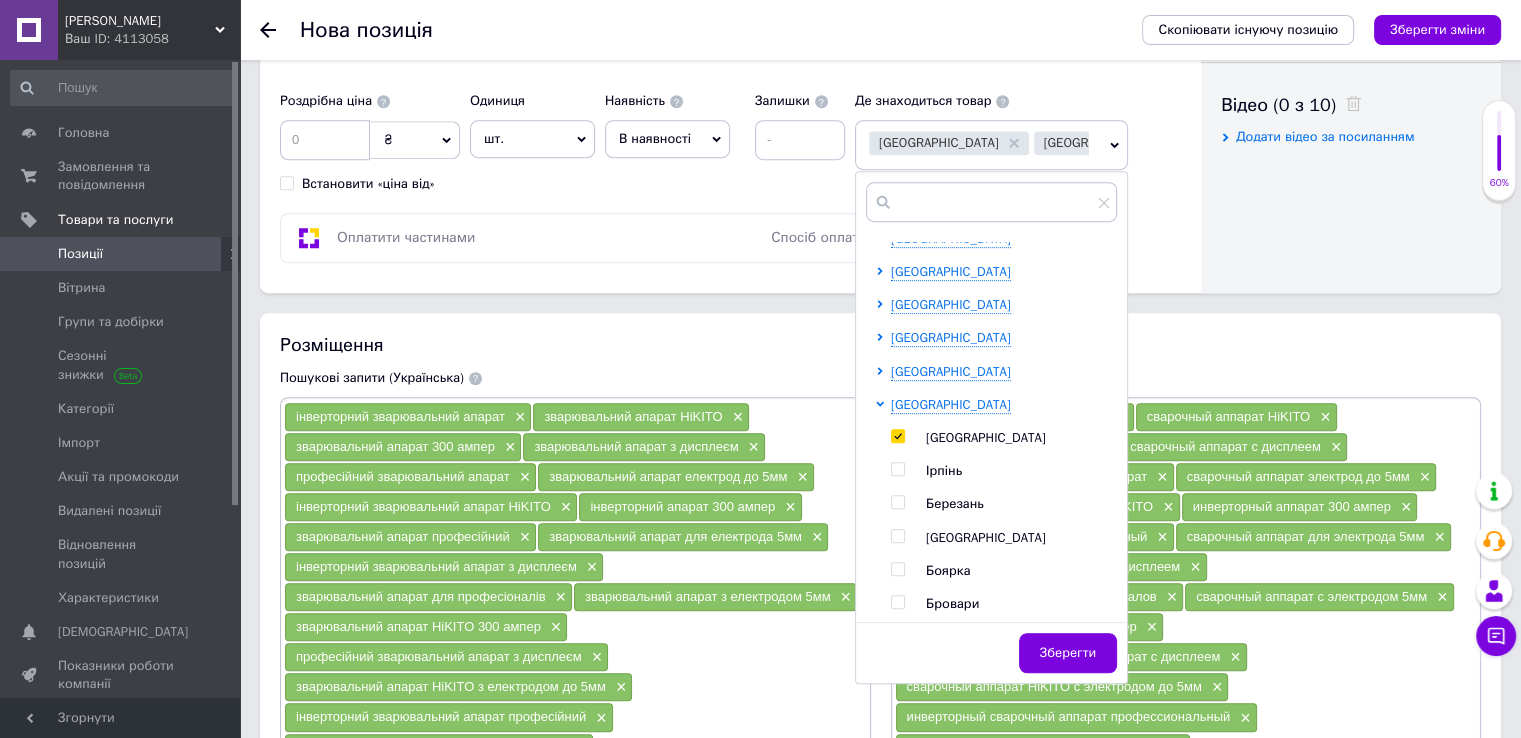 click on "[GEOGRAPHIC_DATA] [GEOGRAPHIC_DATA] Ірпінь Березань [GEOGRAPHIC_DATA] Боярка Бровари Буча Біла Церква [GEOGRAPHIC_DATA] [GEOGRAPHIC_DATA] [GEOGRAPHIC_DATA] [GEOGRAPHIC_DATA] [GEOGRAPHIC_DATA][PERSON_NAME][GEOGRAPHIC_DATA] [GEOGRAPHIC_DATA] [GEOGRAPHIC_DATA] [GEOGRAPHIC_DATA] Українка Фастів [GEOGRAPHIC_DATA]" at bounding box center (1003, 753) 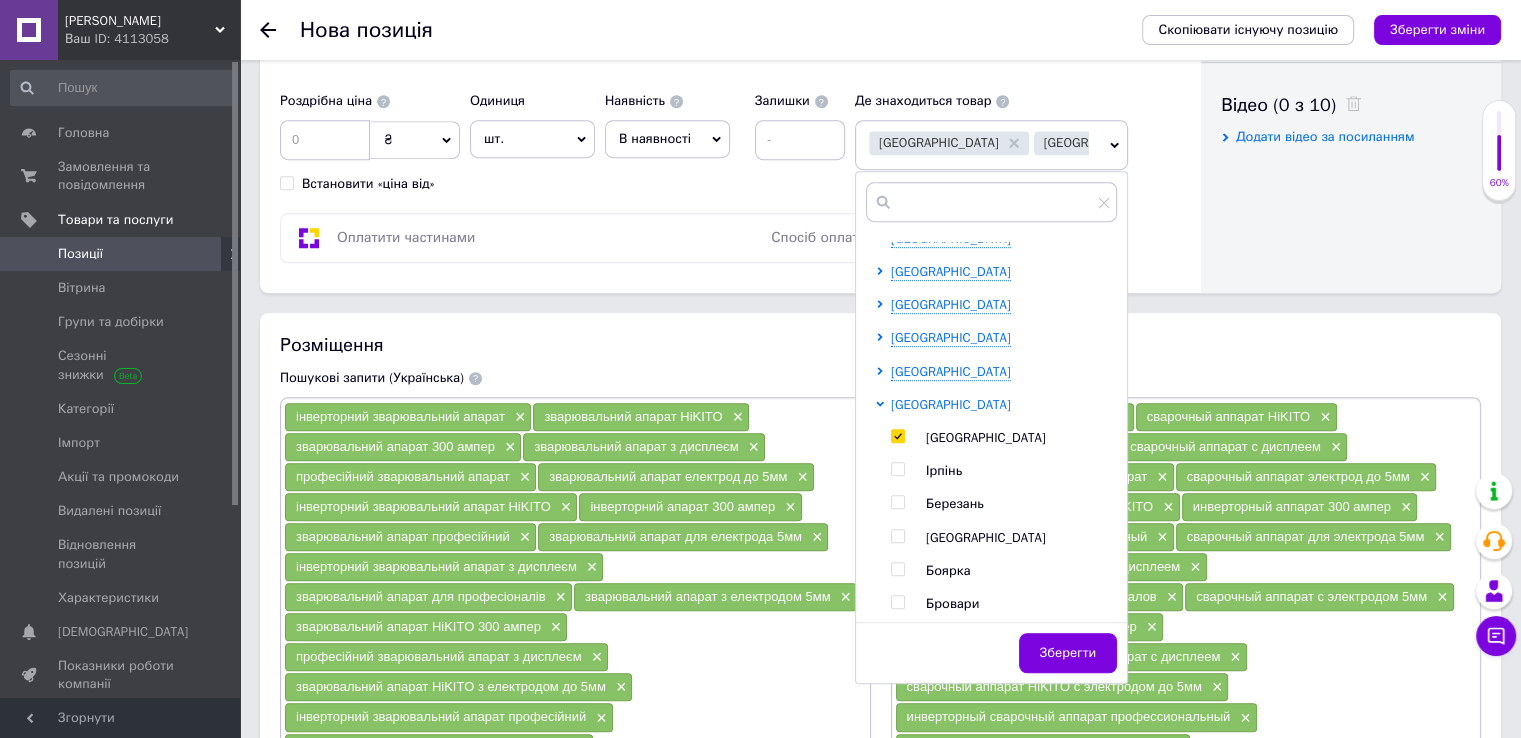 click on "[GEOGRAPHIC_DATA]" at bounding box center [951, 404] 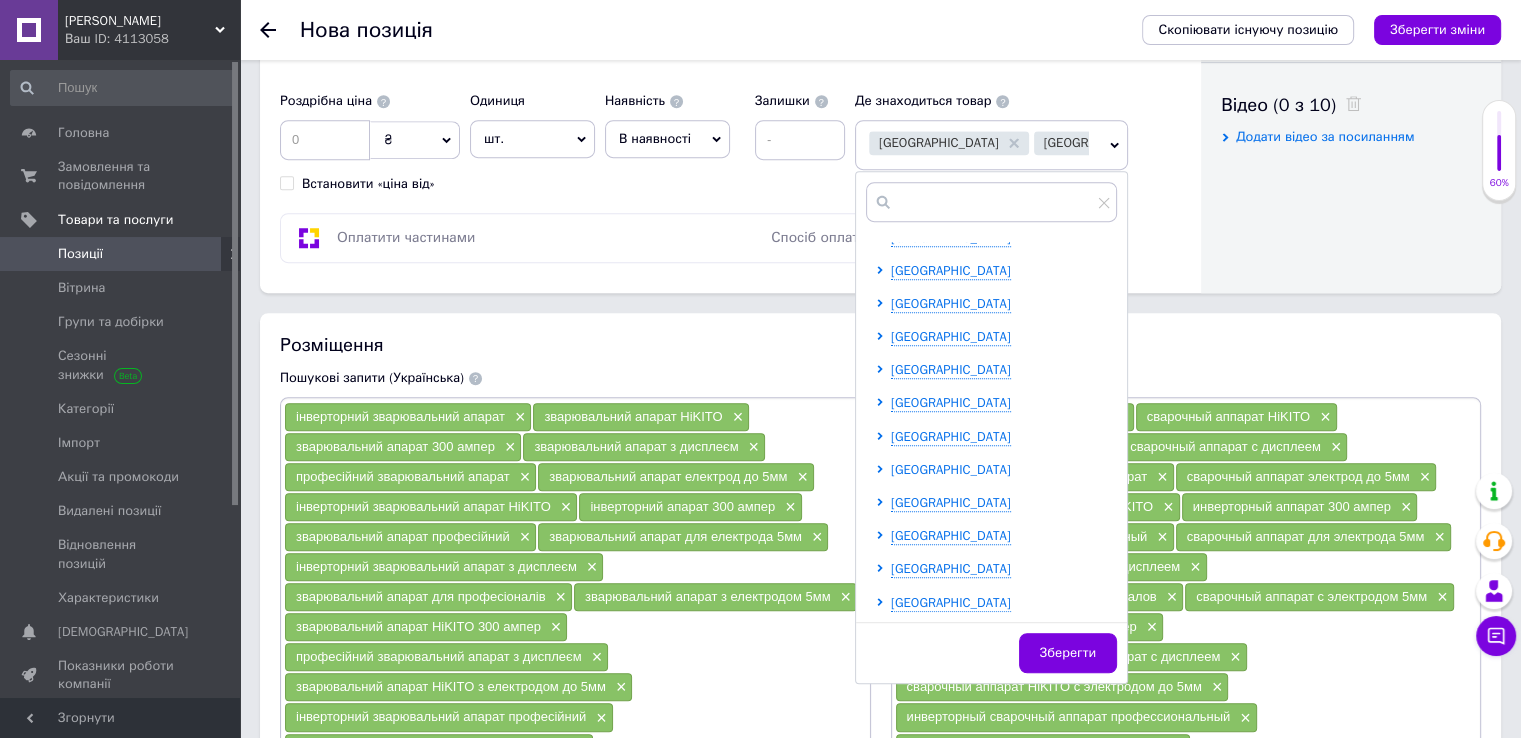 scroll, scrollTop: 0, scrollLeft: 0, axis: both 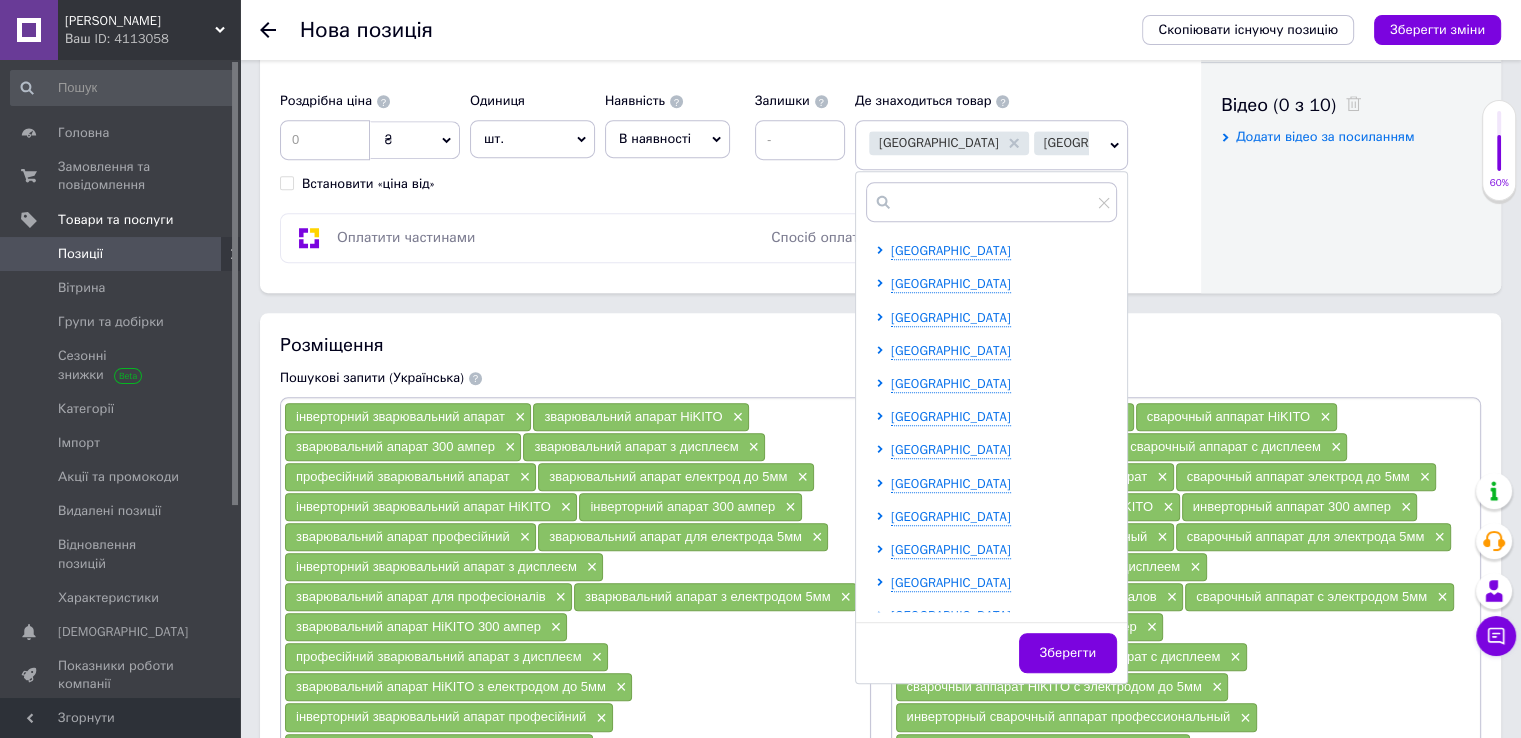 click on "[GEOGRAPHIC_DATA] [GEOGRAPHIC_DATA] [GEOGRAPHIC_DATA] [GEOGRAPHIC_DATA] [GEOGRAPHIC_DATA] [GEOGRAPHIC_DATA] [GEOGRAPHIC_DATA] [GEOGRAPHIC_DATA] [GEOGRAPHIC_DATA] [GEOGRAPHIC_DATA] [GEOGRAPHIC_DATA] [GEOGRAPHIC_DATA] [GEOGRAPHIC_DATA] [GEOGRAPHIC_DATA] [GEOGRAPHIC_DATA] [GEOGRAPHIC_DATA] [GEOGRAPHIC_DATA] [GEOGRAPHIC_DATA] [GEOGRAPHIC_DATA] [GEOGRAPHIC_DATA] [GEOGRAPHIC_DATA] [GEOGRAPHIC_DATA] [GEOGRAPHIC_DATA] [GEOGRAPHIC_DATA]" at bounding box center [996, 633] 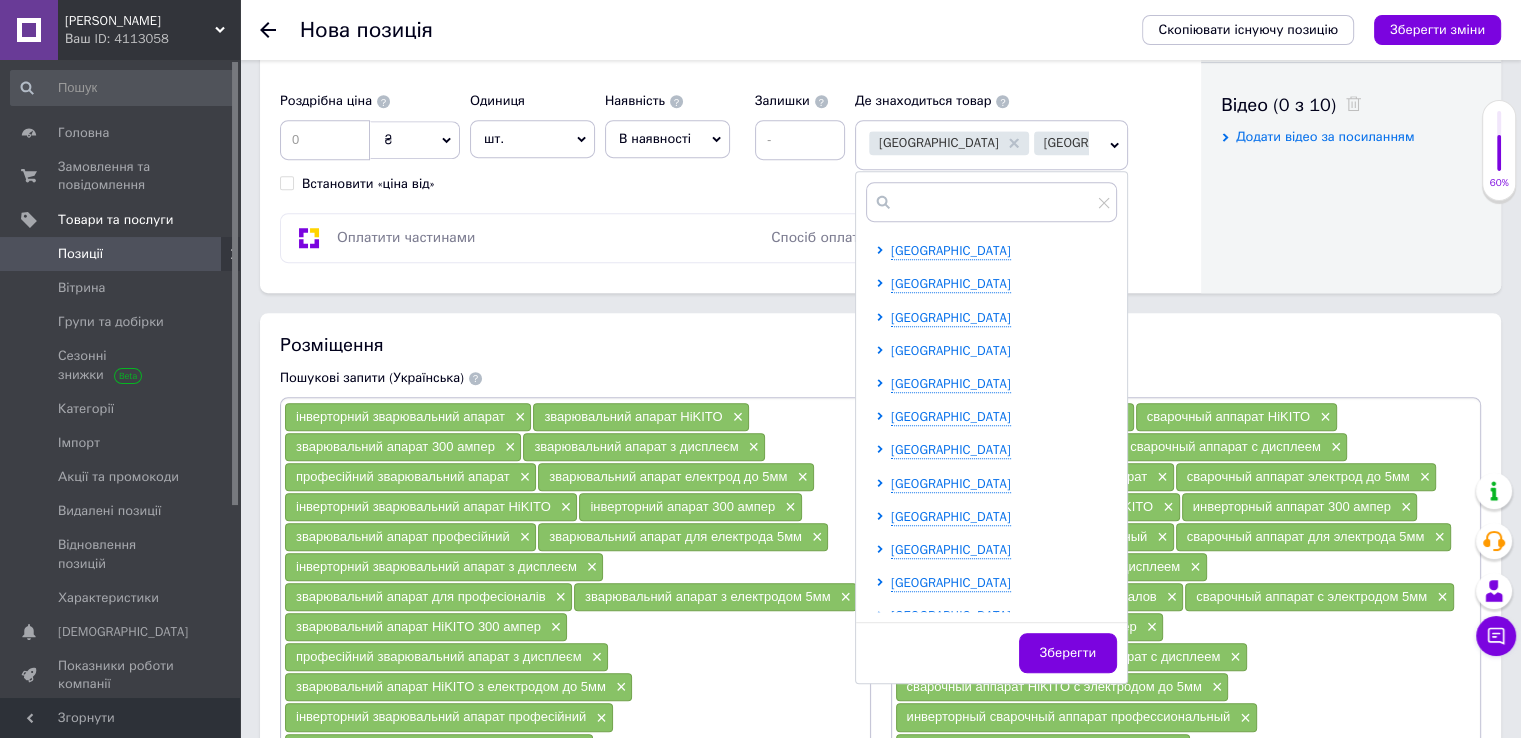 click on "[GEOGRAPHIC_DATA]" at bounding box center [951, 350] 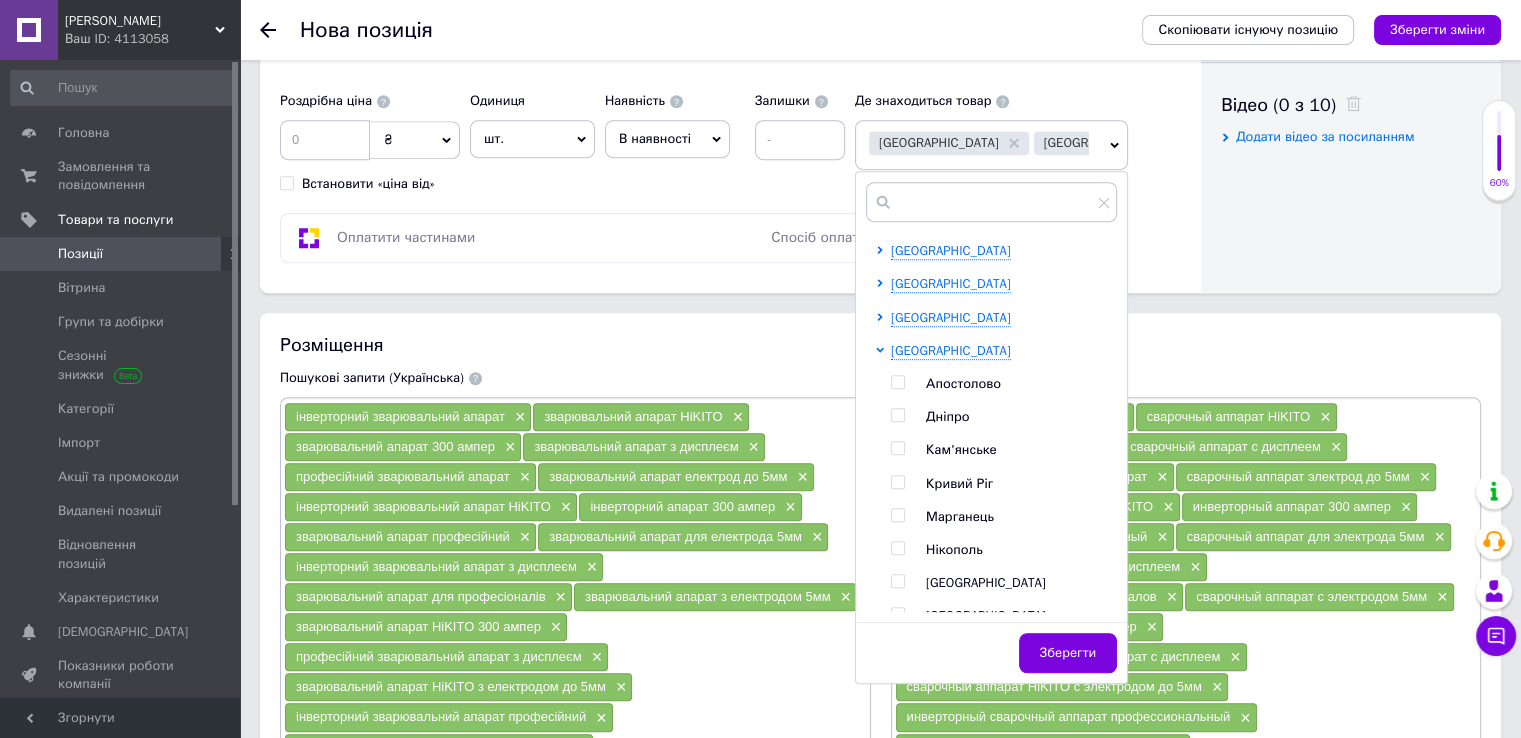 click at bounding box center [918, 417] 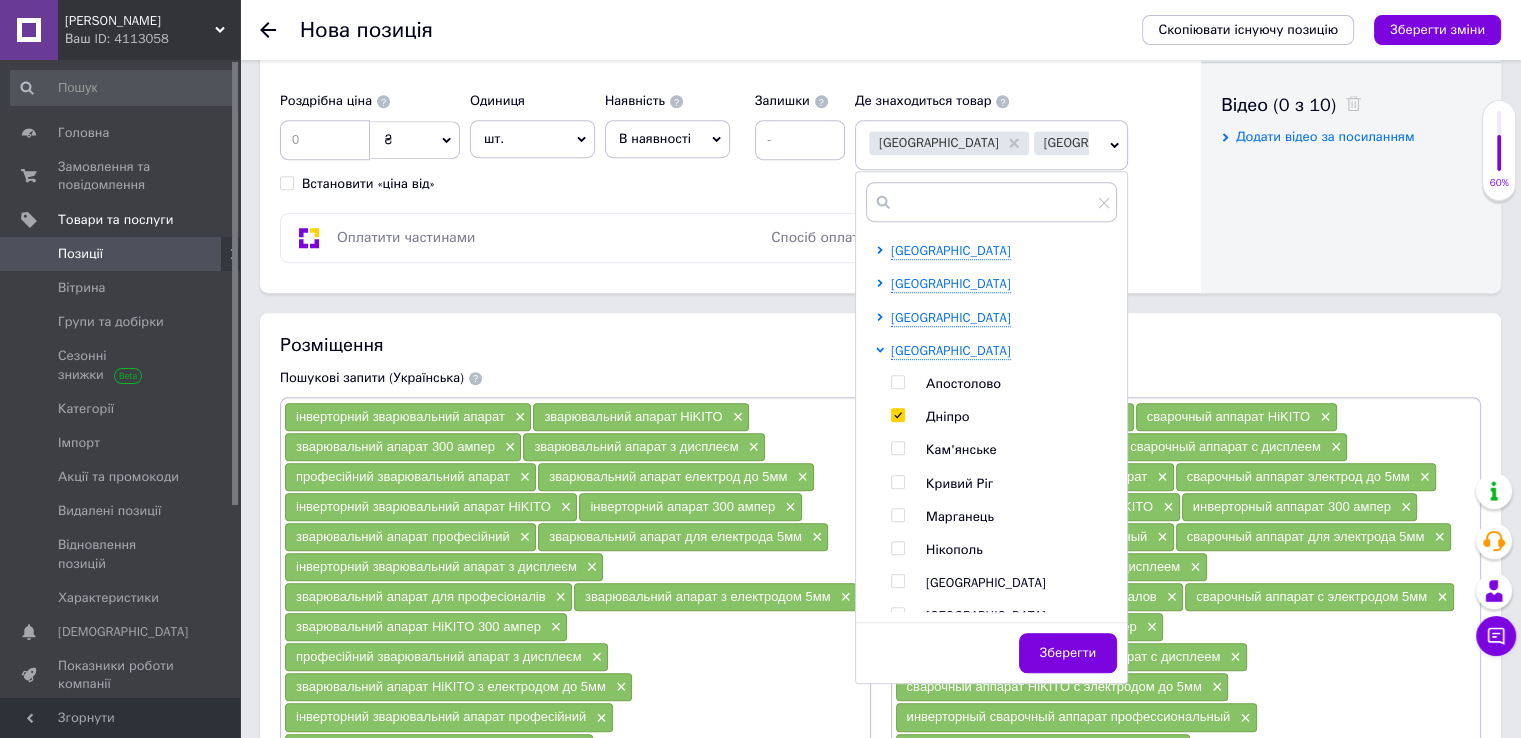 checkbox on "true" 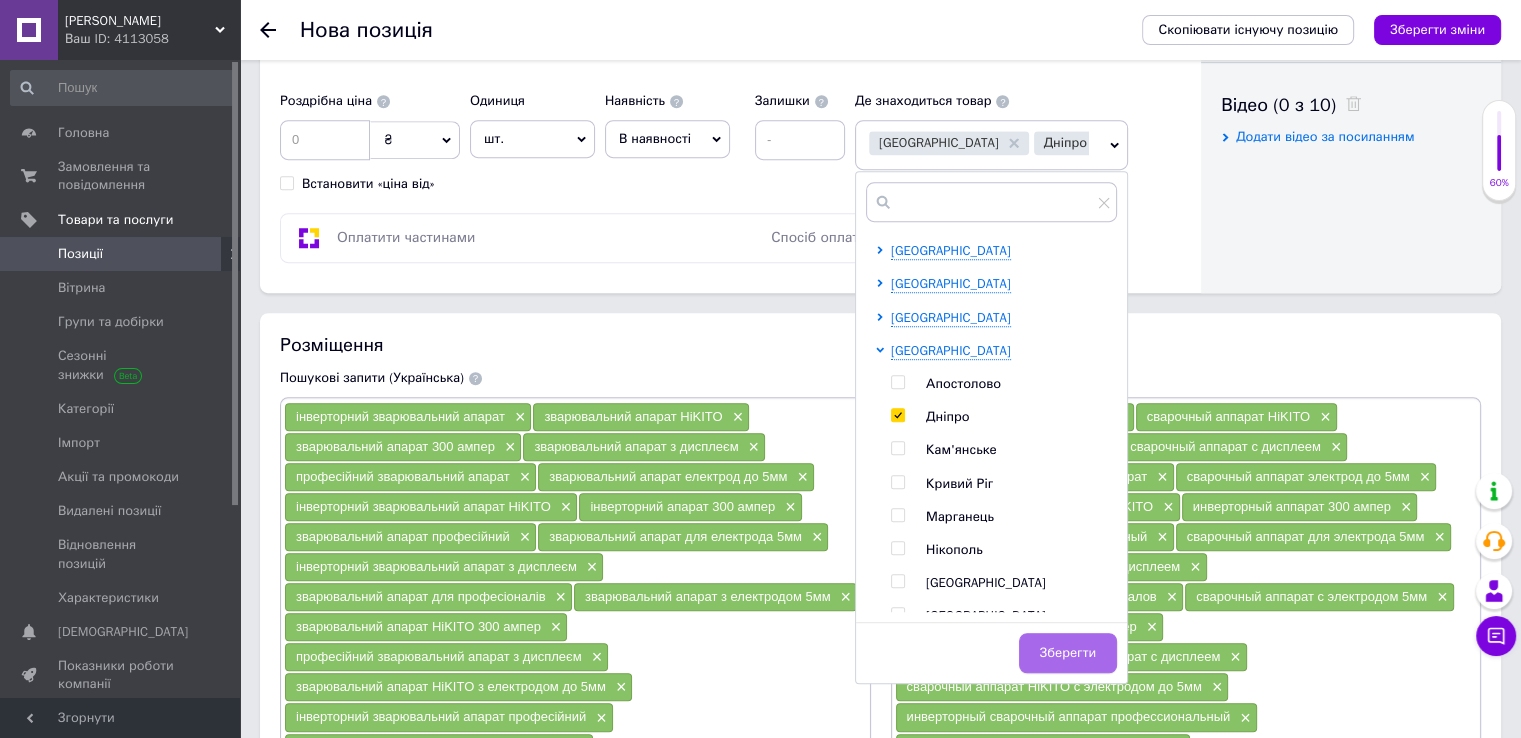 click on "Зберегти" at bounding box center [1068, 653] 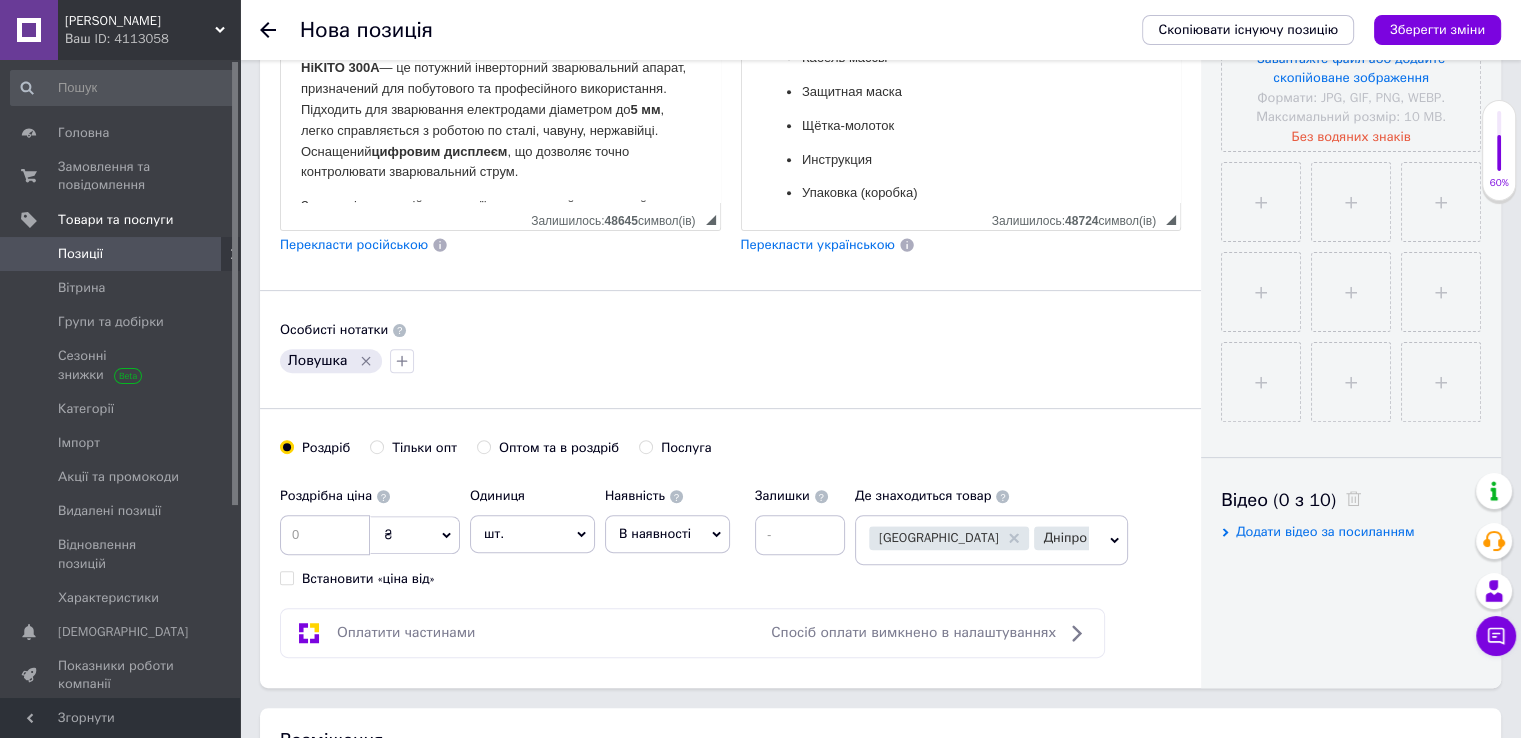scroll, scrollTop: 600, scrollLeft: 0, axis: vertical 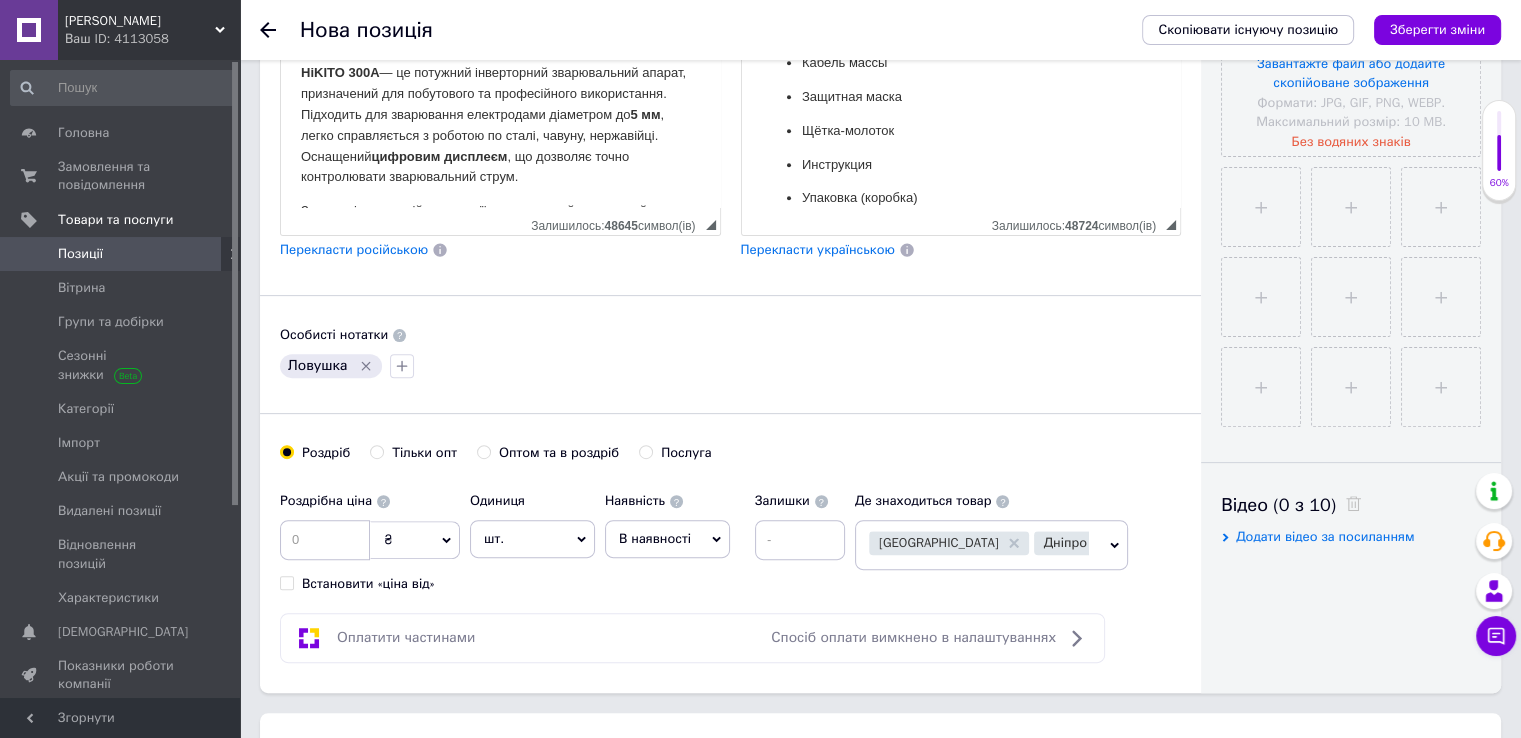 click on "В наявності" at bounding box center [667, 539] 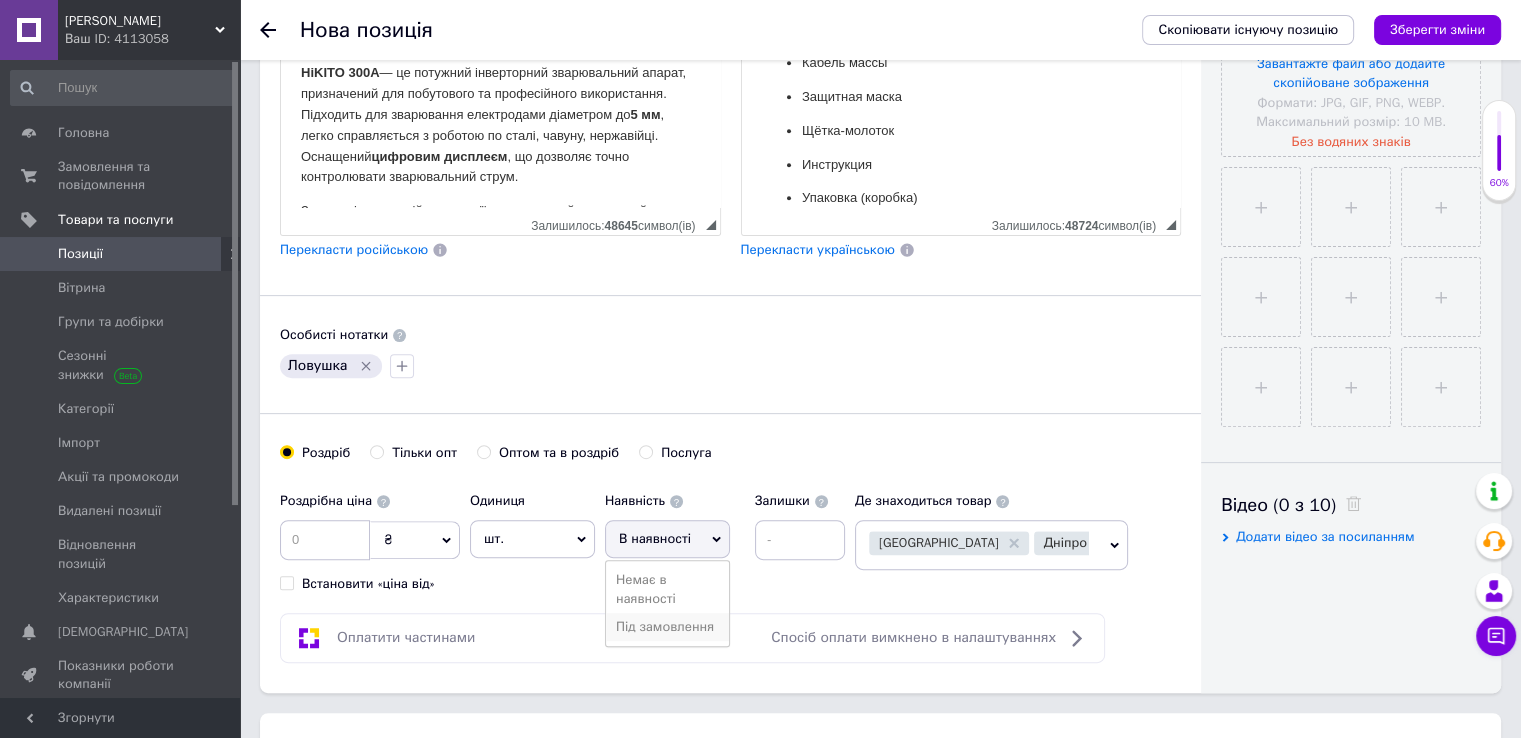 click on "Під замовлення" at bounding box center (667, 627) 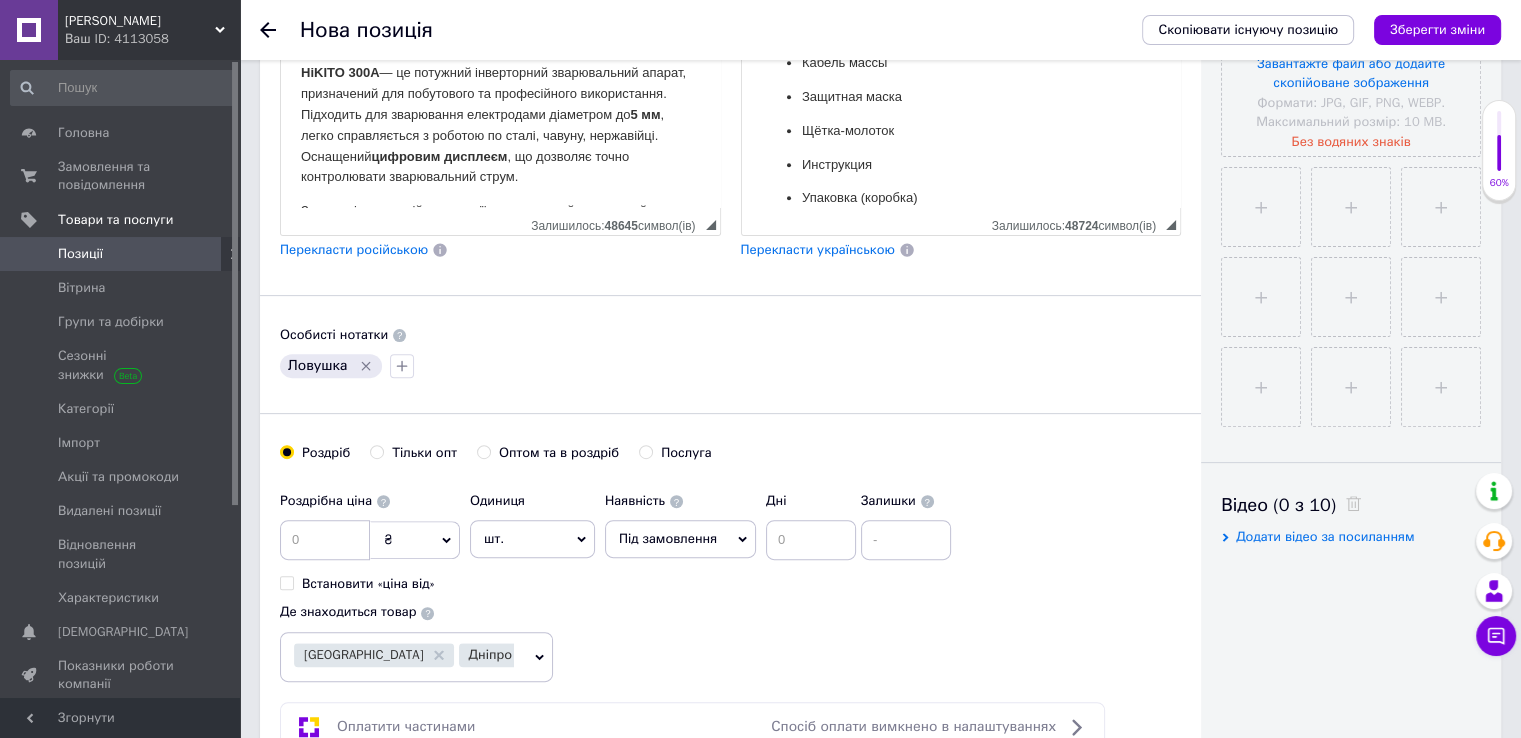 click on "Під замовлення" at bounding box center [668, 538] 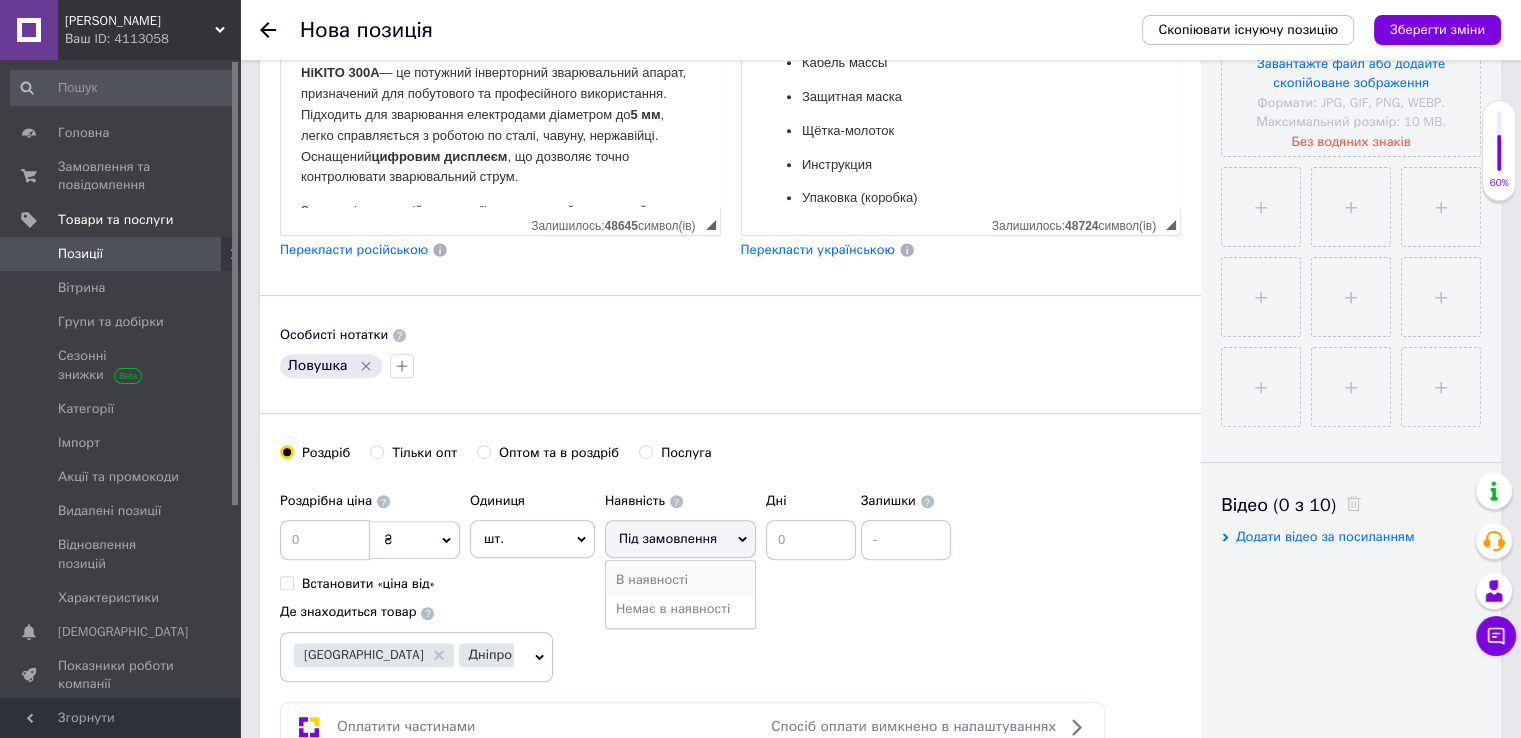click on "В наявності" at bounding box center (680, 580) 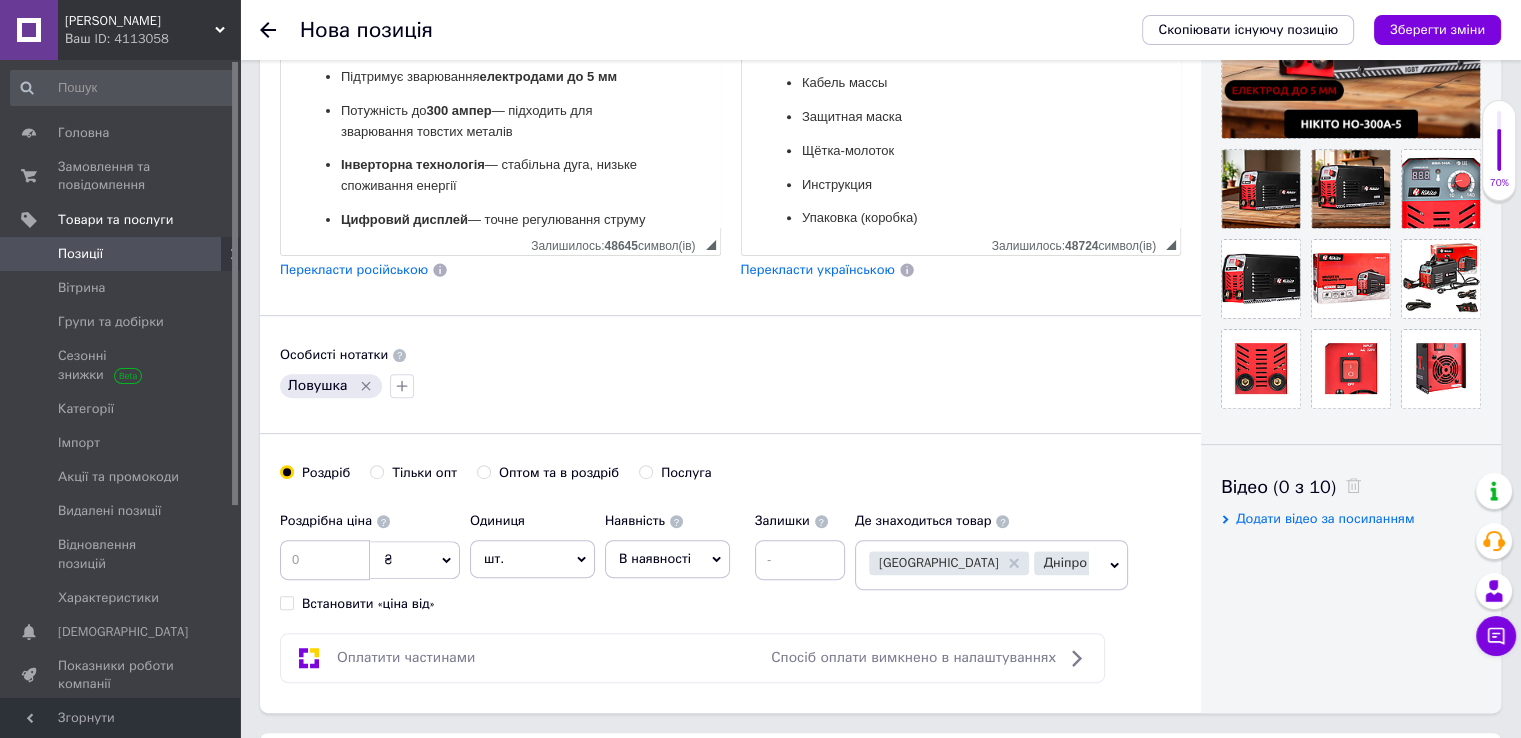 scroll, scrollTop: 700, scrollLeft: 0, axis: vertical 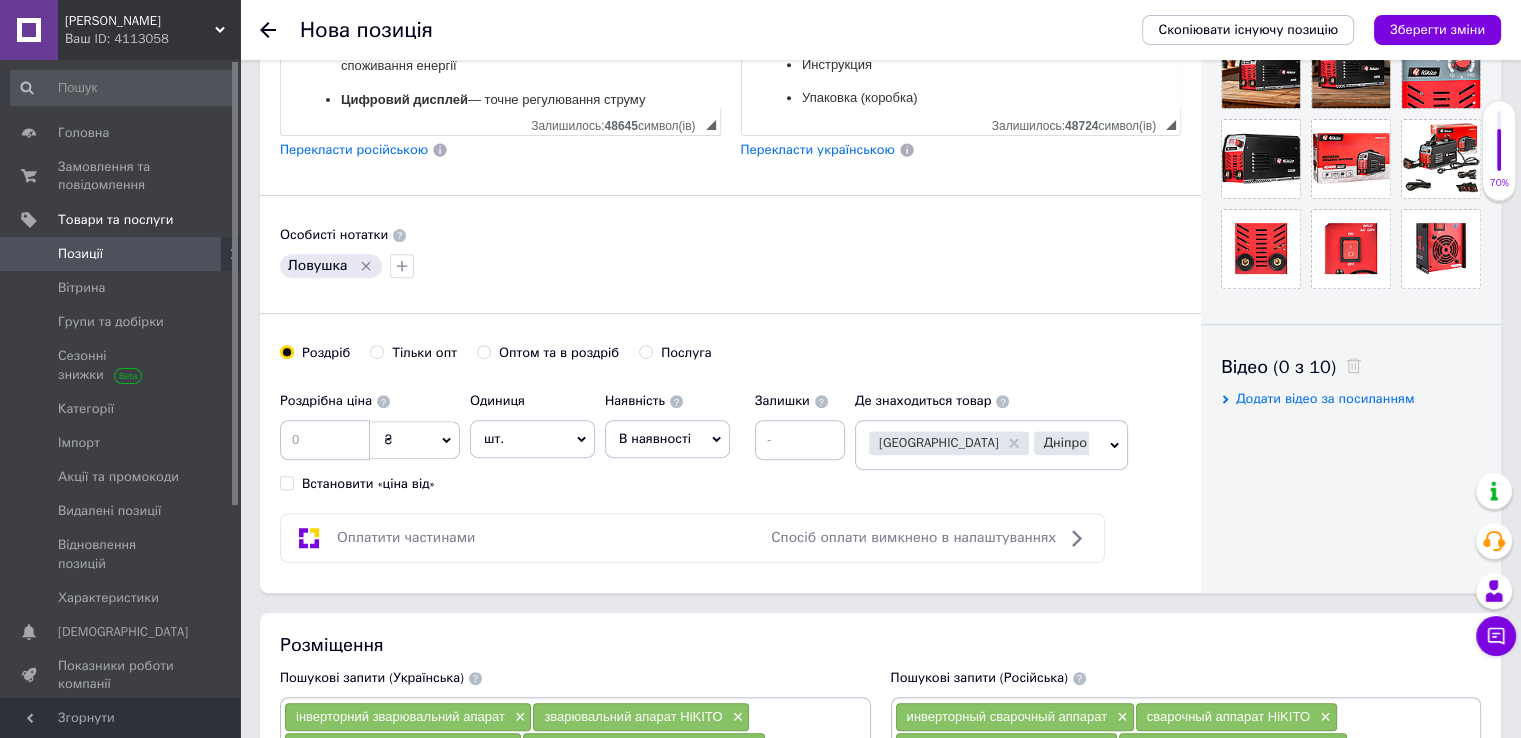 click on "Роздрібна ціна ₴ $ EUR CHF GBP ¥ PLN ₸ MDL HUF KGS CNY TRY KRW lei Встановити «ціна від»" at bounding box center (370, 437) 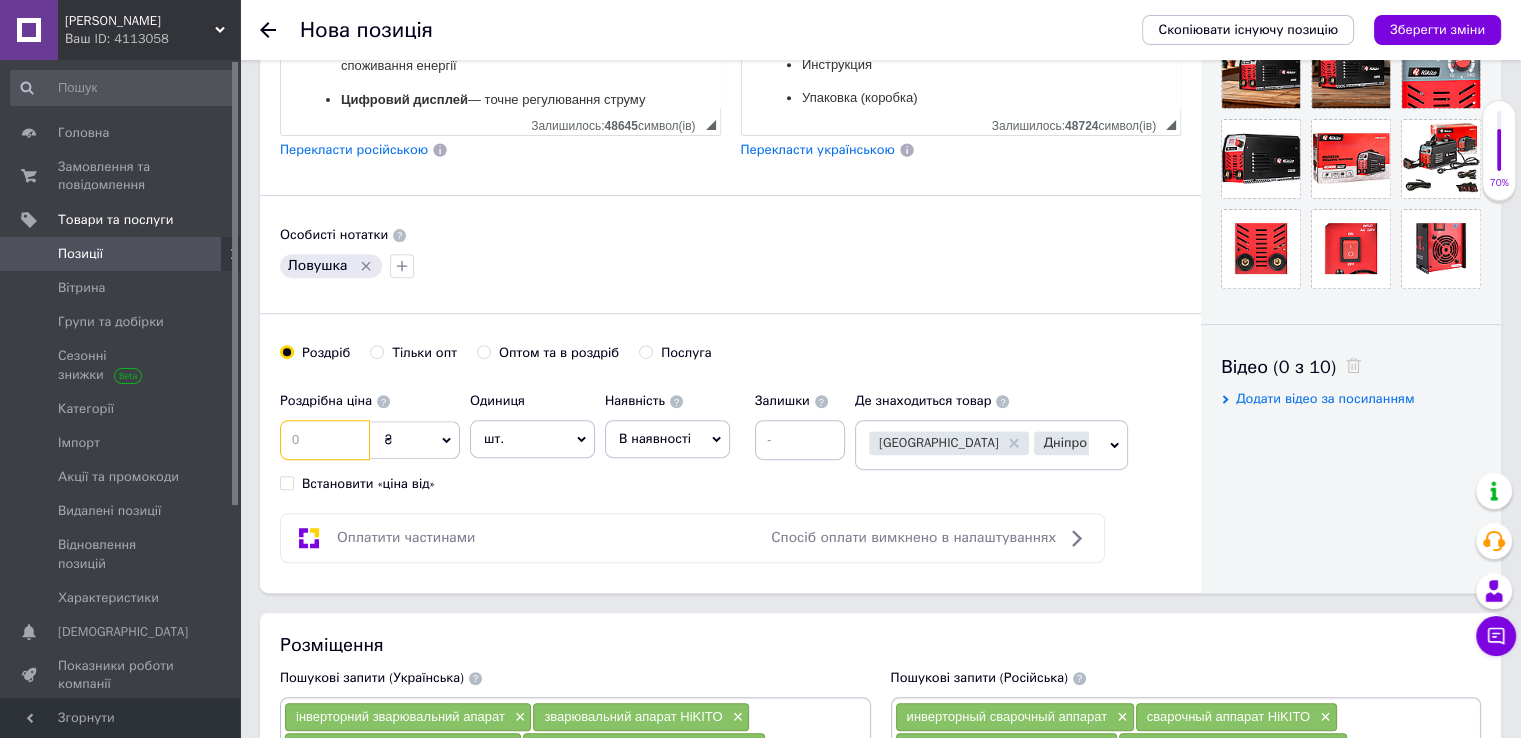 click at bounding box center [325, 440] 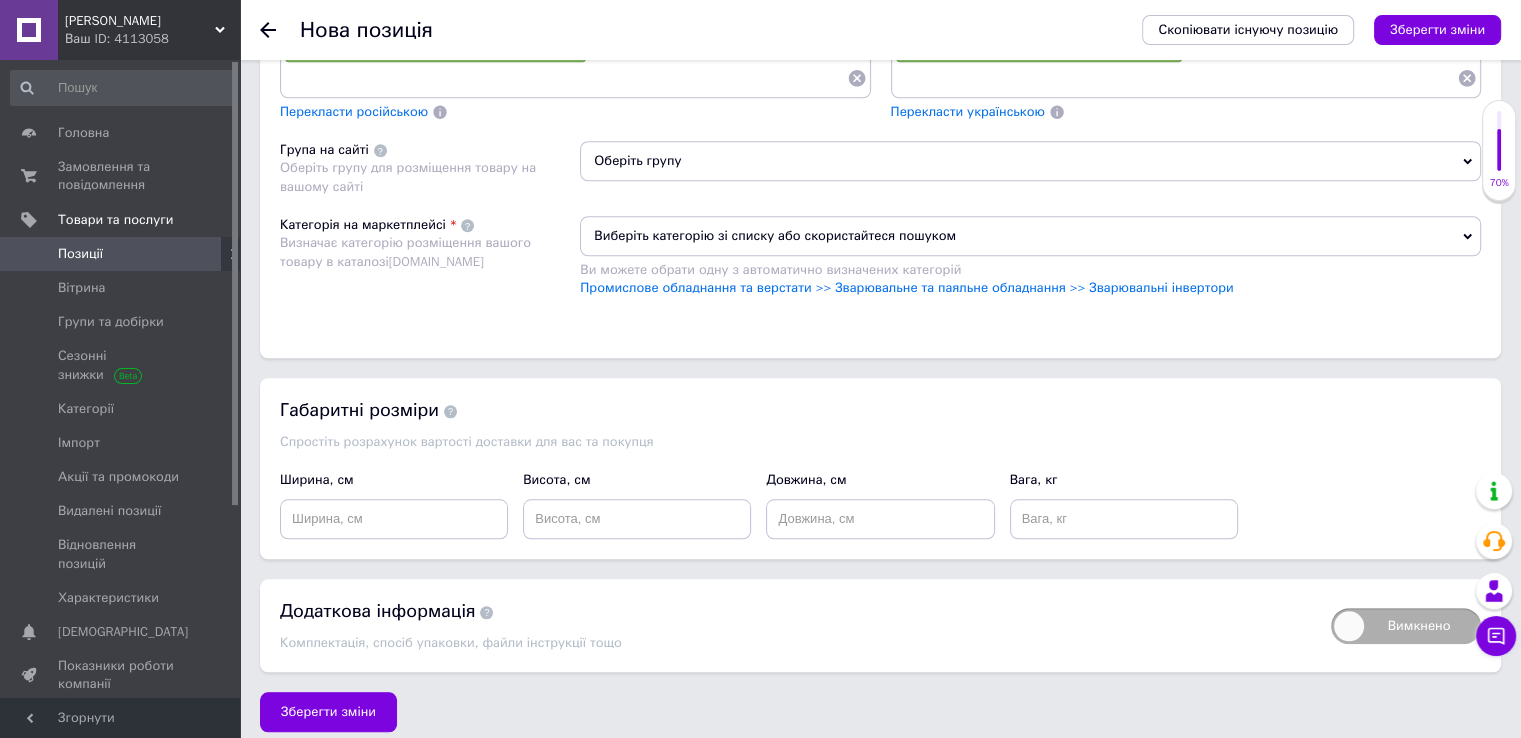 scroll, scrollTop: 1530, scrollLeft: 0, axis: vertical 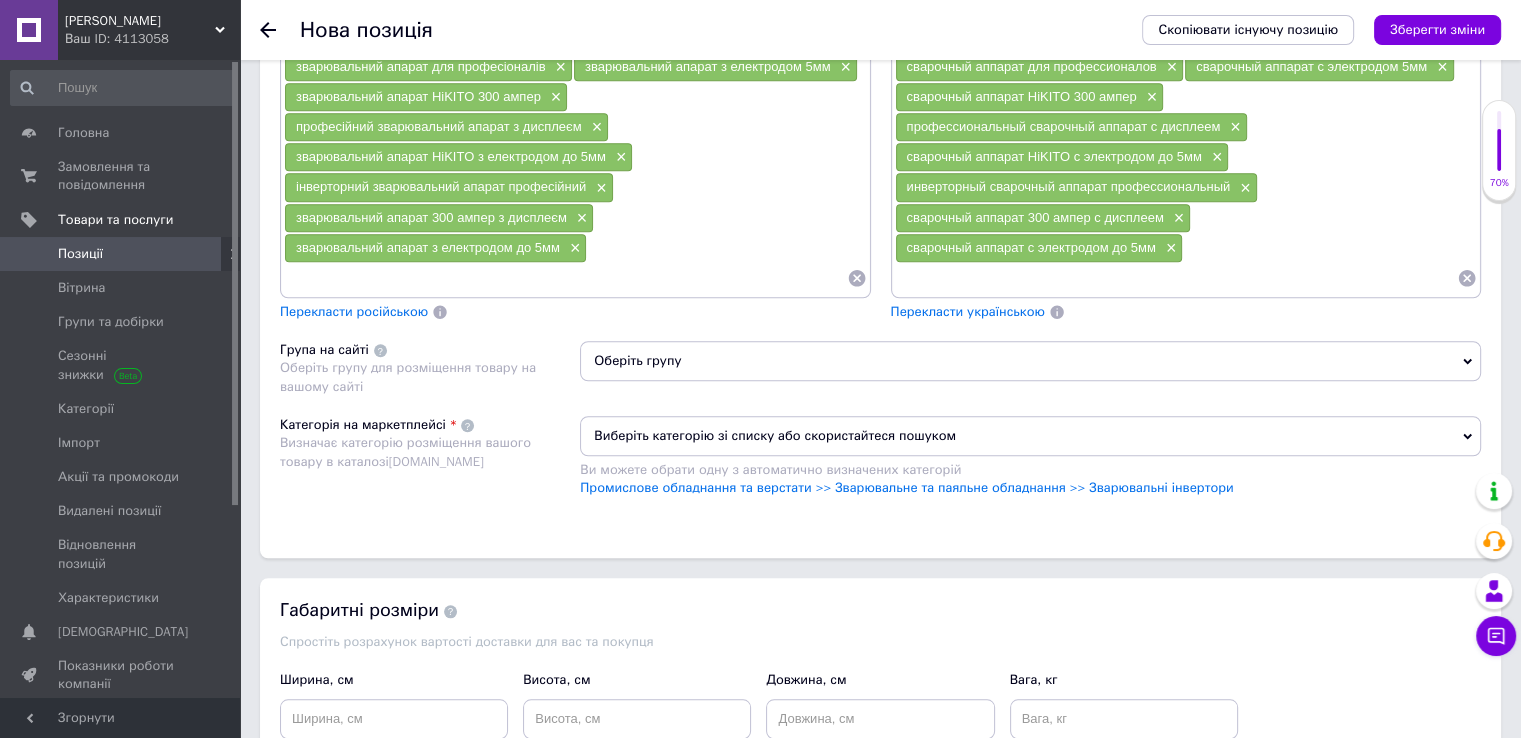 click on "Оберіть групу" at bounding box center (1030, 361) 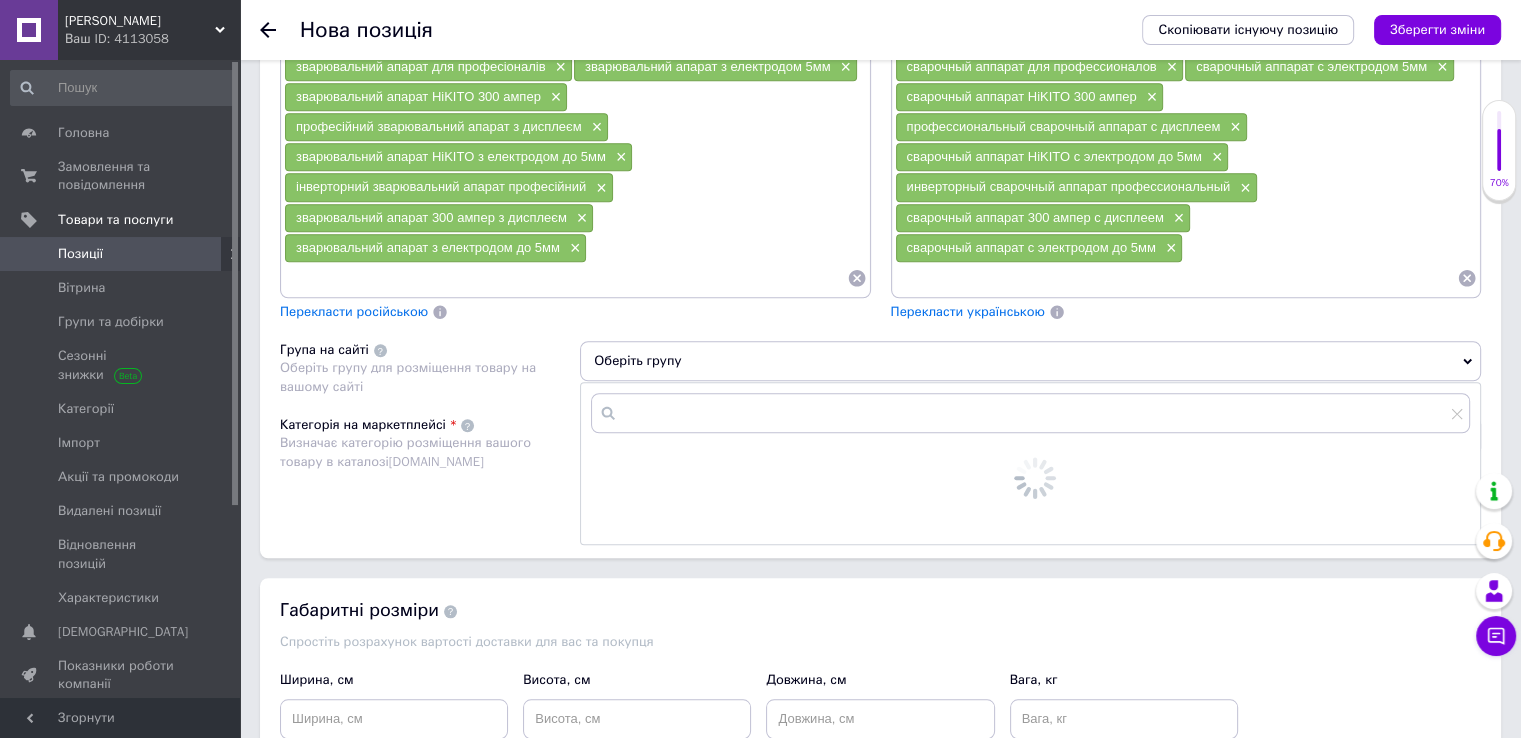 click on "Оберіть групу" at bounding box center (1030, 361) 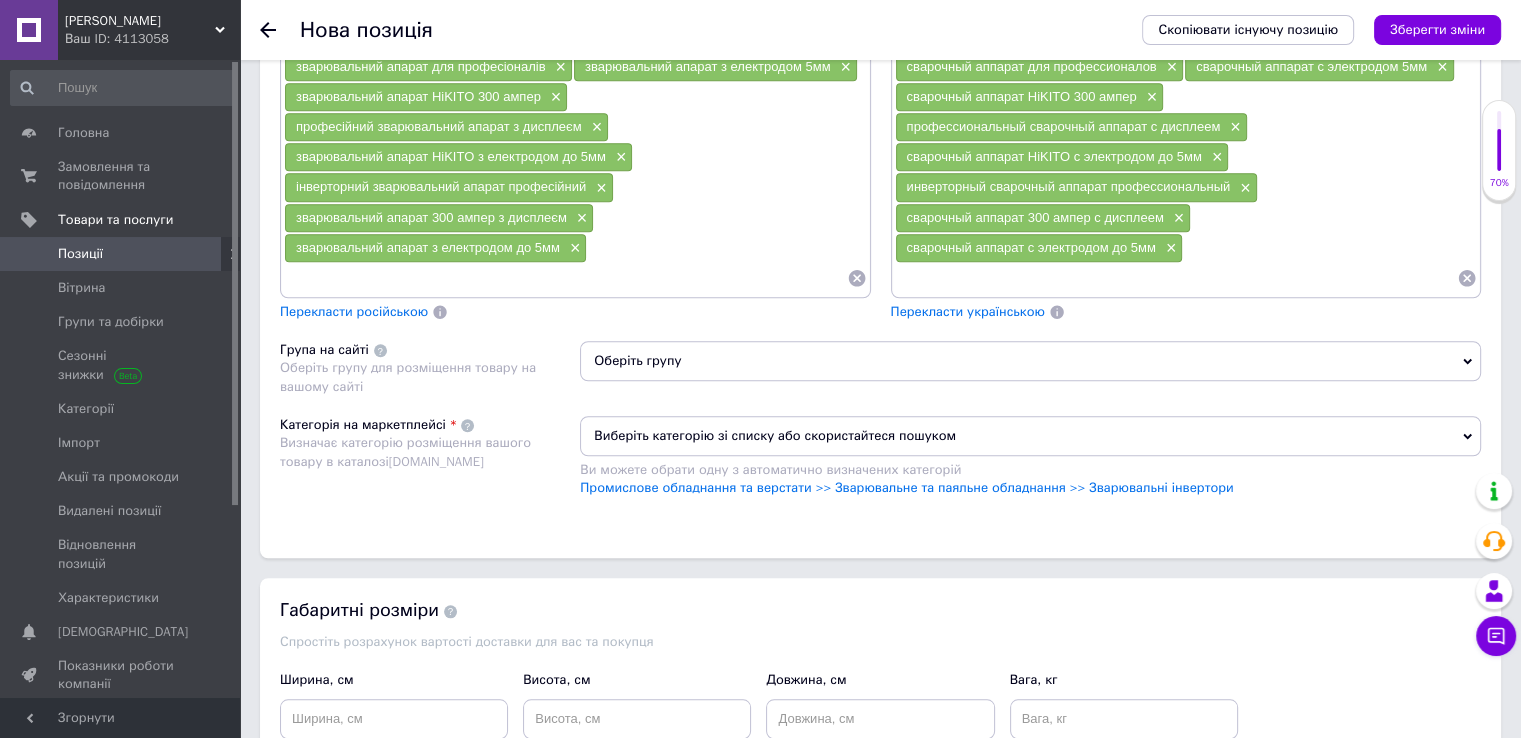 click on "Розміщення Пошукові запити (Українська) інверторний зварювальний апарат × зварювальний апарат HiKITO × зварювальний апарат 300 ампер × зварювальний апарат з дисплеєм × професійний зварювальний апарат × зварювальний апарат електрод до 5мм × інверторний зварювальний апарат HiKITO × інверторний апарат 300 ампер × зварювальний апарат професійний × зварювальний апарат для електрода 5мм × інверторний зварювальний апарат з дисплеєм × зварювальний апарат для професіоналів × зварювальний апарат з електродом 5мм × зварювальний апарат HiKITO 300 ампер × × × × × × × × × × × ×" at bounding box center [880, 170] 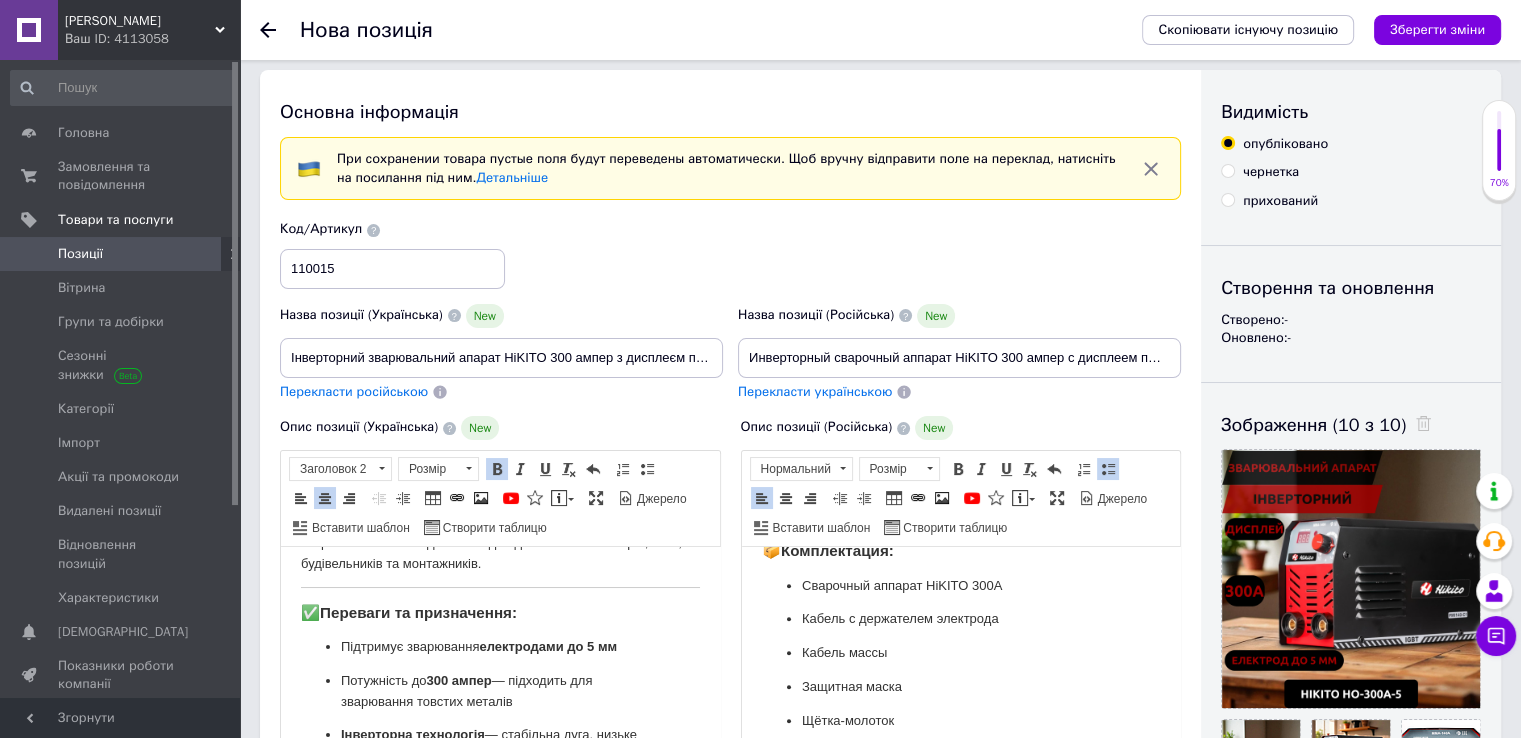 scroll, scrollTop: 0, scrollLeft: 0, axis: both 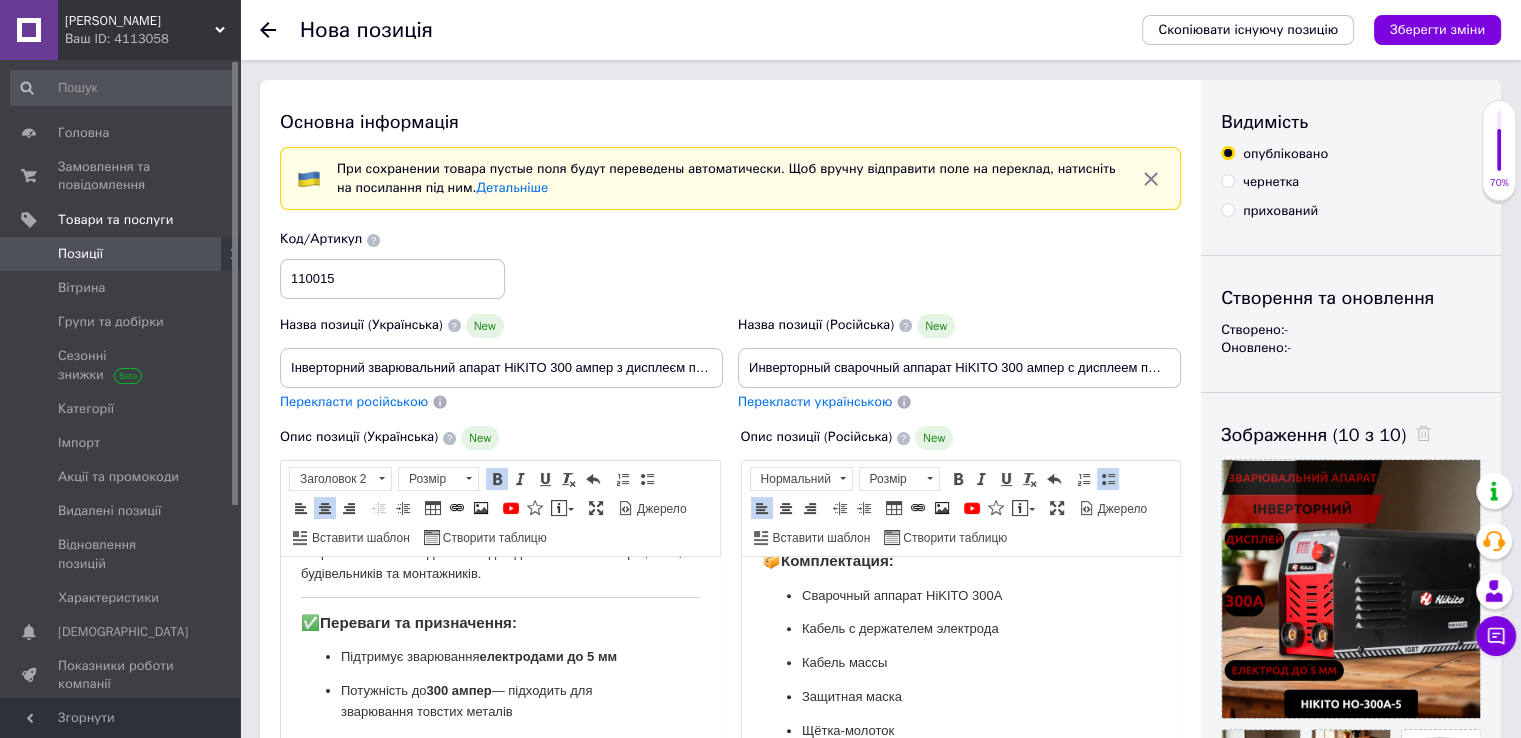 click on "чернетка" at bounding box center (1271, 182) 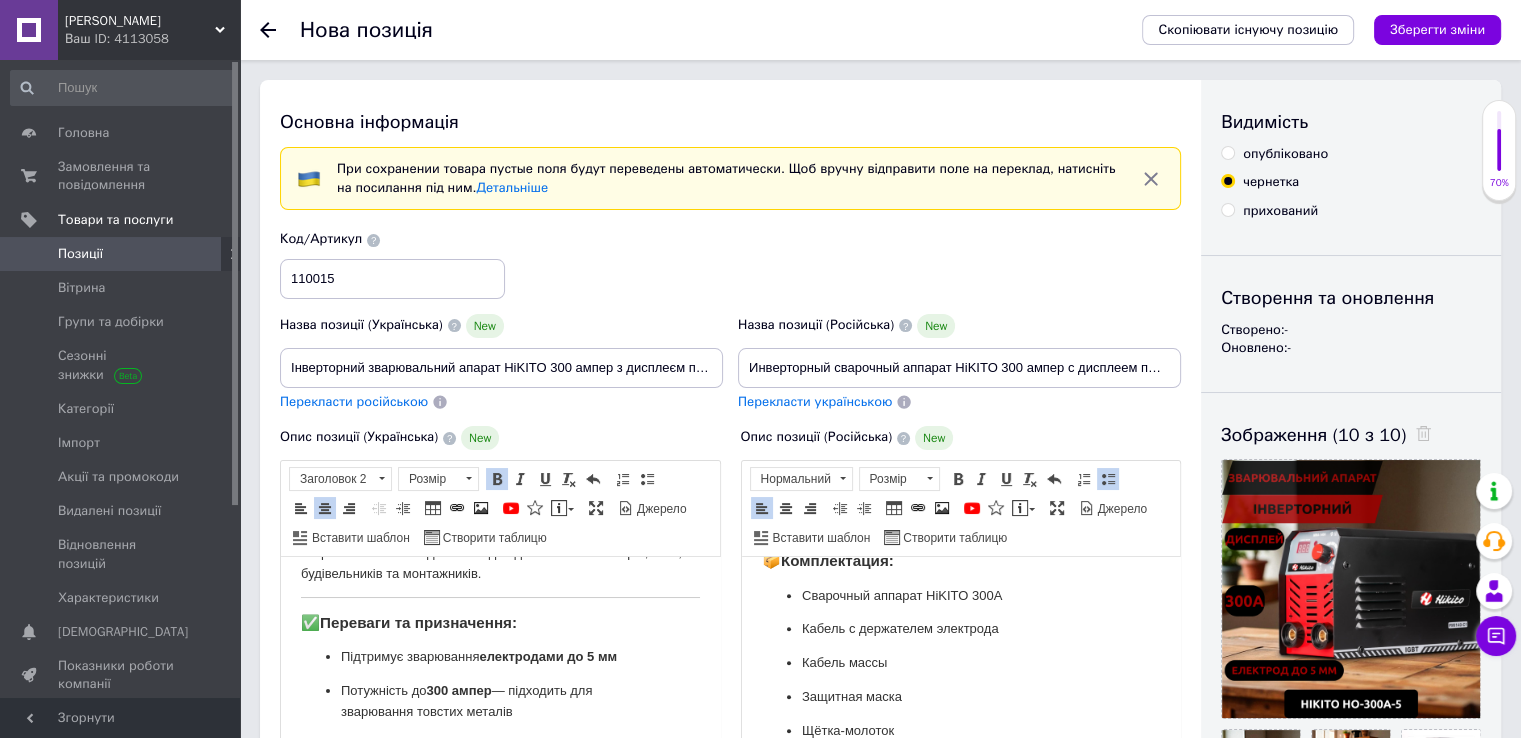 click on "Скопіювати існуючу позицію Зберегти зміни" at bounding box center (1311, 30) 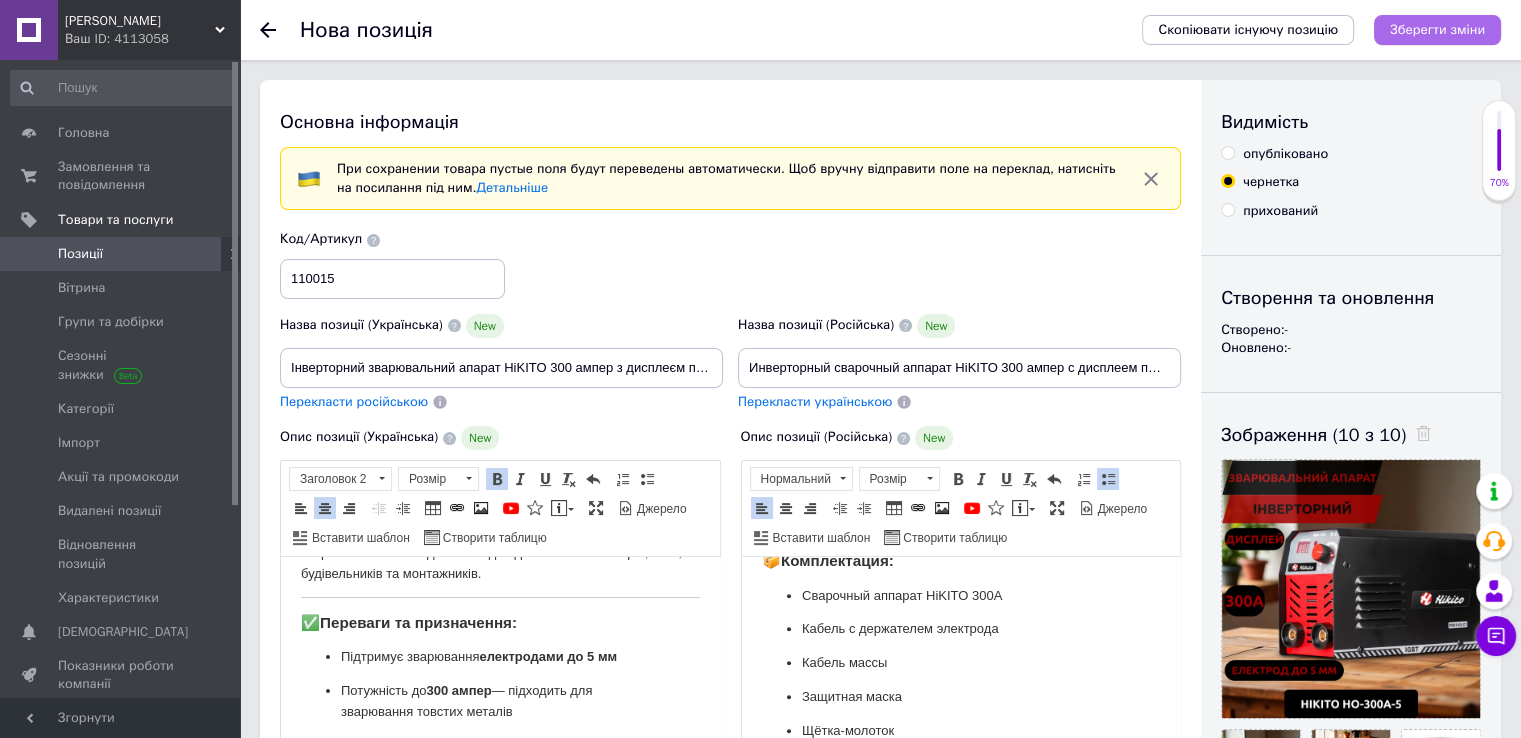 click on "Зберегти зміни" at bounding box center (1437, 30) 